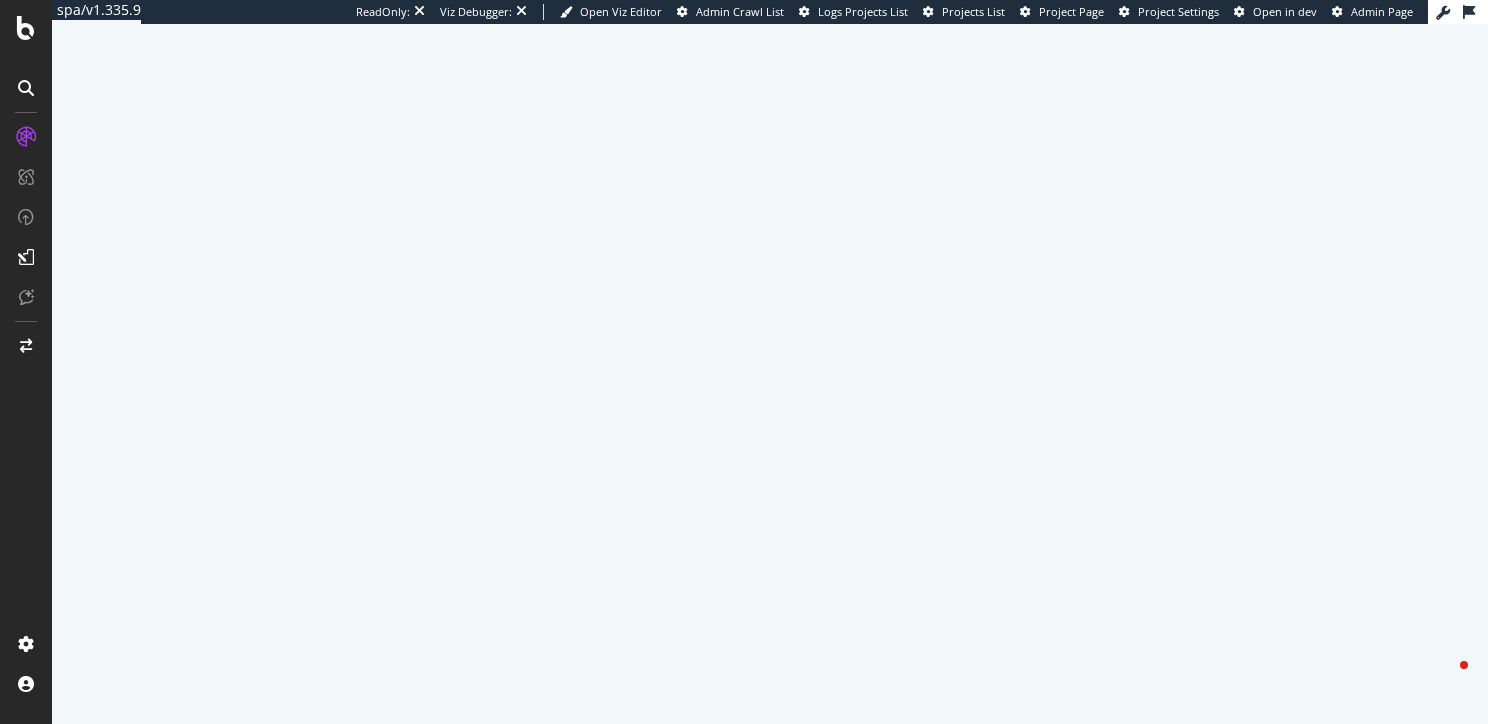 scroll, scrollTop: 0, scrollLeft: 0, axis: both 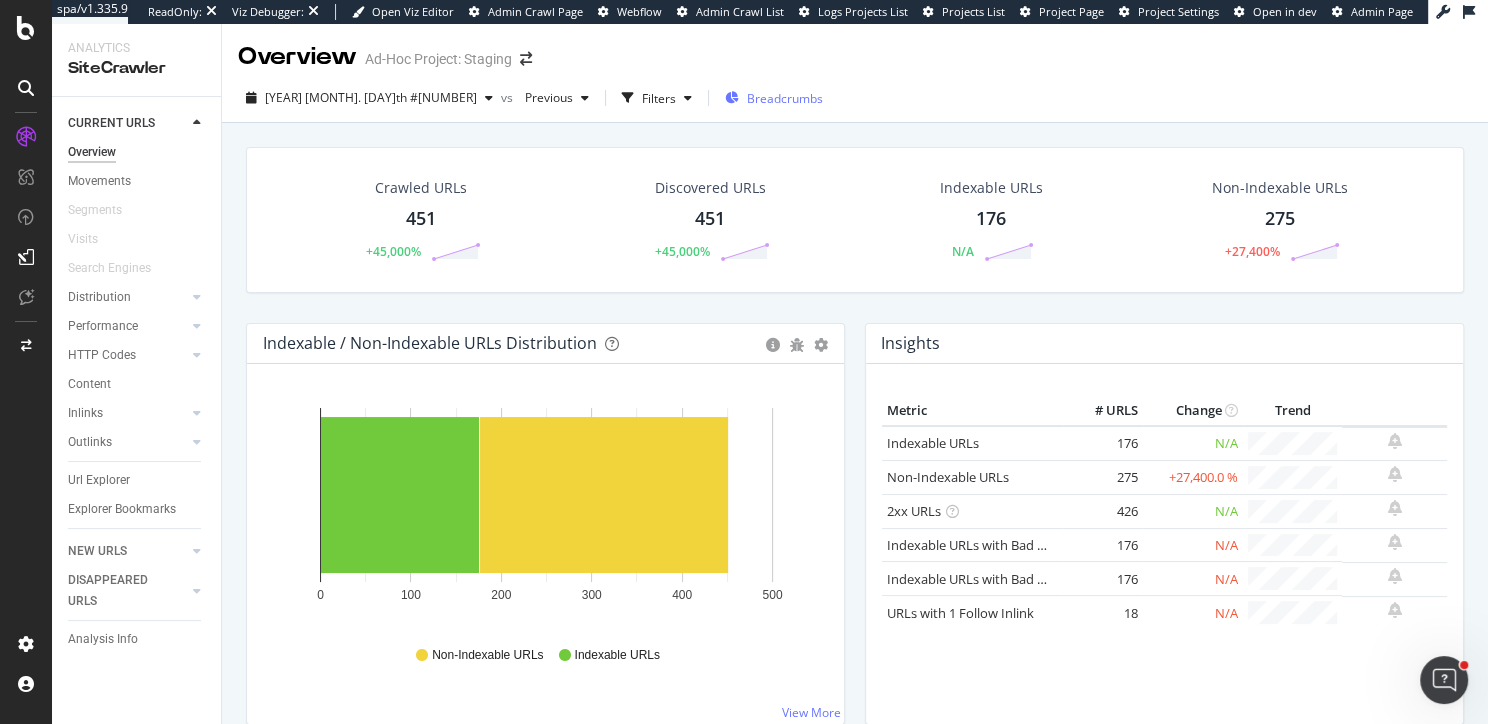click on "Breadcrumbs" at bounding box center [774, 98] 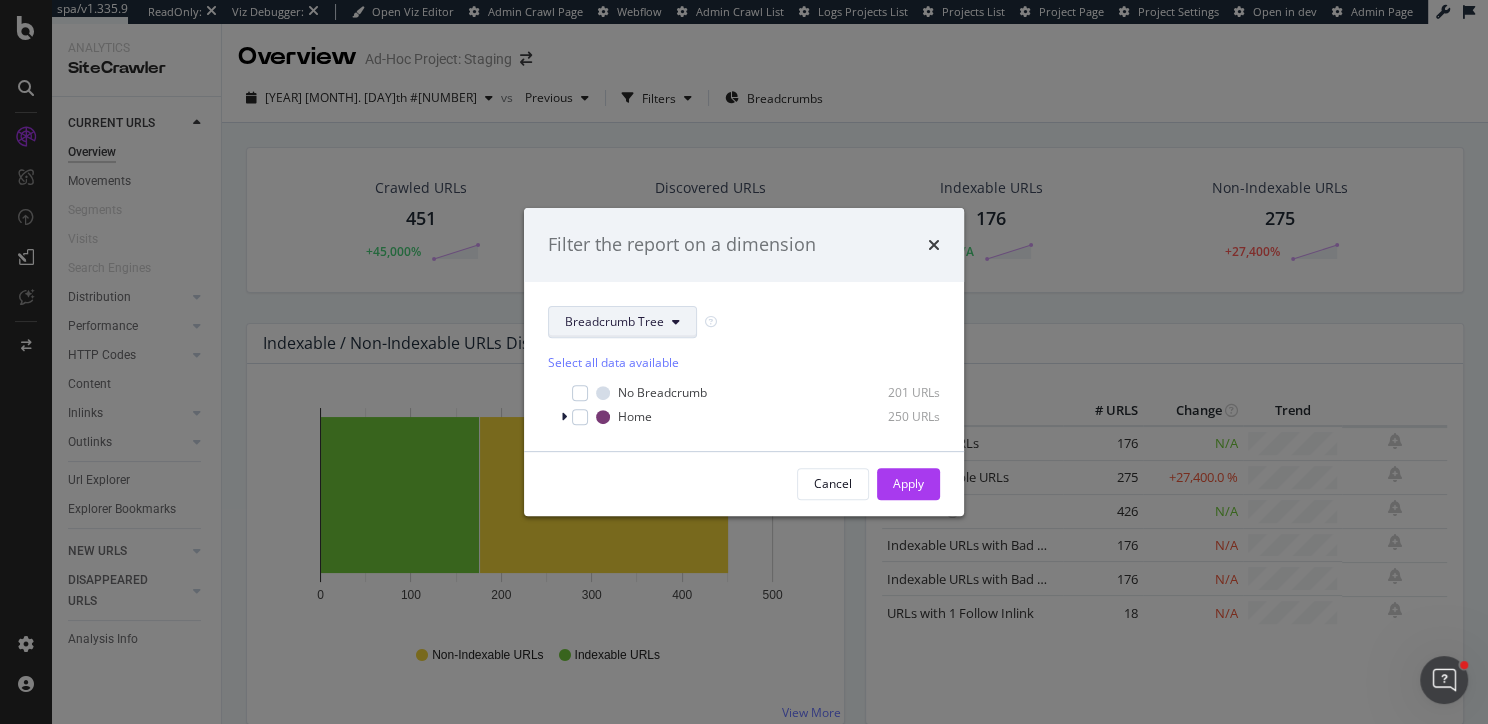 click on "Breadcrumb Tree" at bounding box center (614, 321) 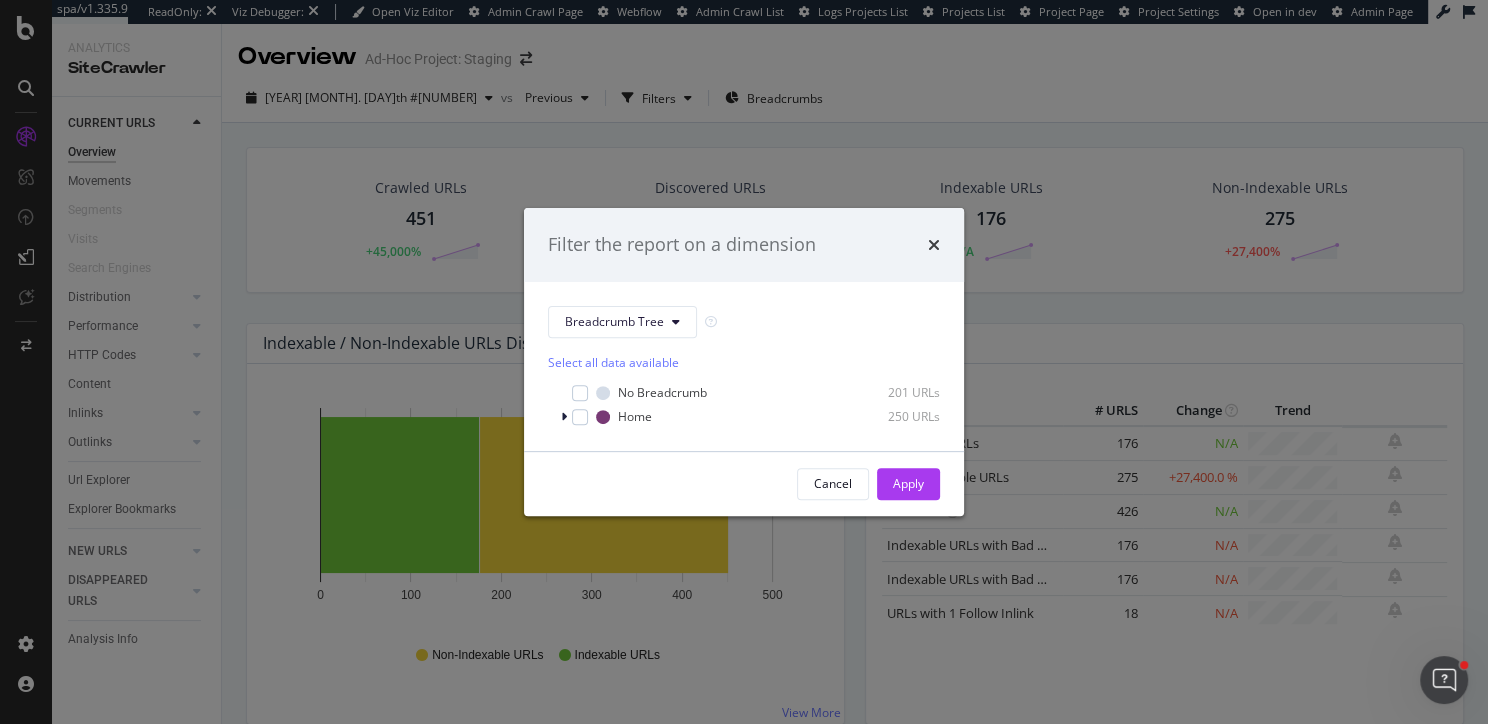 click on "Filter the report on a dimension" at bounding box center (744, 245) 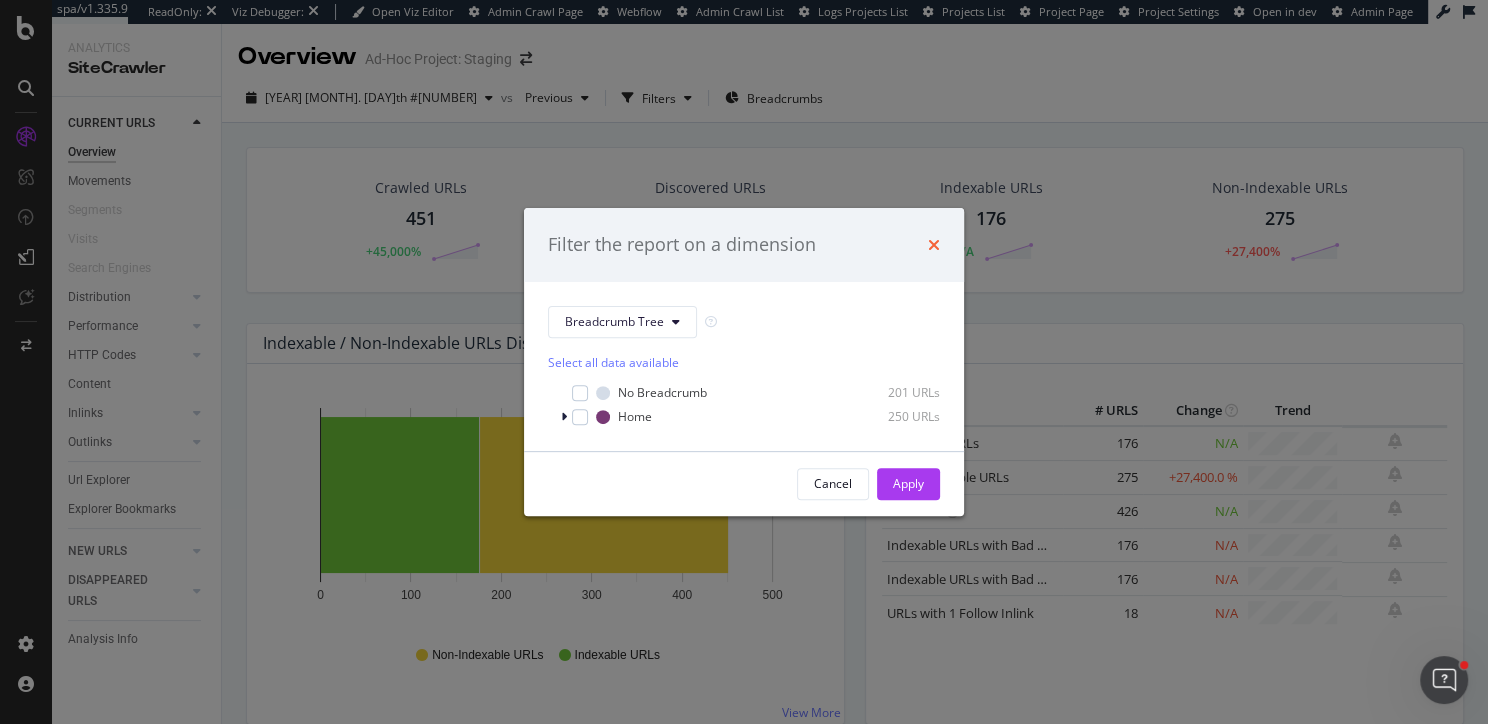 click at bounding box center [934, 245] 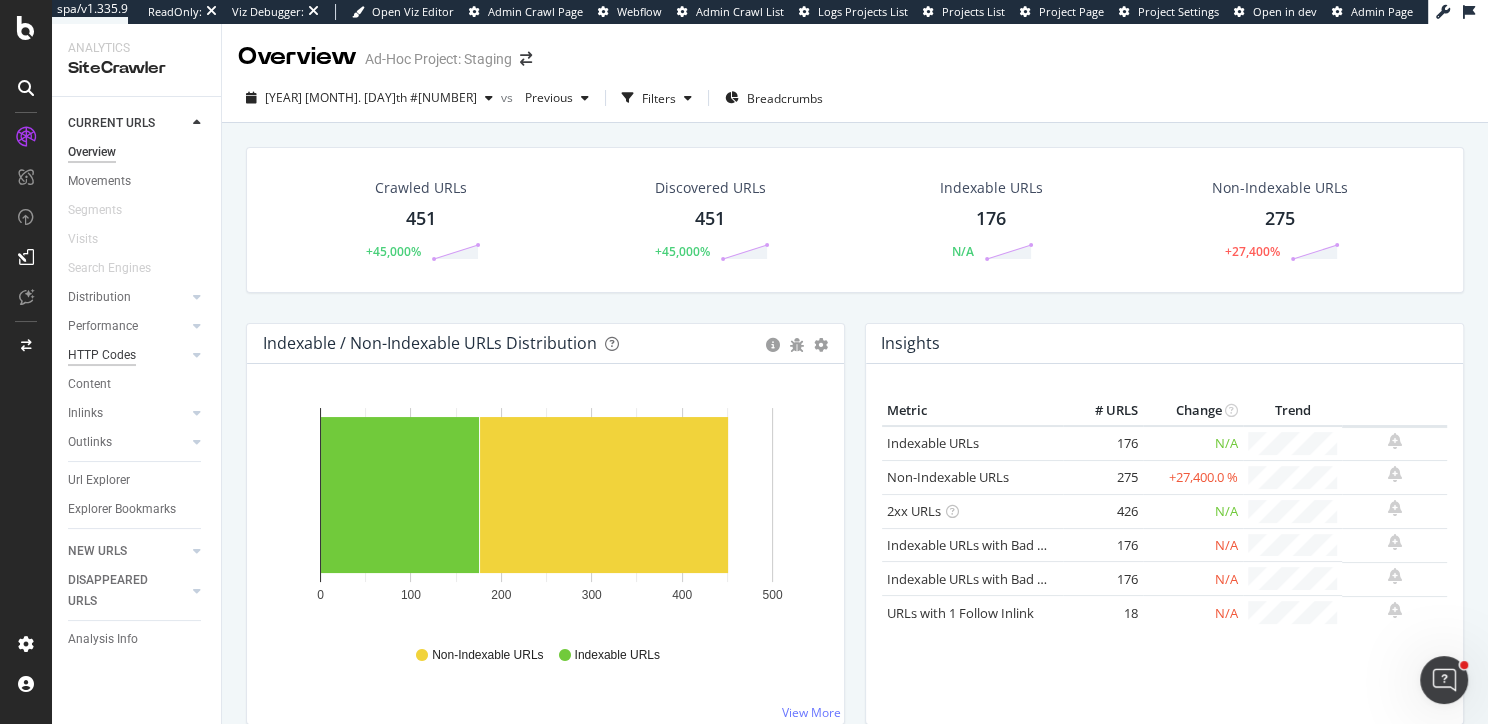 click on "HTTP Codes" at bounding box center (102, 355) 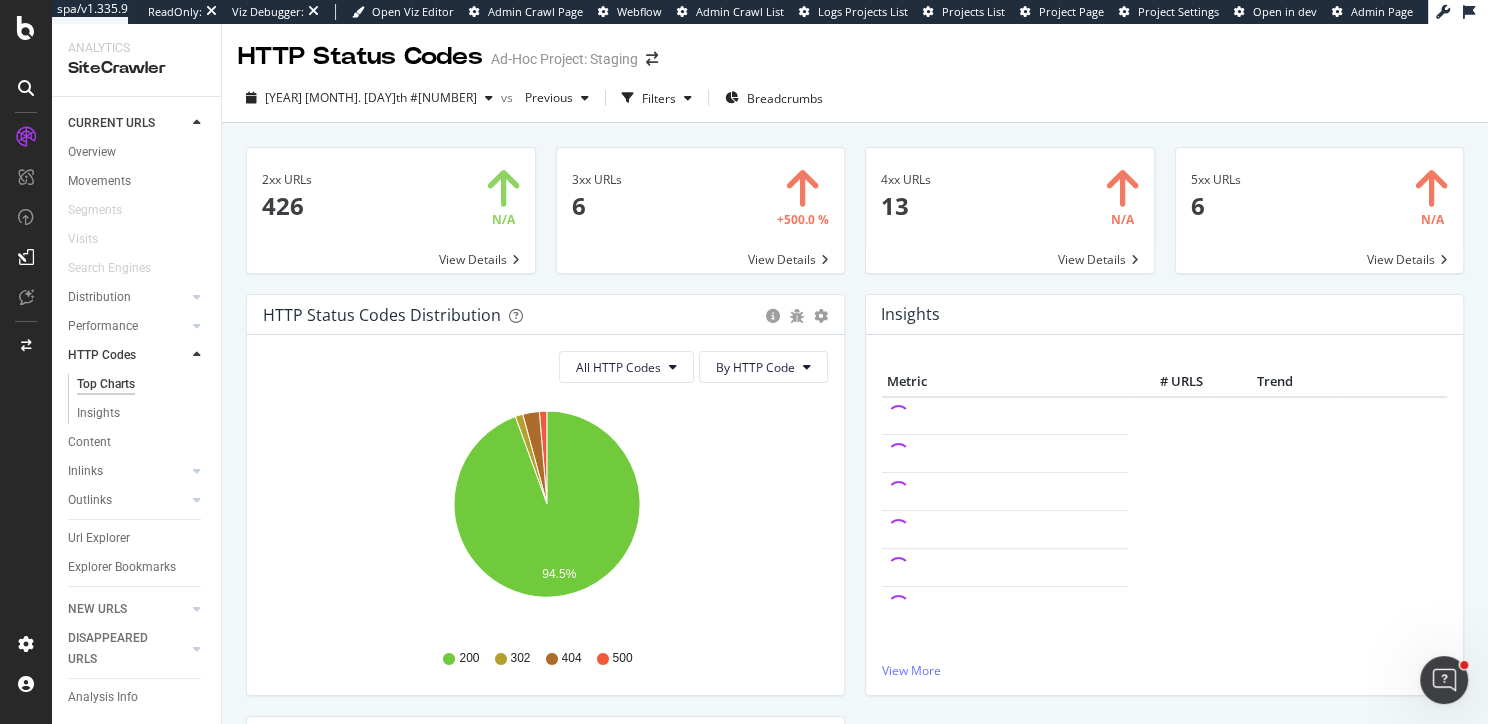 click on "Overview" at bounding box center [144, 154] 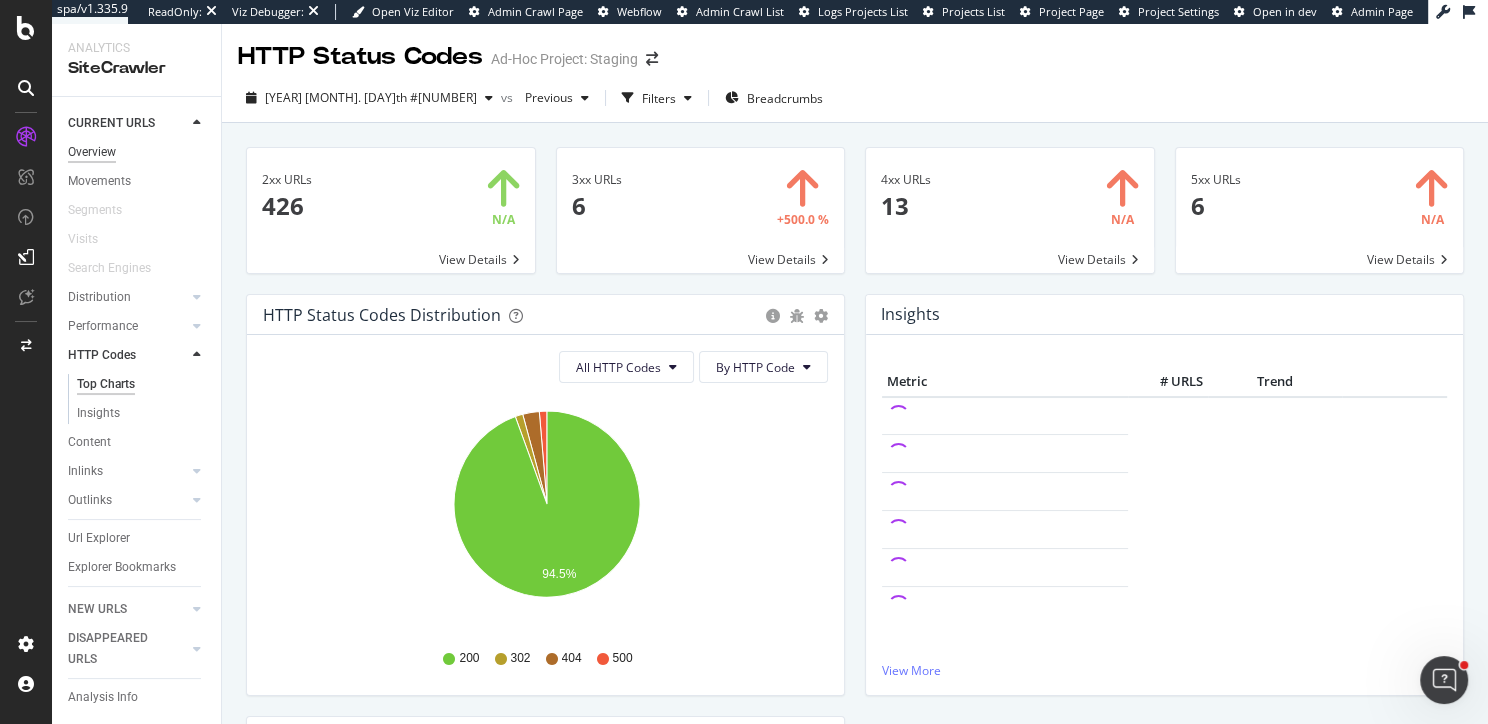 click on "Overview" at bounding box center [92, 152] 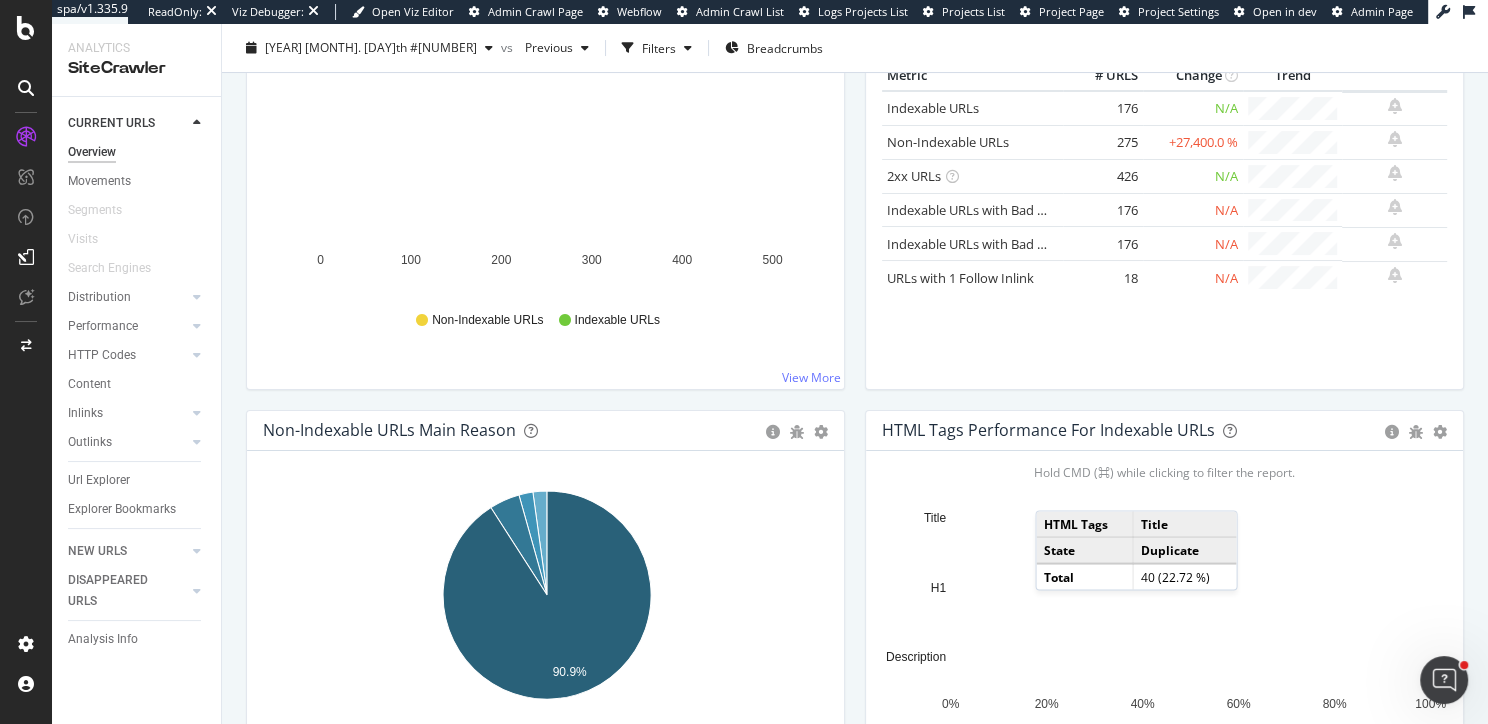 scroll, scrollTop: 361, scrollLeft: 0, axis: vertical 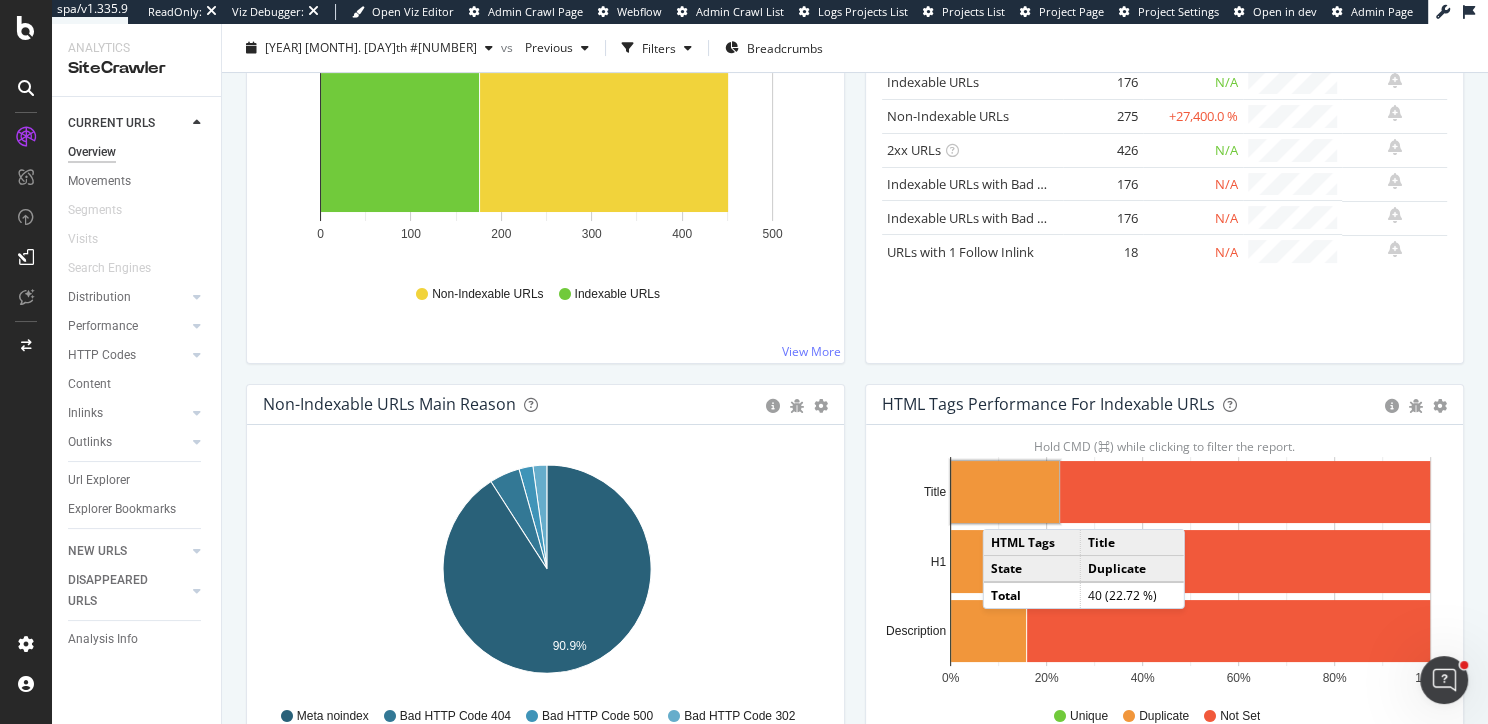 click 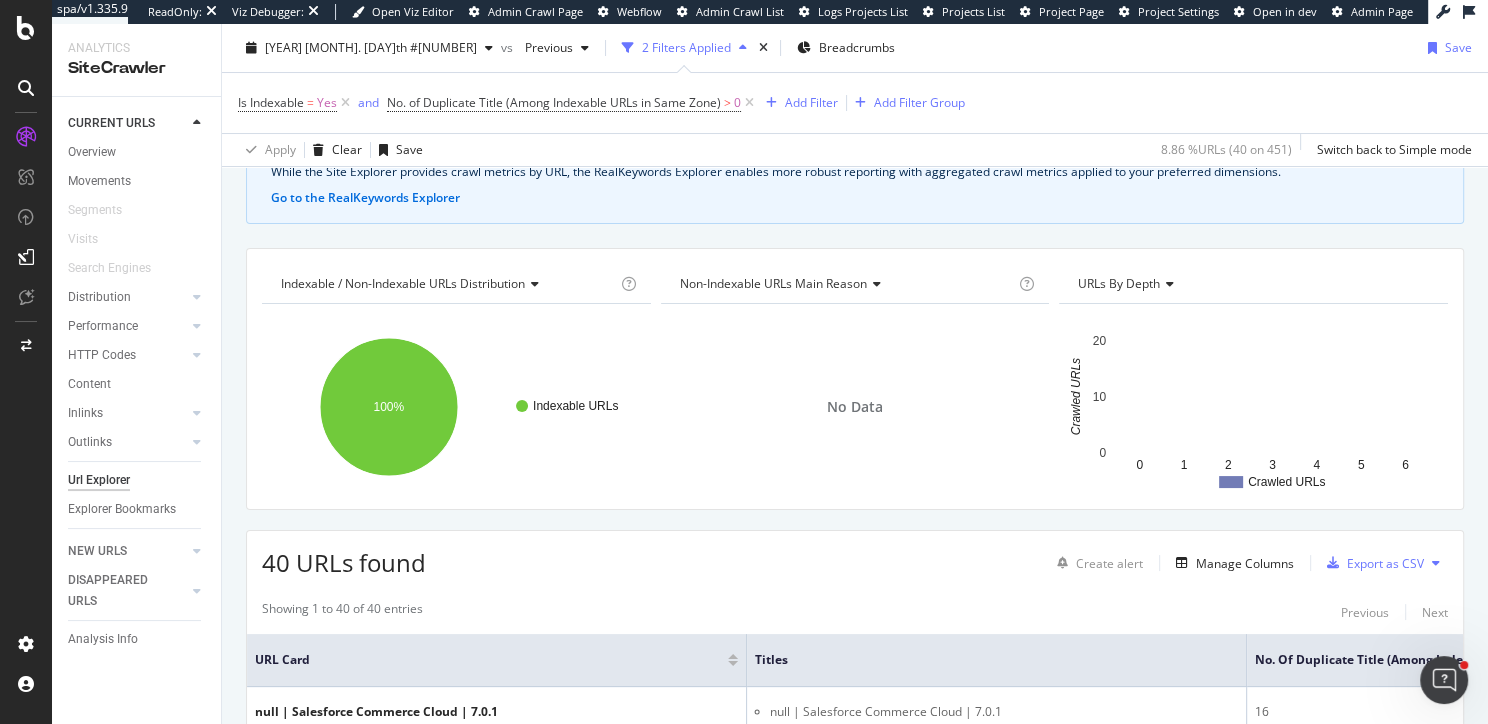 scroll, scrollTop: 30, scrollLeft: 0, axis: vertical 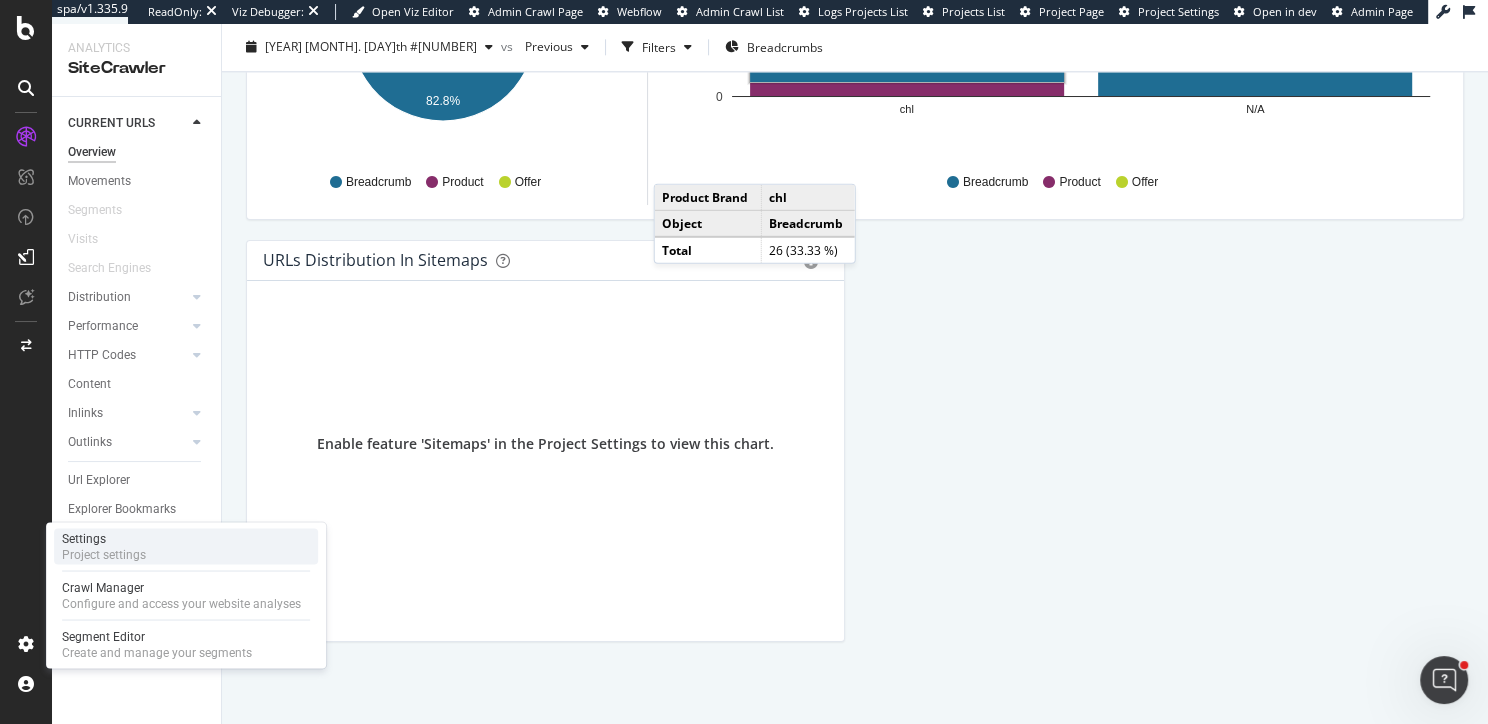 click on "Project settings" at bounding box center (104, 554) 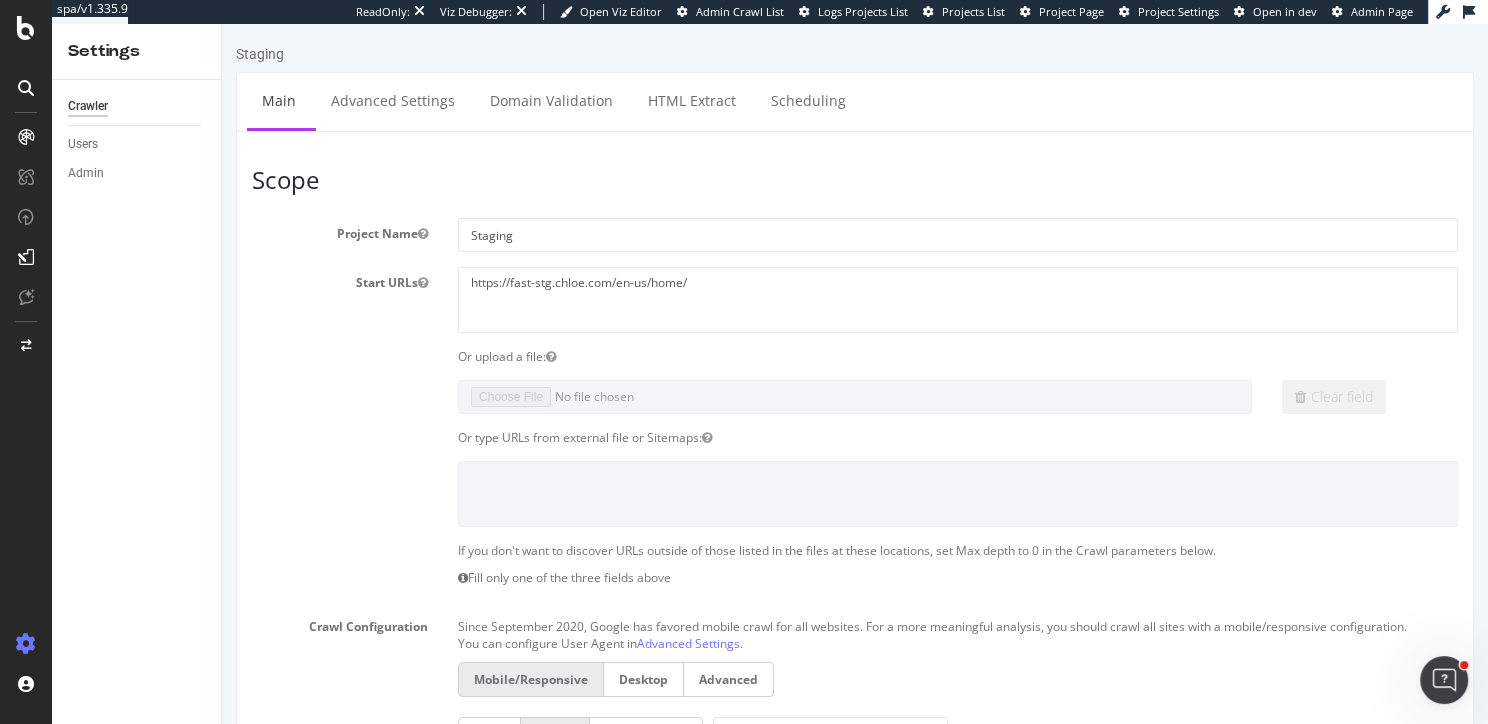 scroll, scrollTop: 0, scrollLeft: 0, axis: both 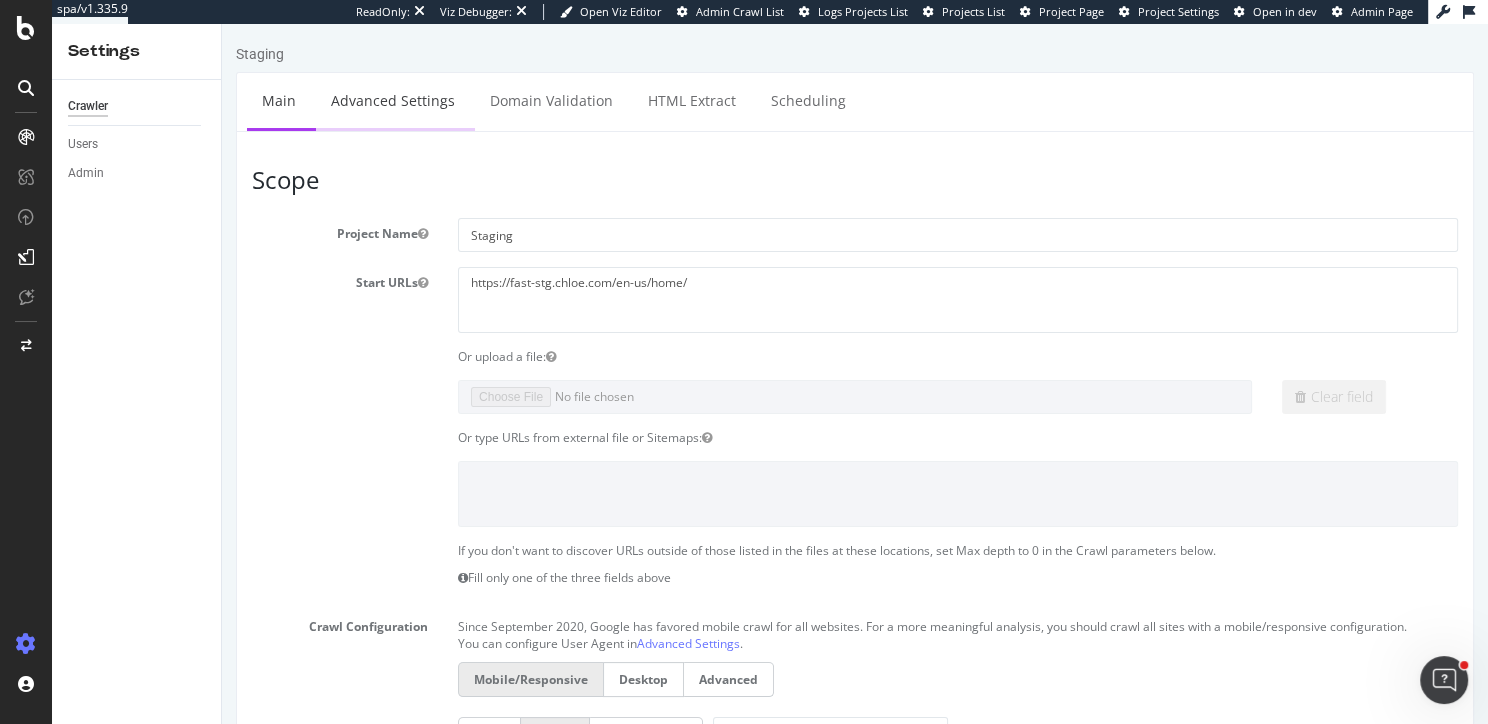 click on "Advanced Settings" at bounding box center (393, 100) 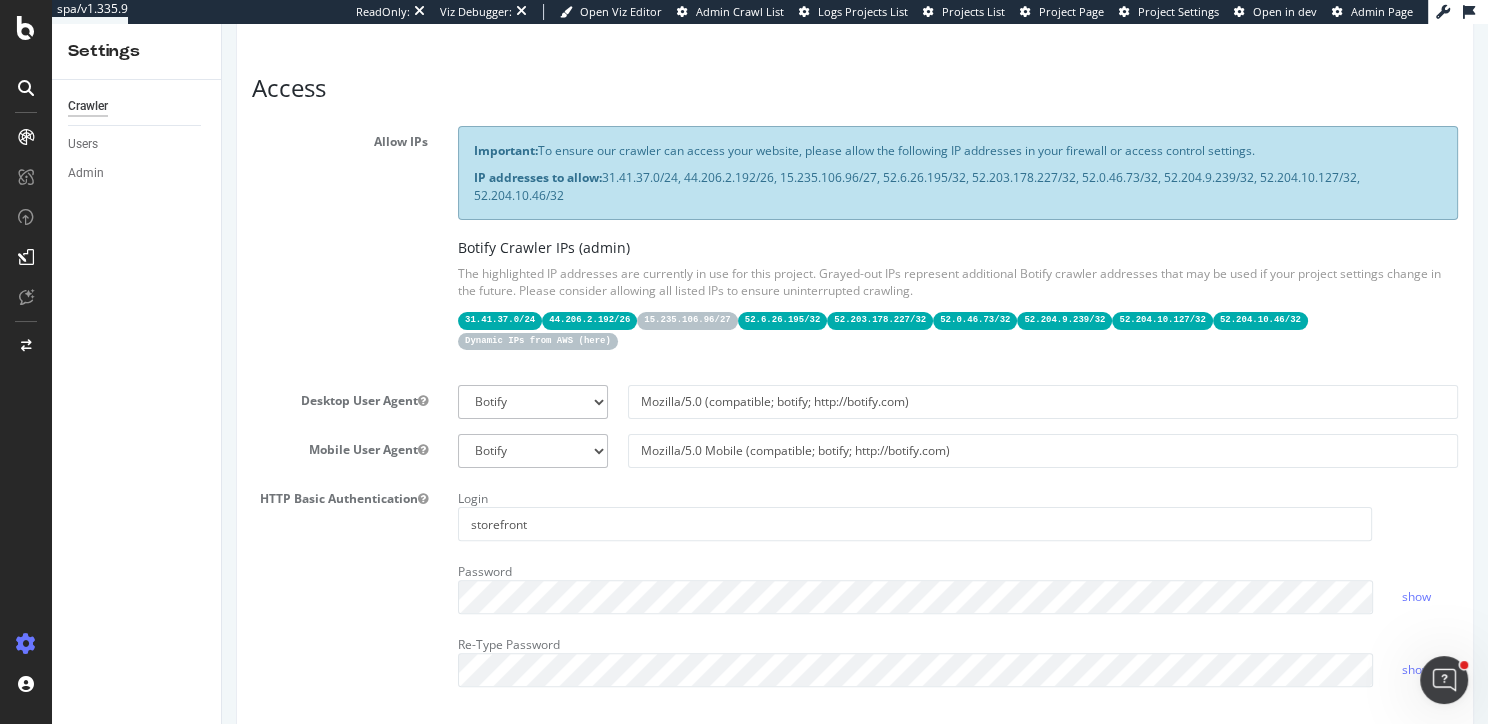 scroll, scrollTop: 0, scrollLeft: 0, axis: both 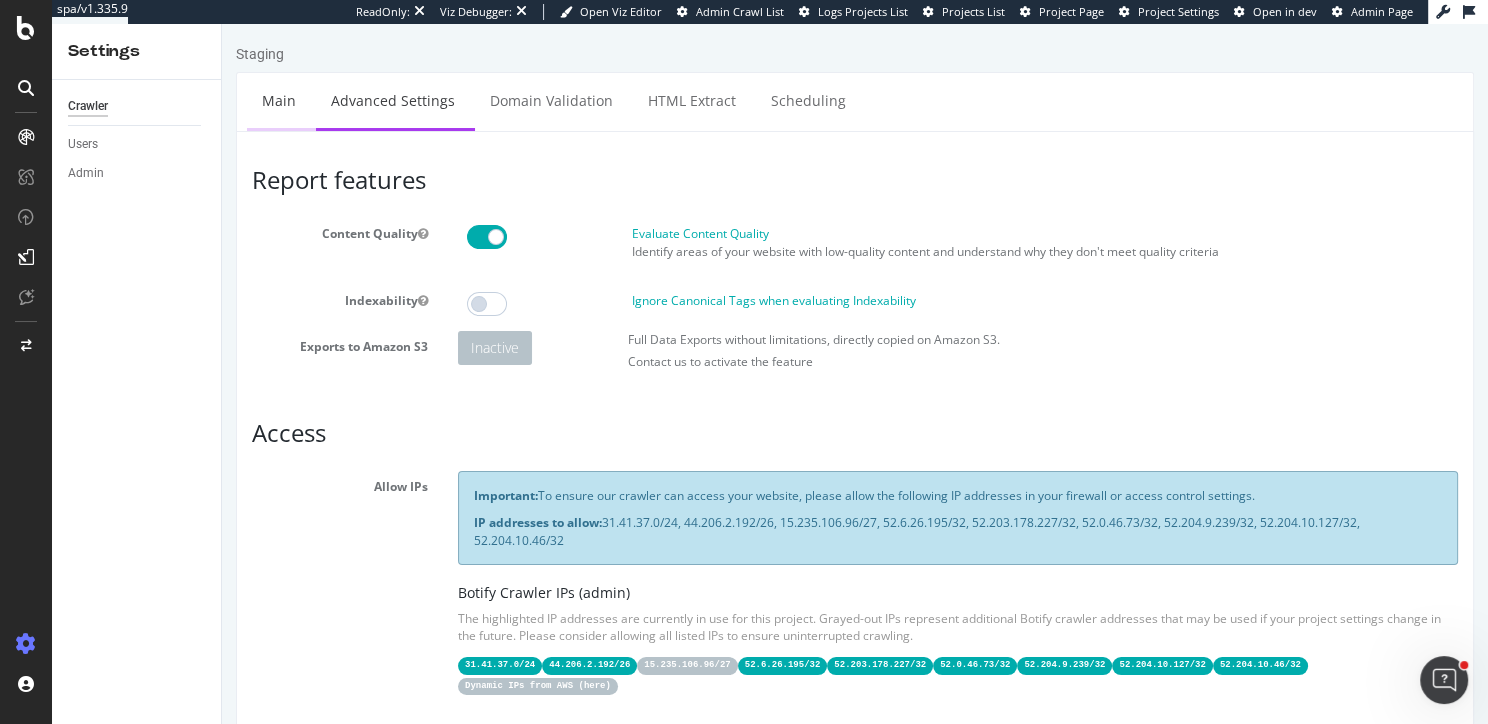 click on "Main" at bounding box center (279, 100) 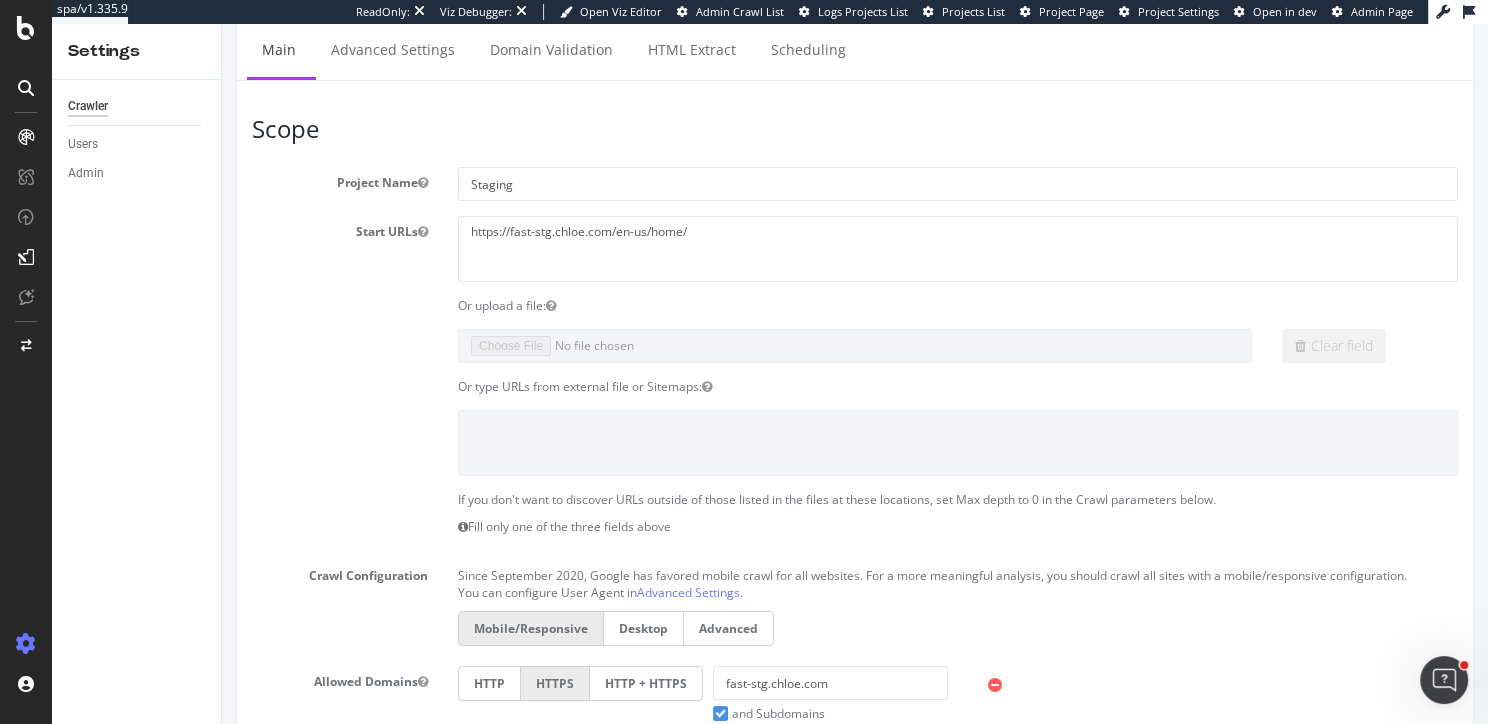 scroll, scrollTop: 0, scrollLeft: 0, axis: both 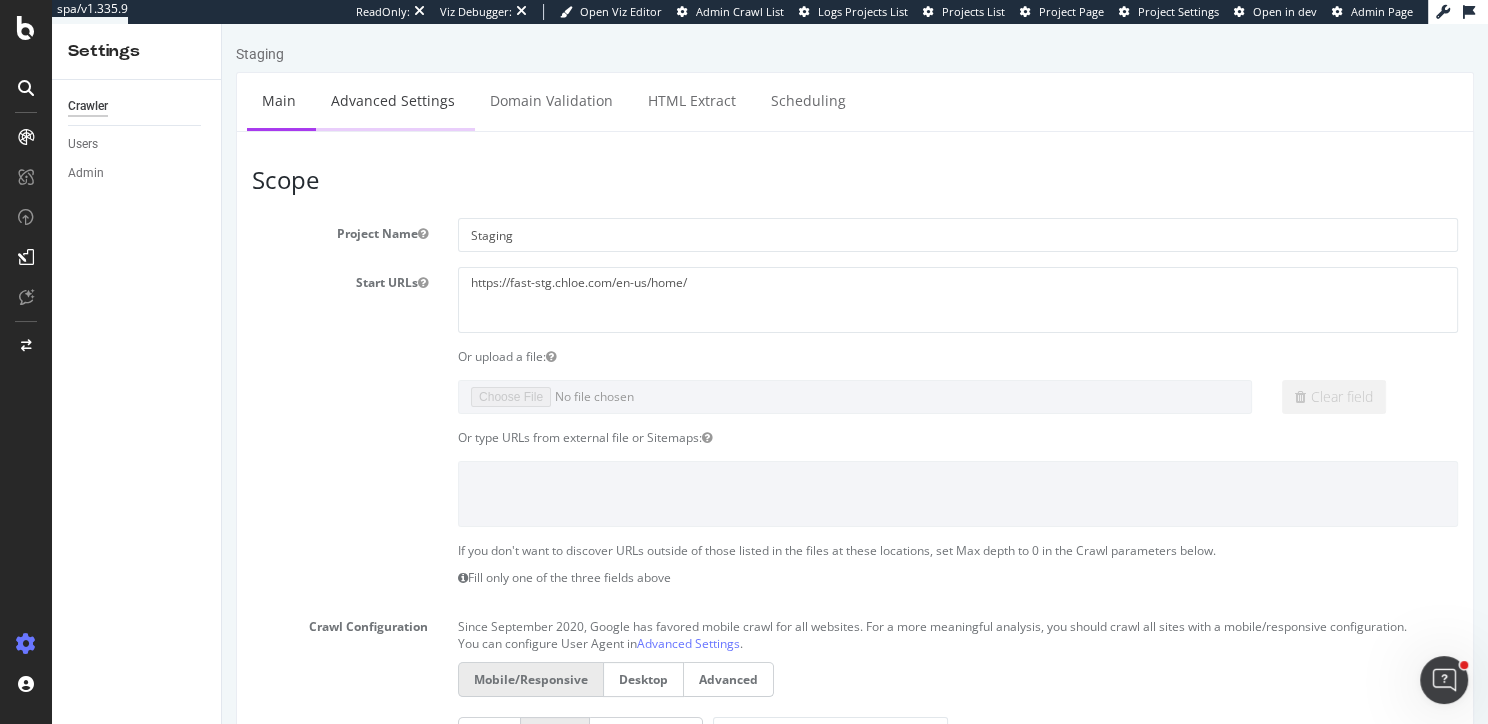 click on "Advanced Settings" at bounding box center (393, 100) 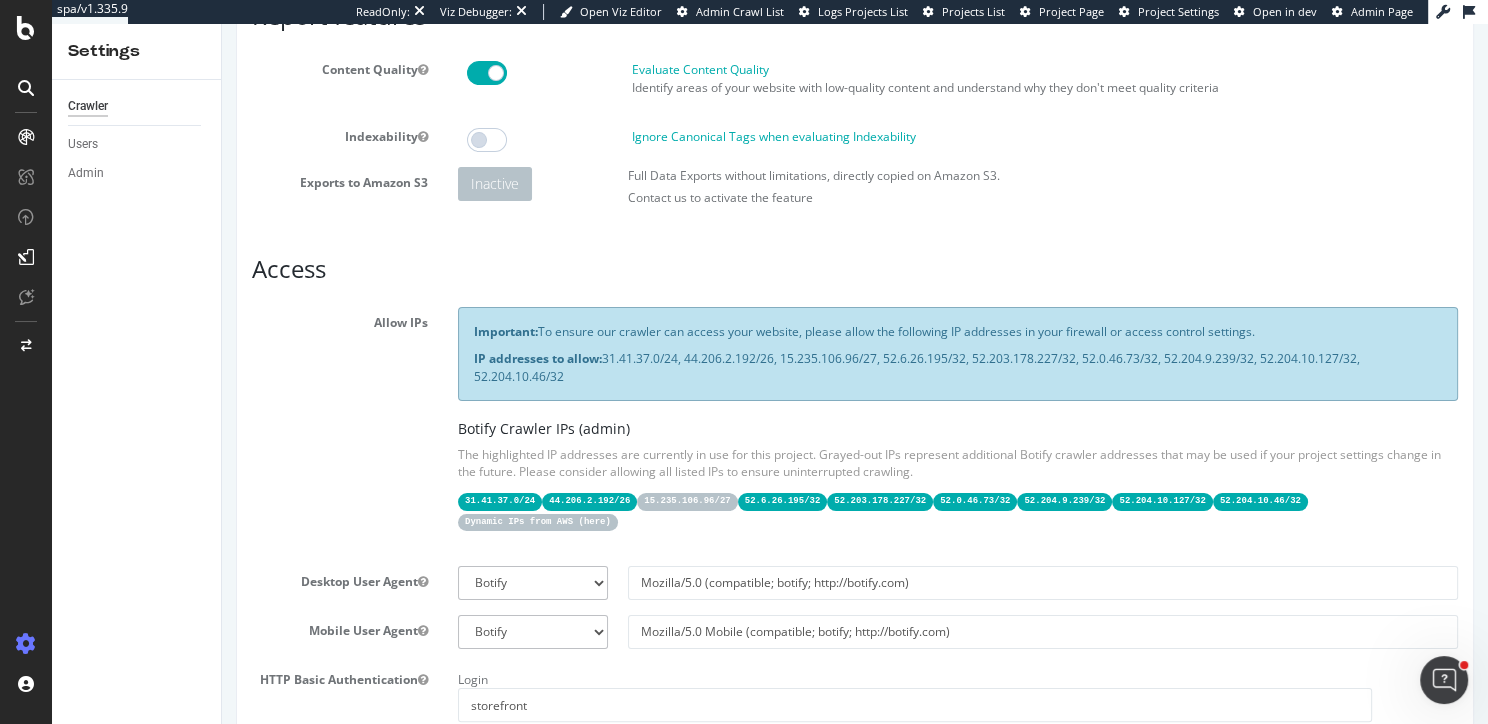 scroll, scrollTop: 0, scrollLeft: 0, axis: both 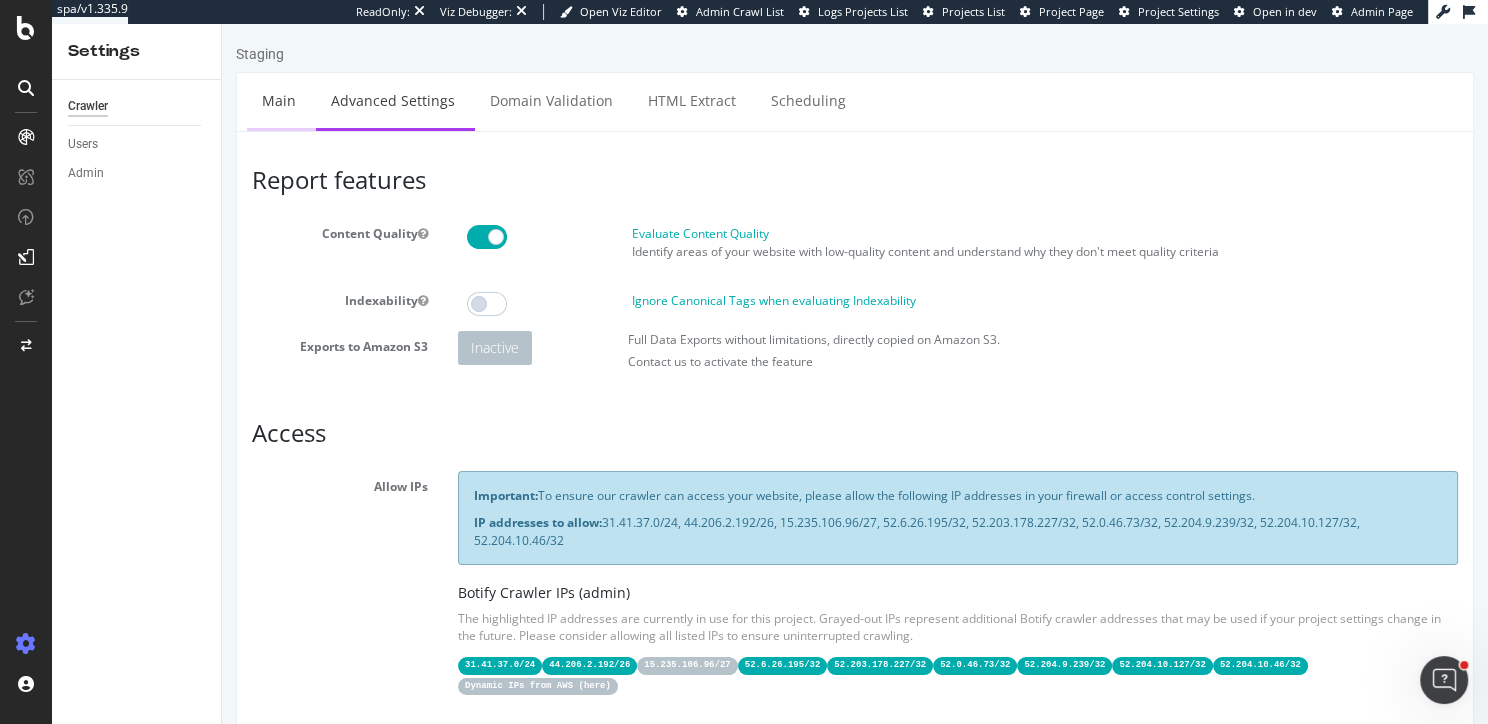 click on "Main" at bounding box center (279, 100) 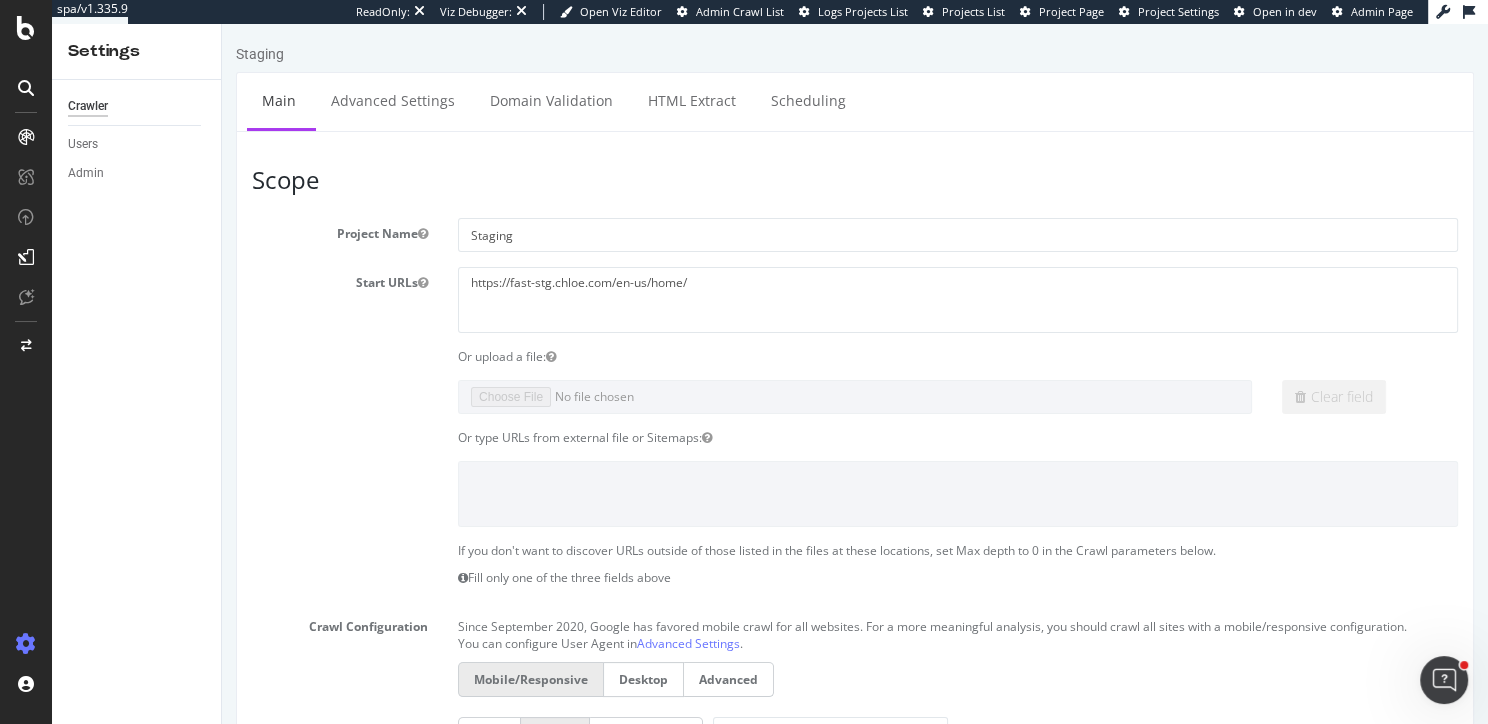 scroll, scrollTop: 0, scrollLeft: 0, axis: both 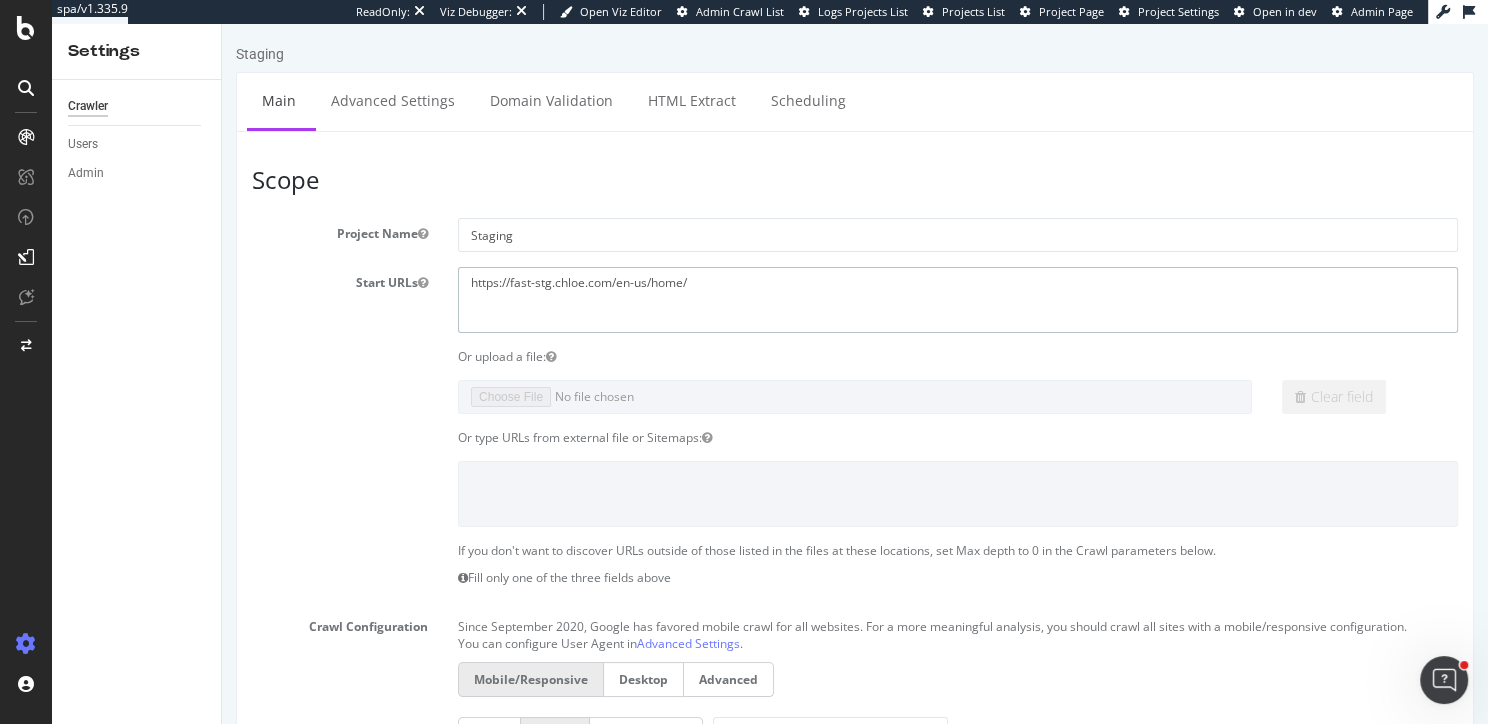 click on "https://fast-stg.chloe.com/en-us/home/" at bounding box center [958, 299] 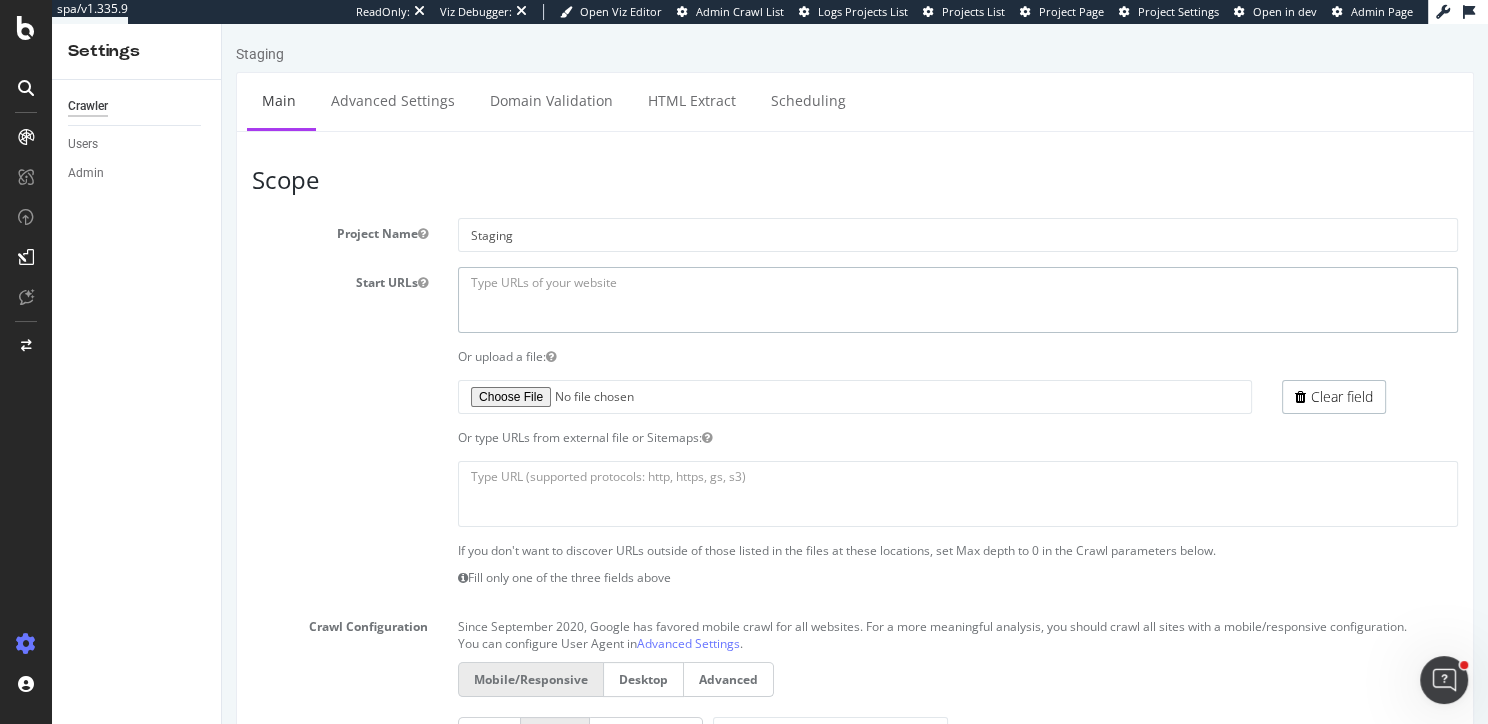 type 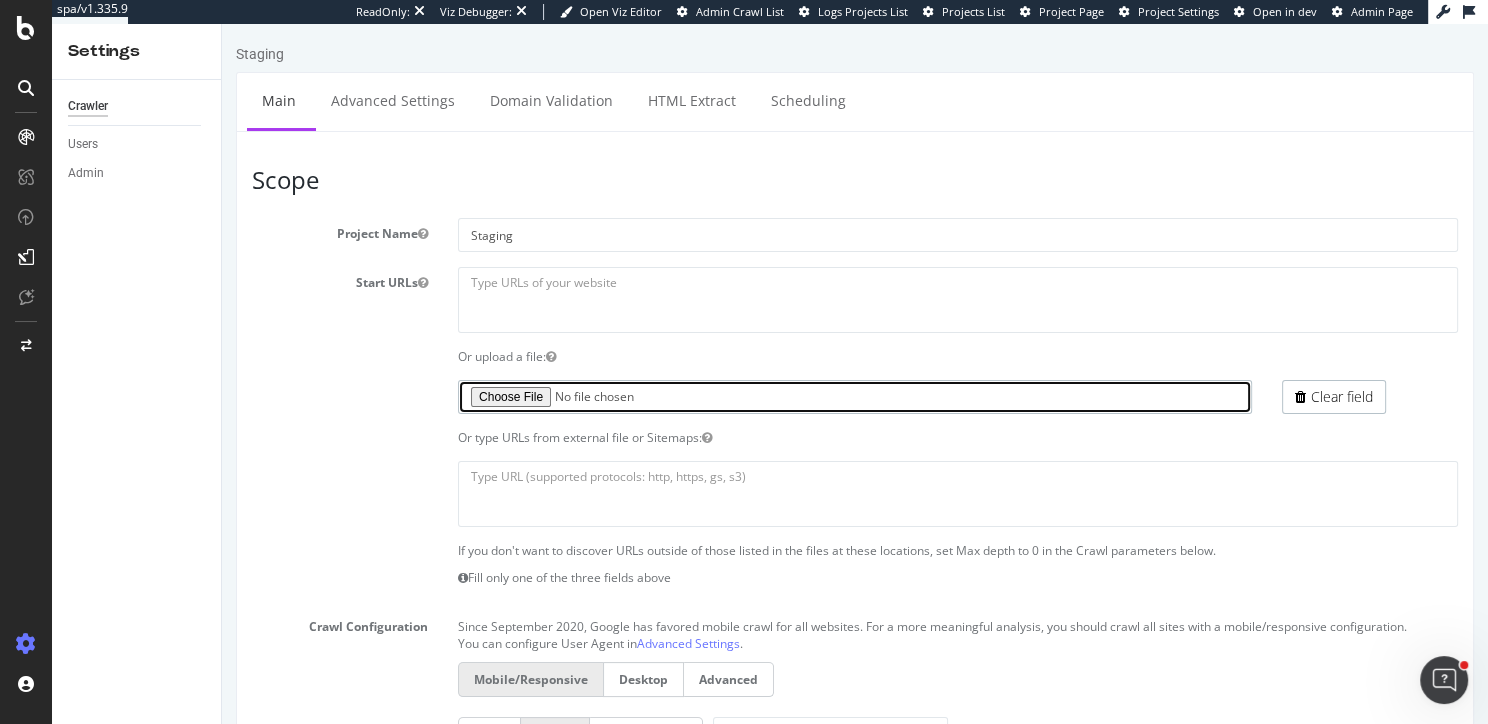 click at bounding box center [855, 397] 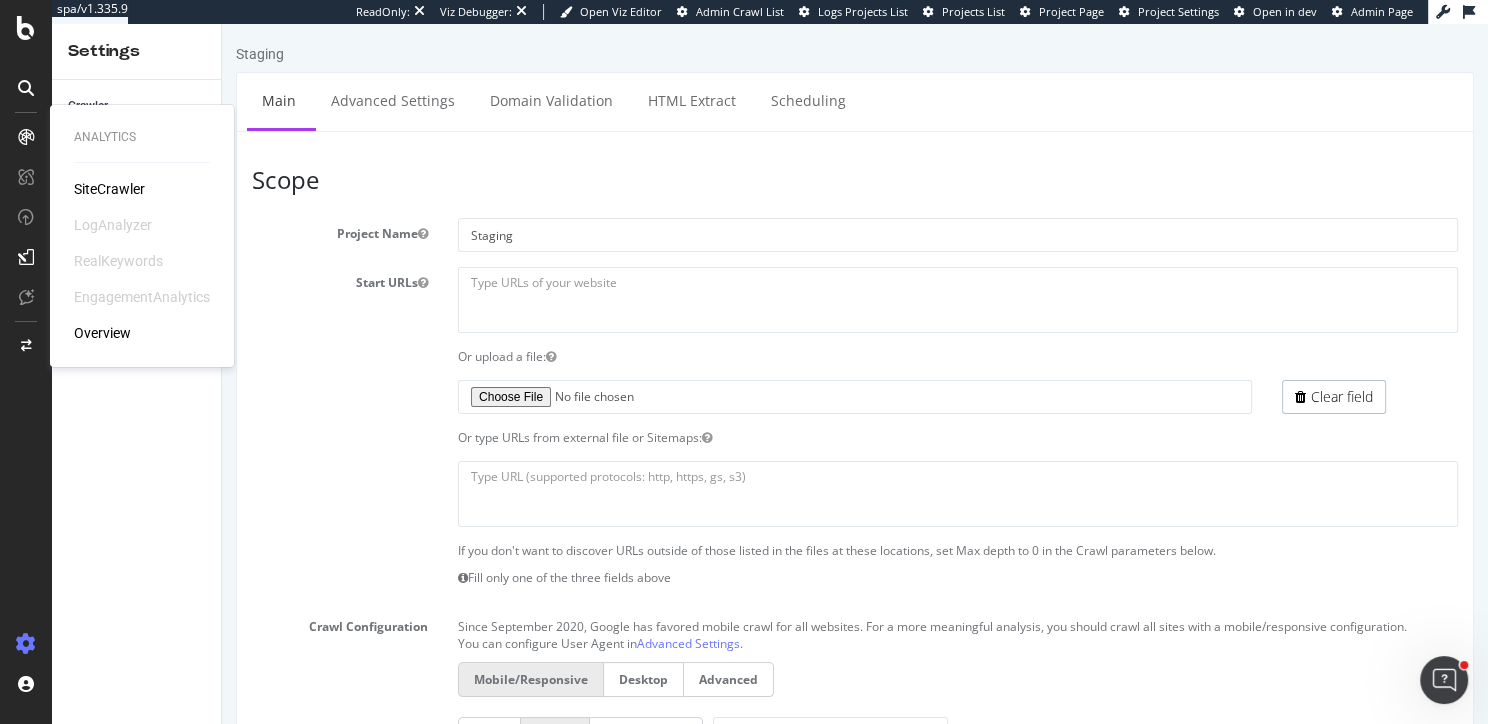 click on "SiteCrawler" at bounding box center (109, 189) 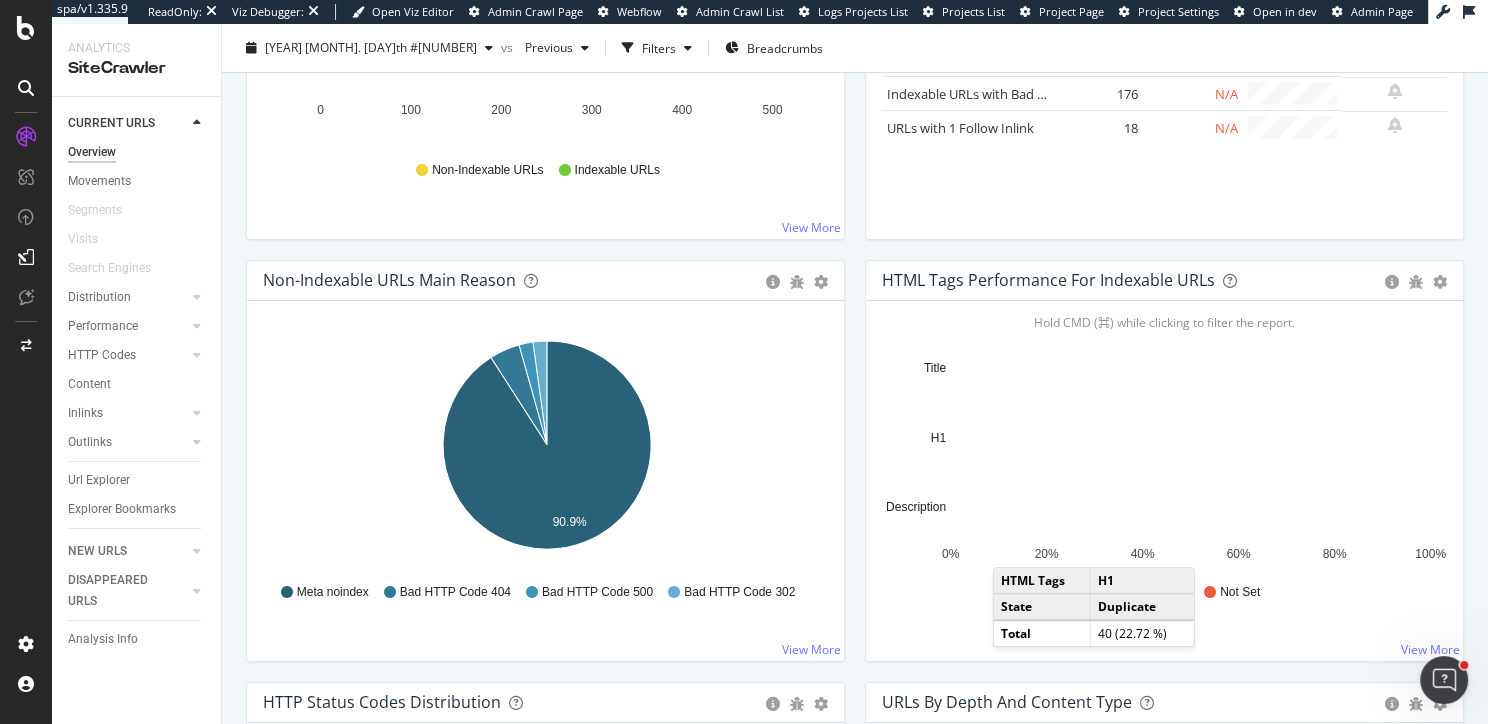 scroll, scrollTop: 494, scrollLeft: 0, axis: vertical 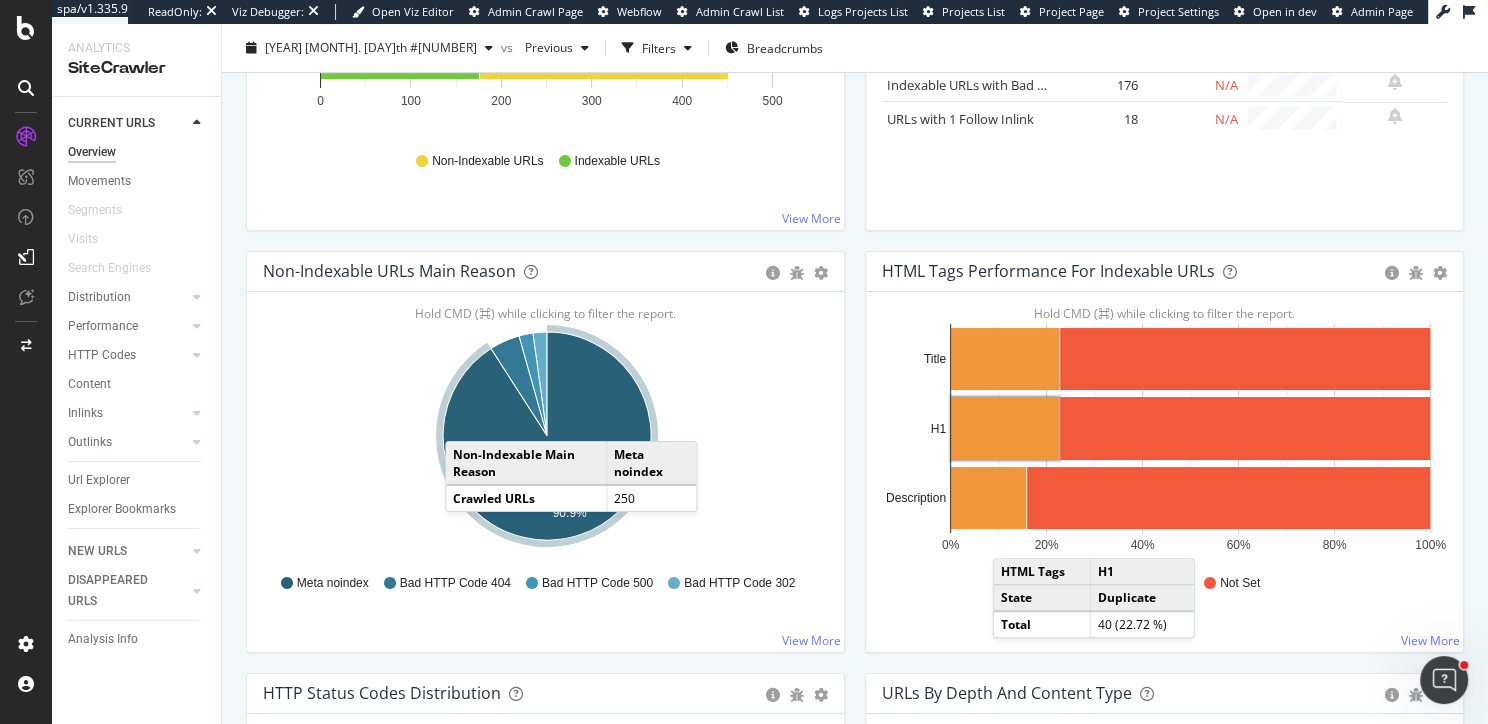click 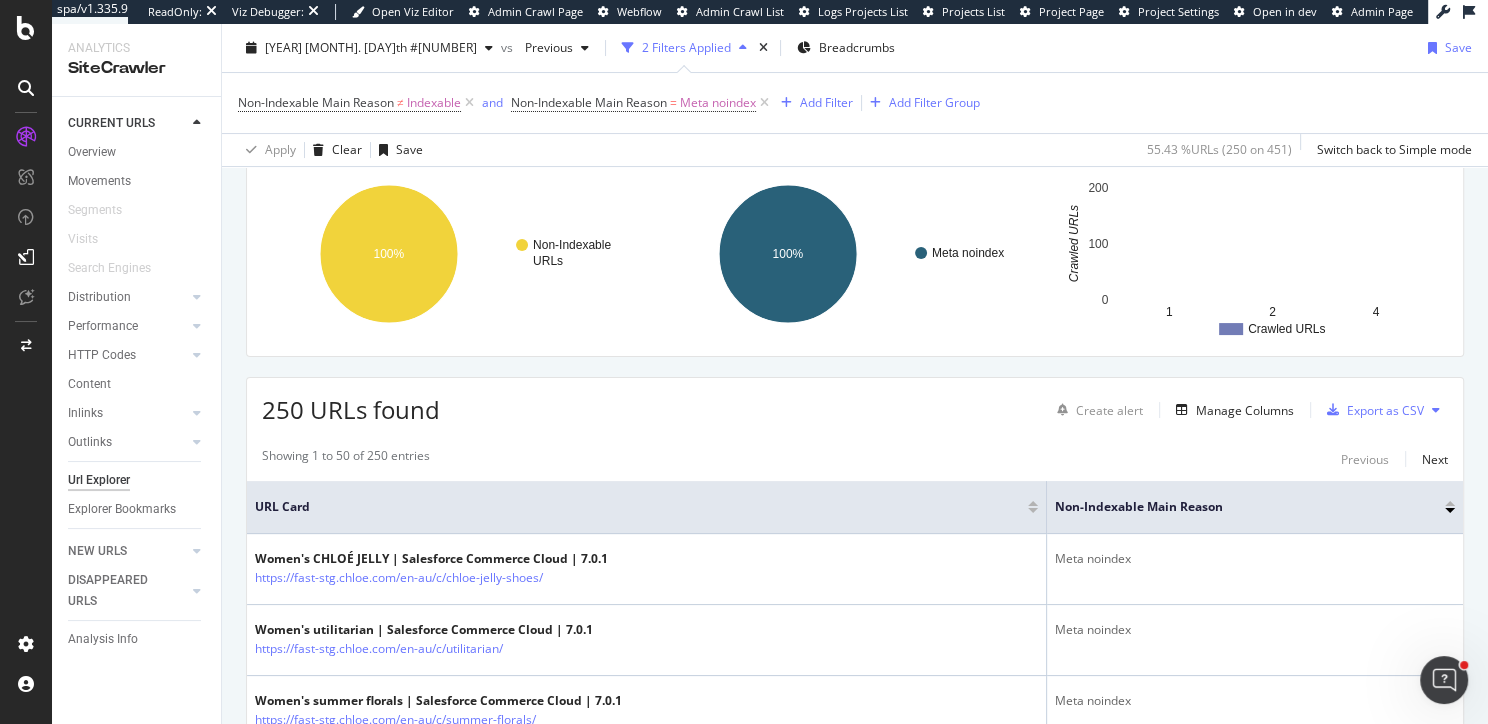 scroll, scrollTop: 274, scrollLeft: 0, axis: vertical 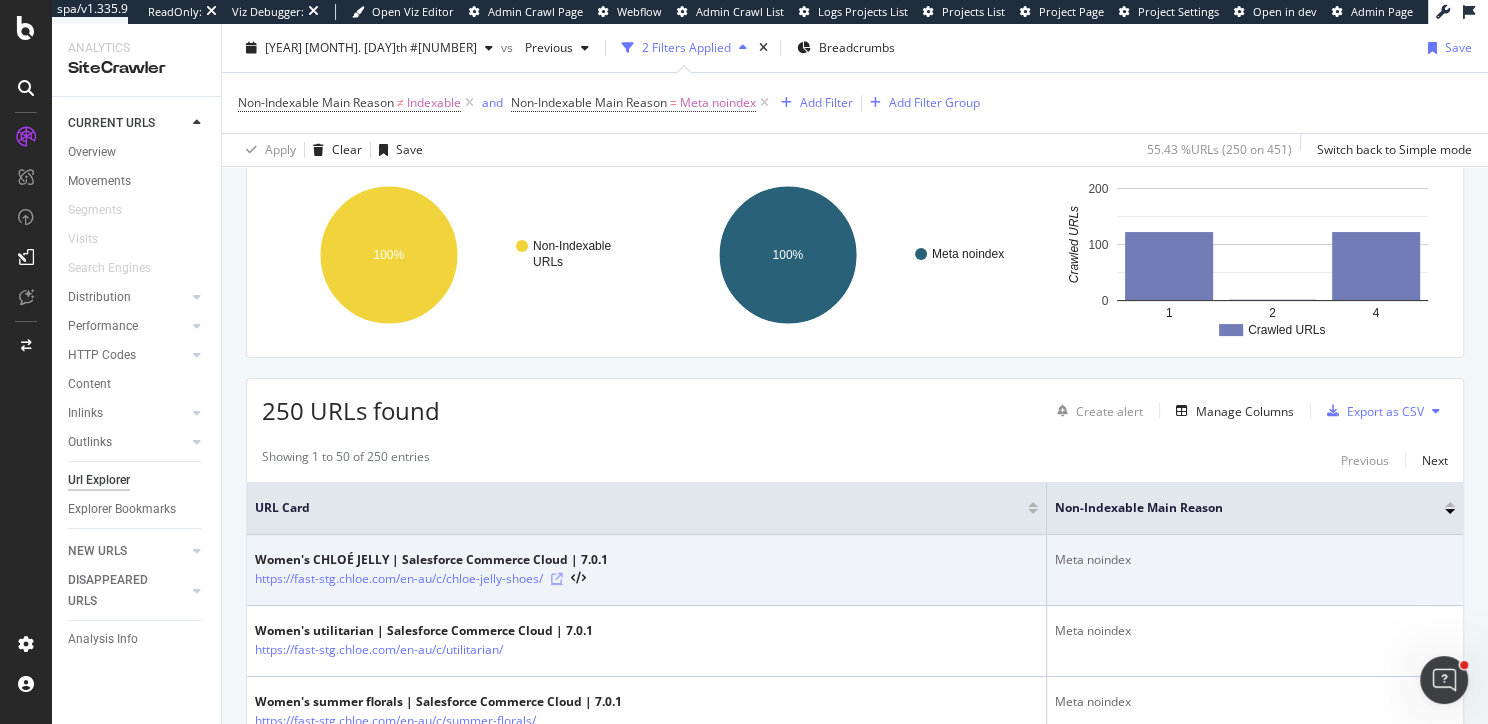 click at bounding box center (557, 579) 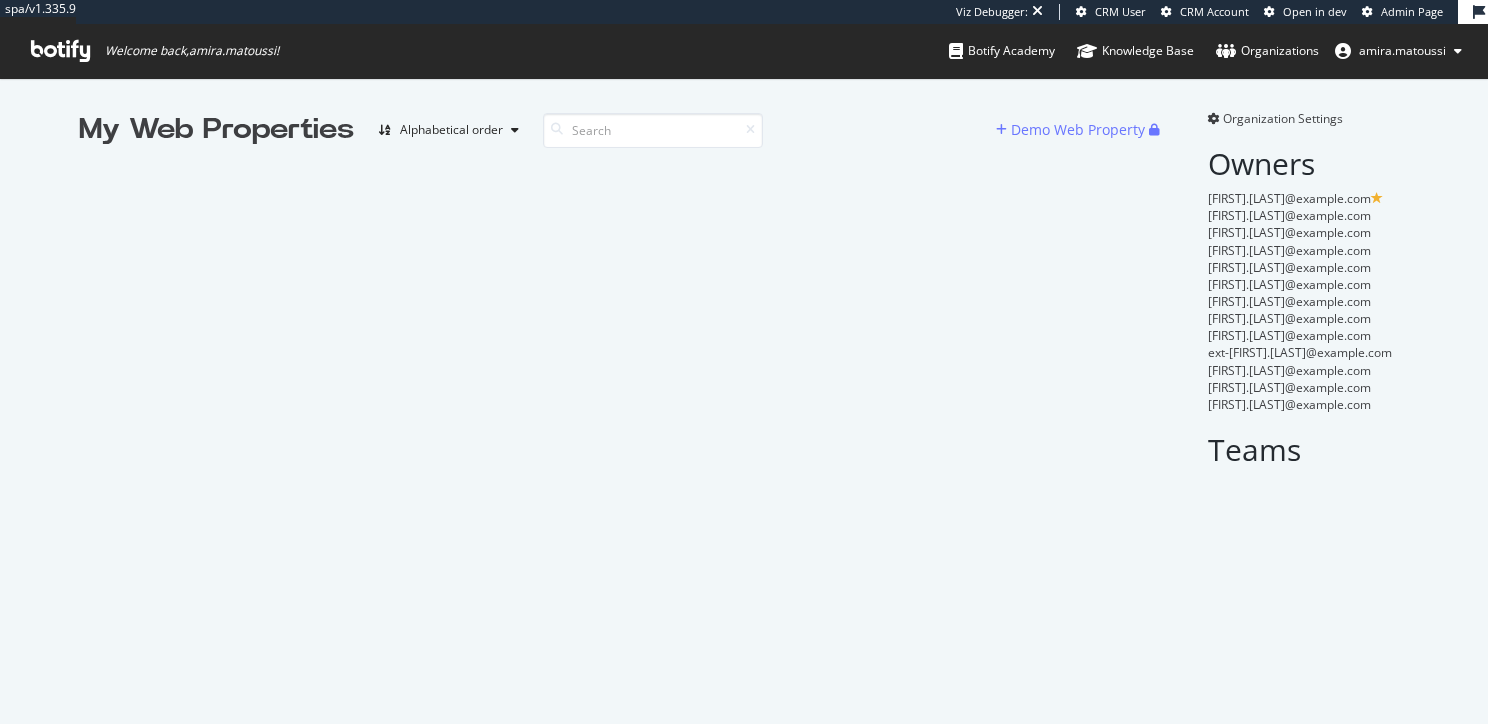scroll, scrollTop: 0, scrollLeft: 0, axis: both 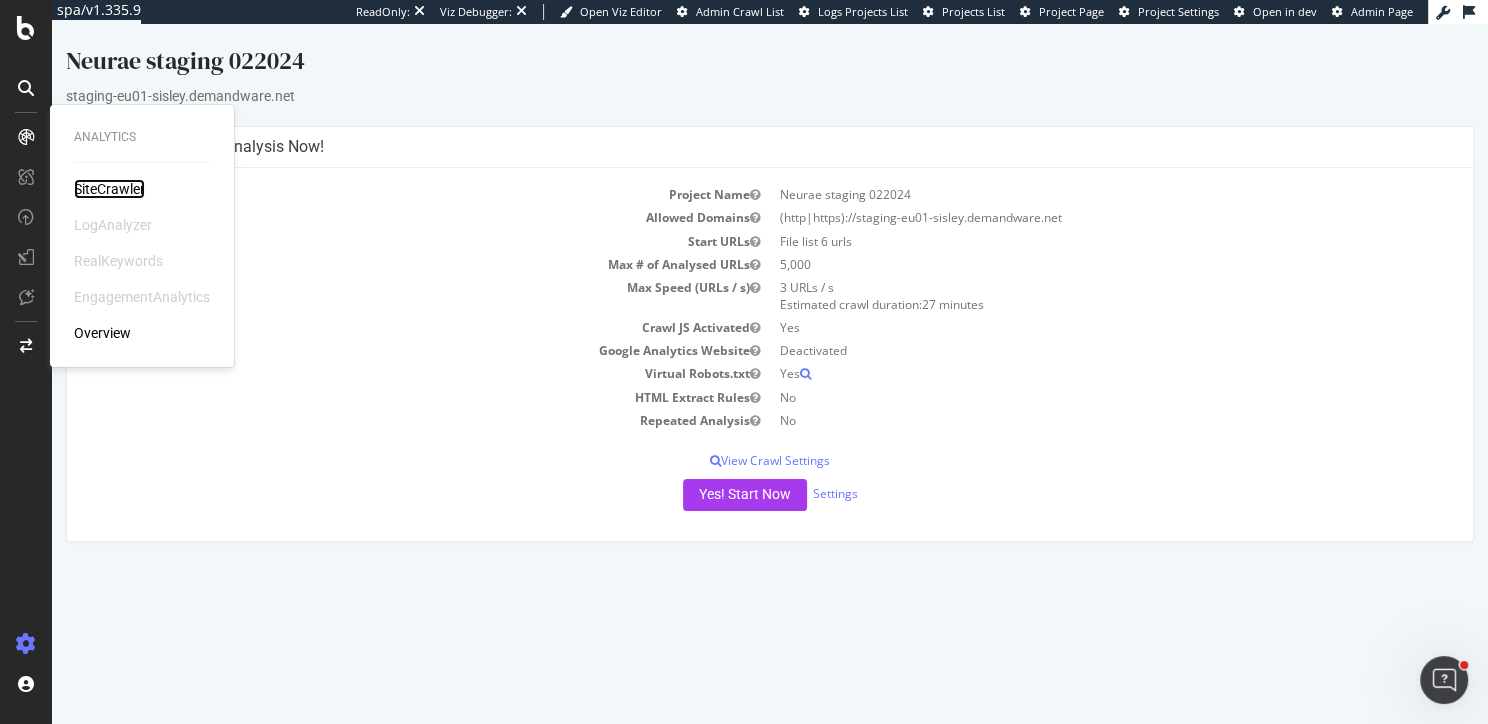 click on "SiteCrawler" at bounding box center [109, 189] 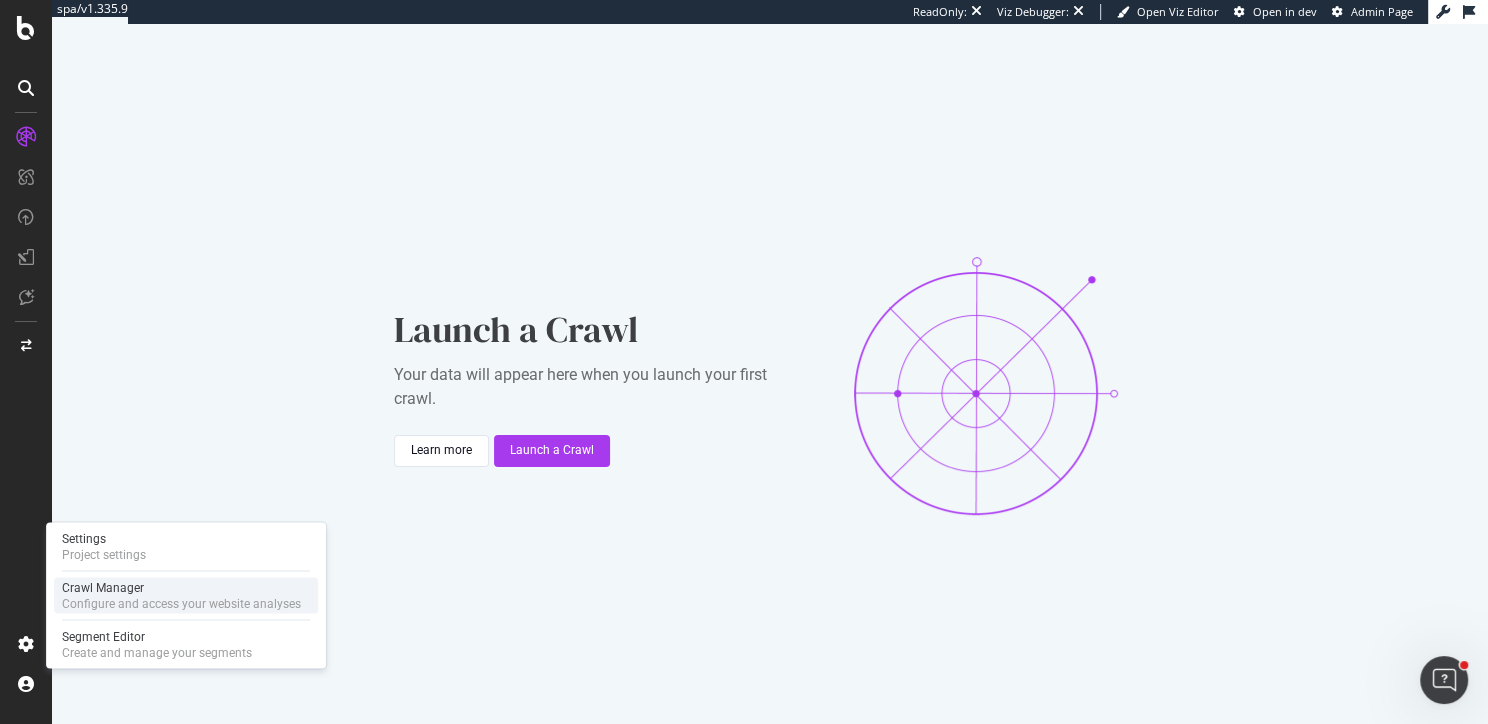 click on "Crawl Manager" at bounding box center (181, 587) 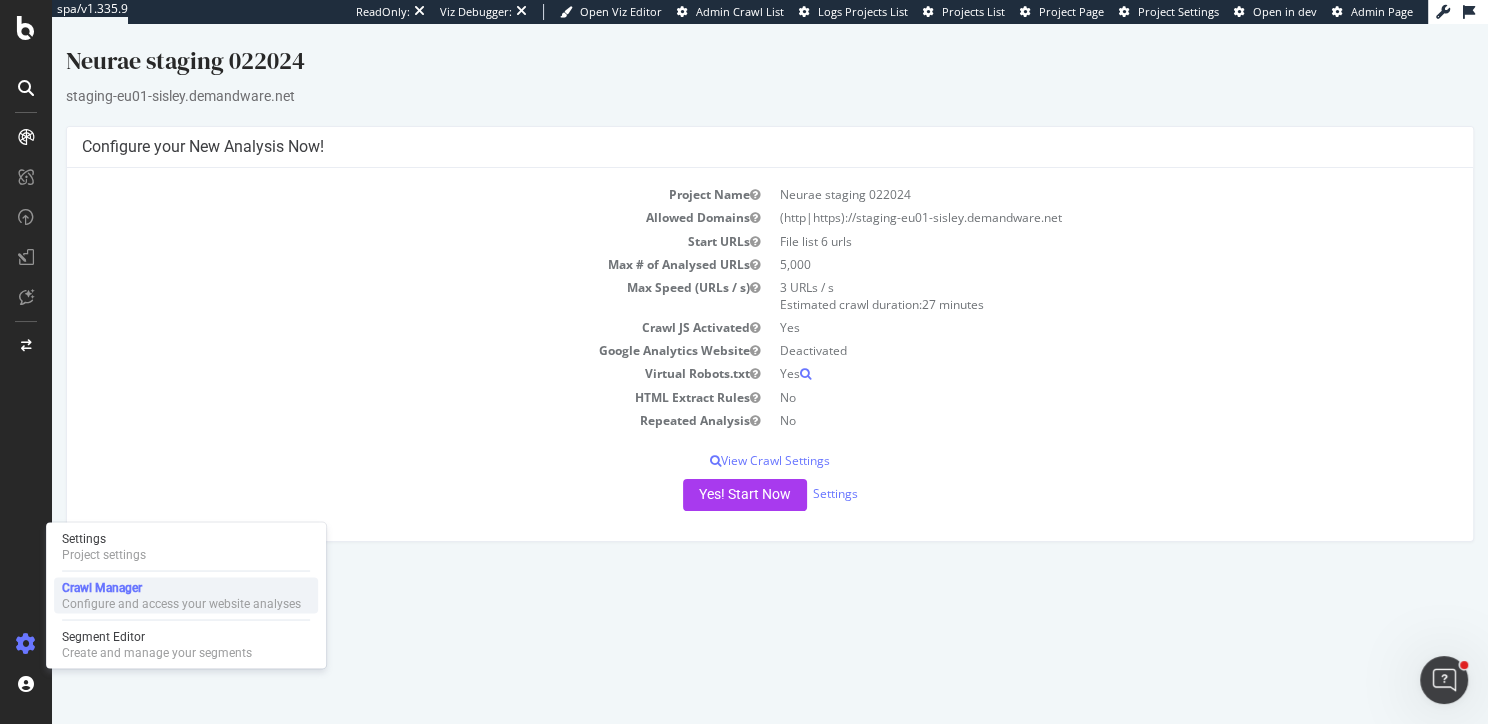 scroll, scrollTop: 0, scrollLeft: 0, axis: both 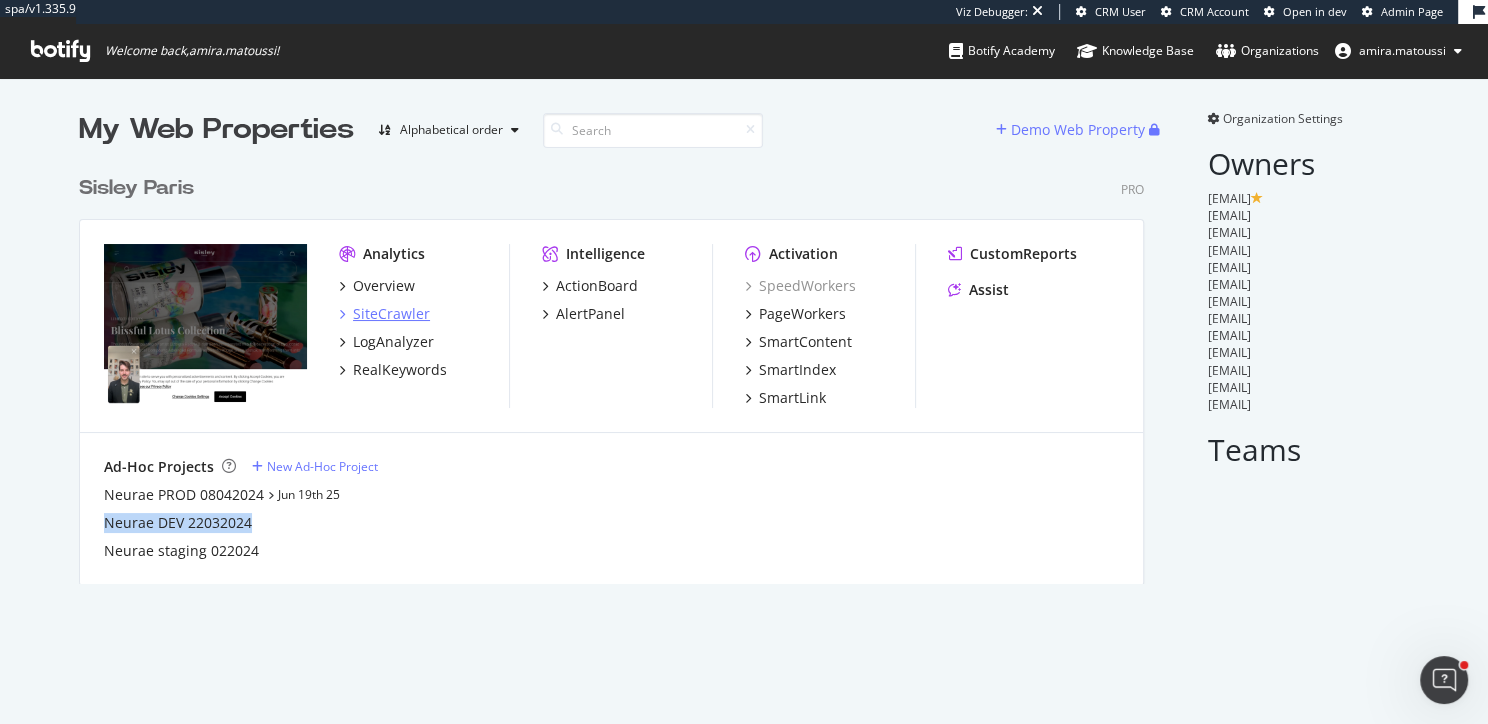 click on "SiteCrawler" at bounding box center (391, 314) 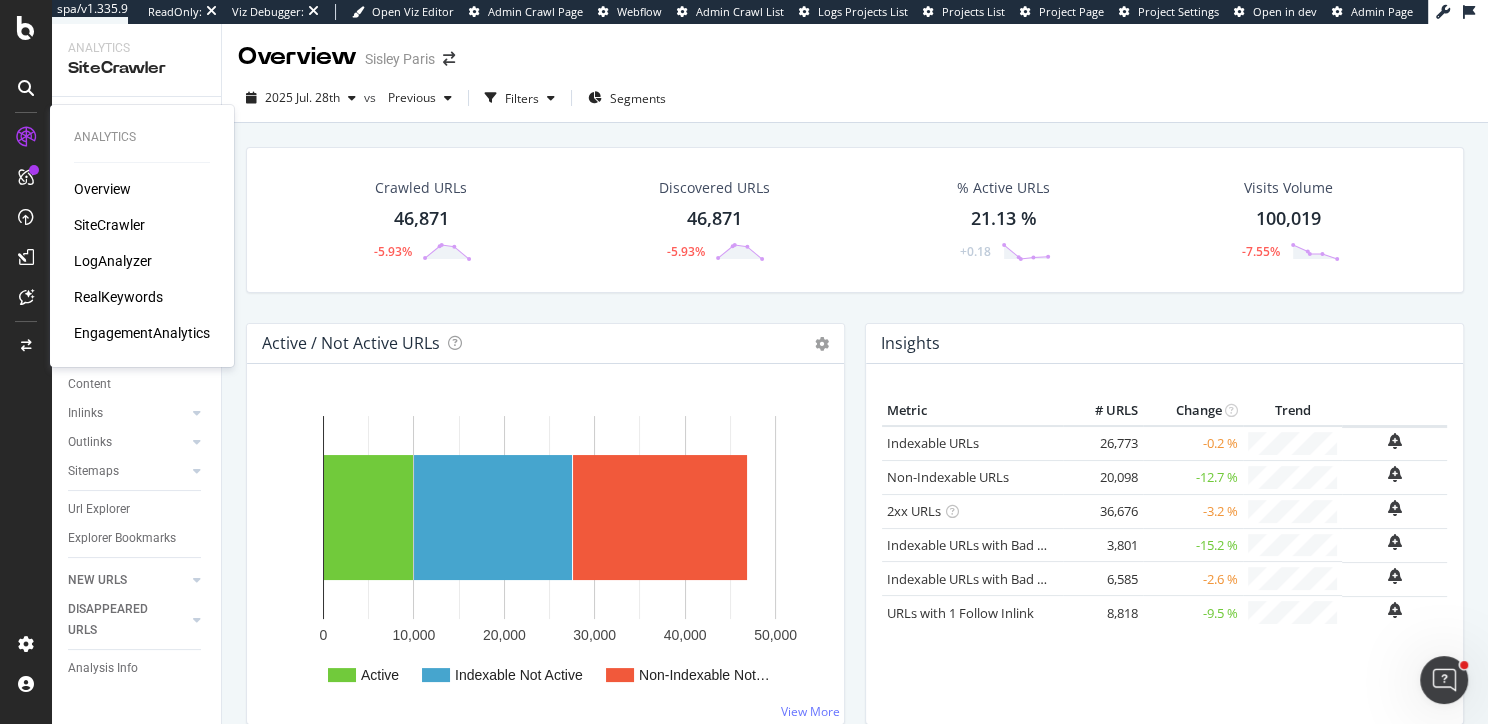 click on "RealKeywords" at bounding box center (118, 297) 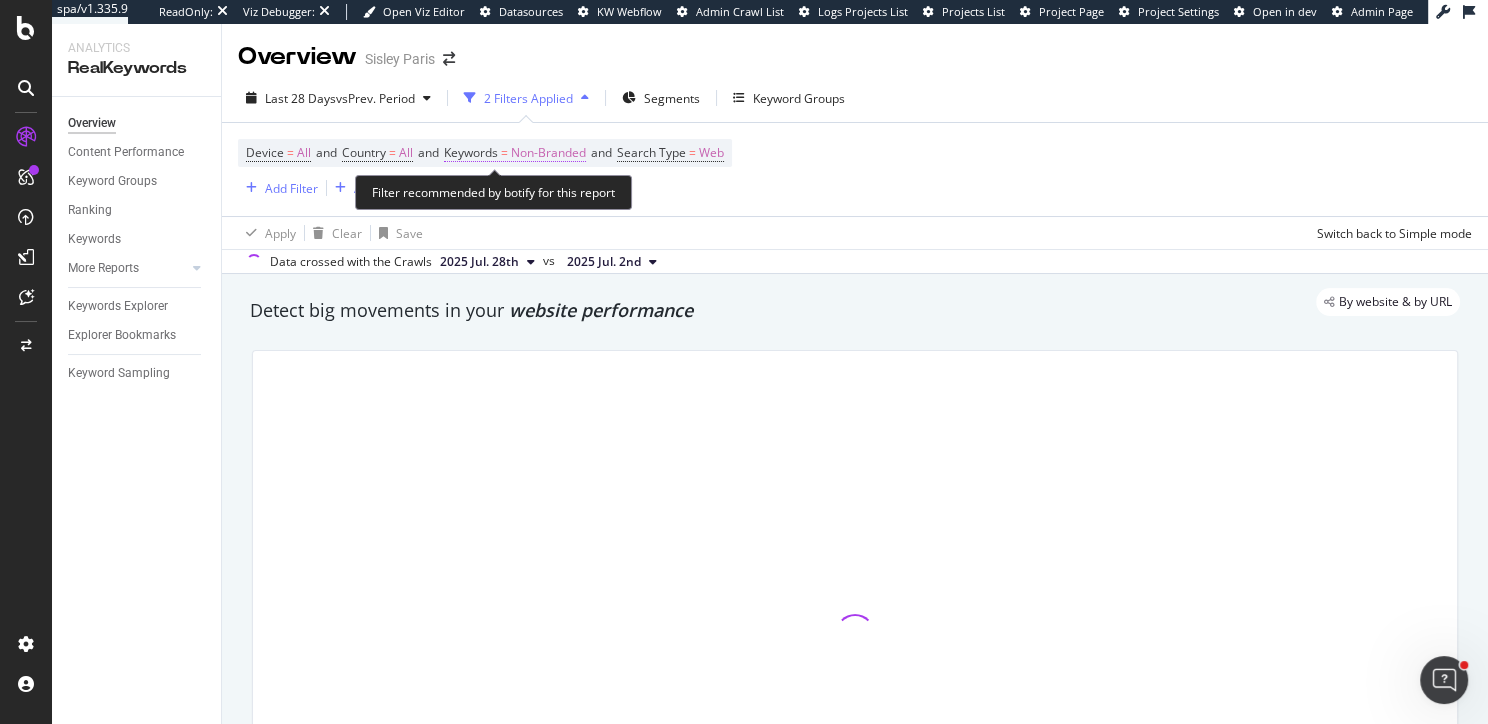 click on "Non-Branded" at bounding box center [548, 153] 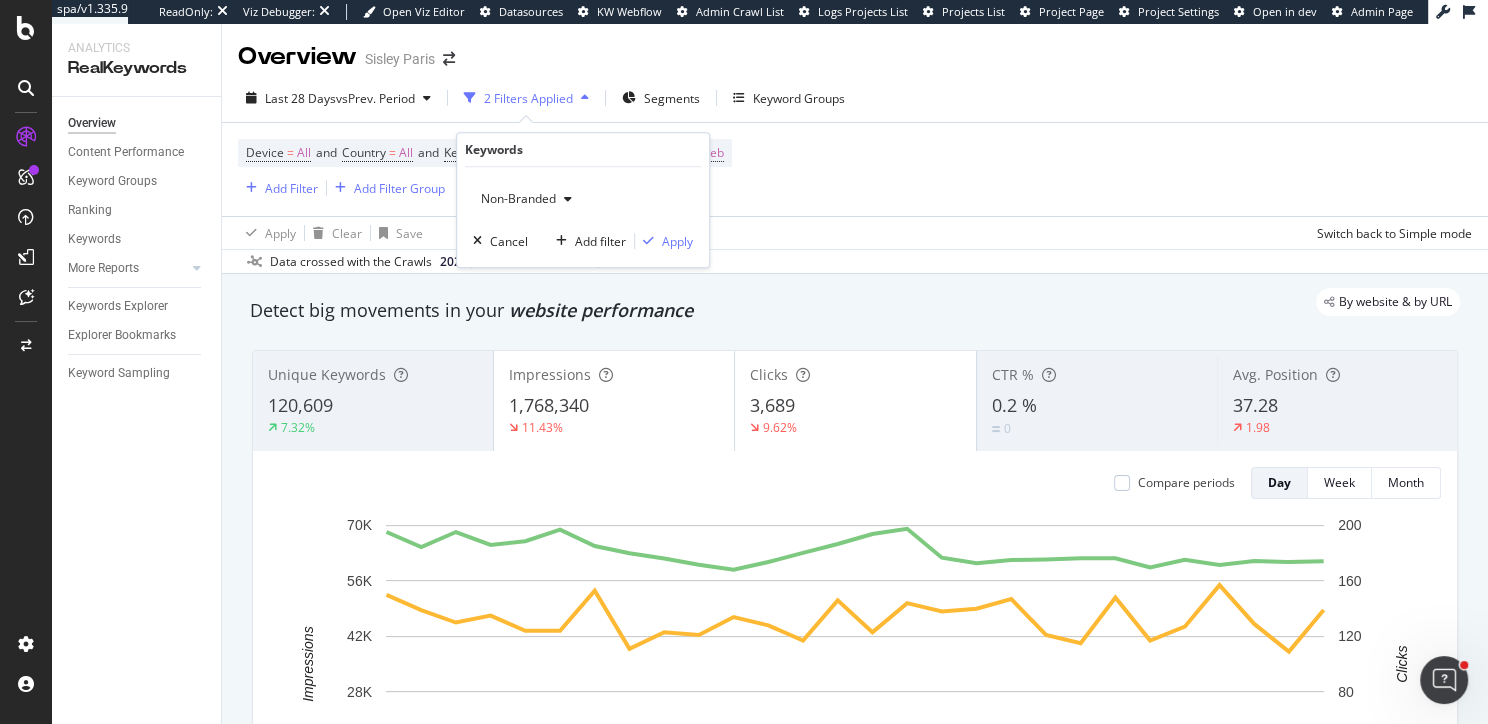click on "Non-Branded" at bounding box center [514, 198] 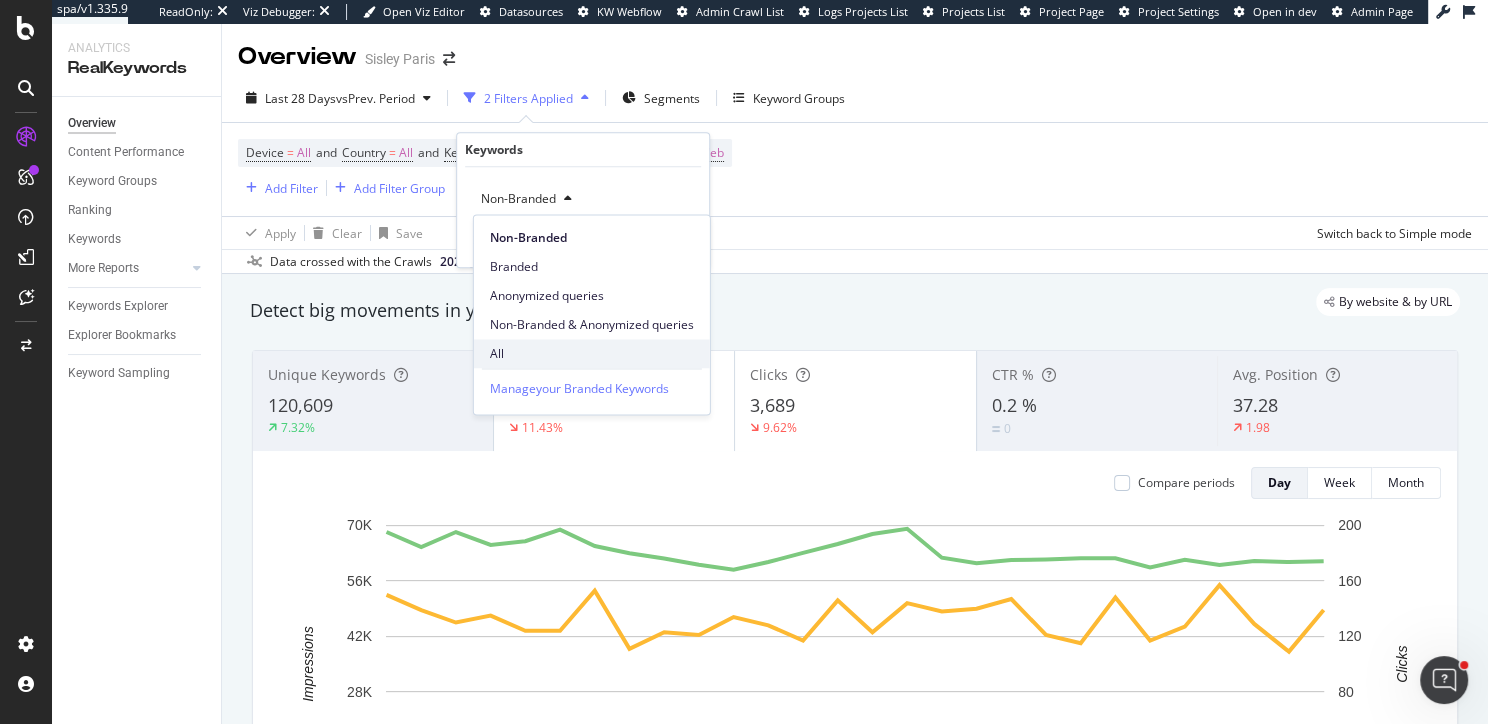click on "All" at bounding box center [592, 354] 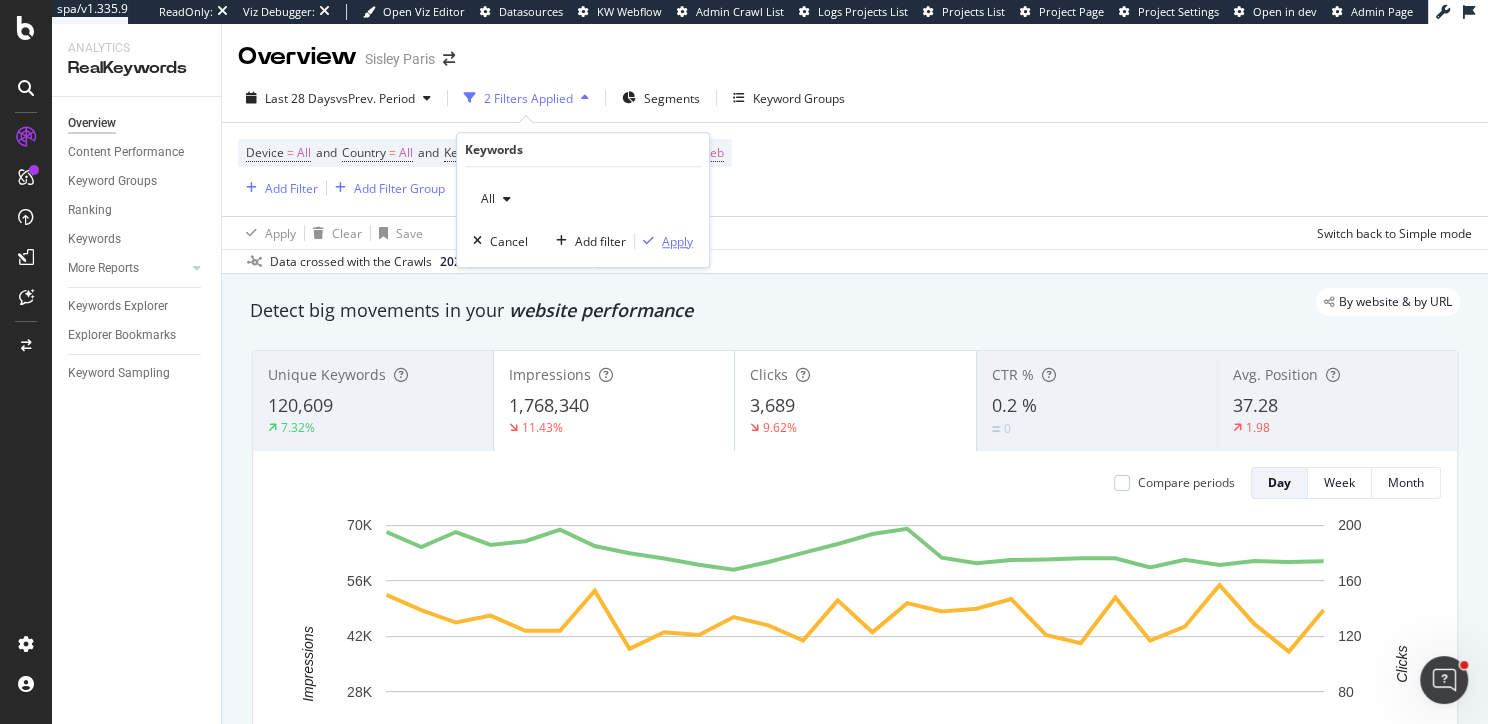 click on "Apply" at bounding box center (664, 241) 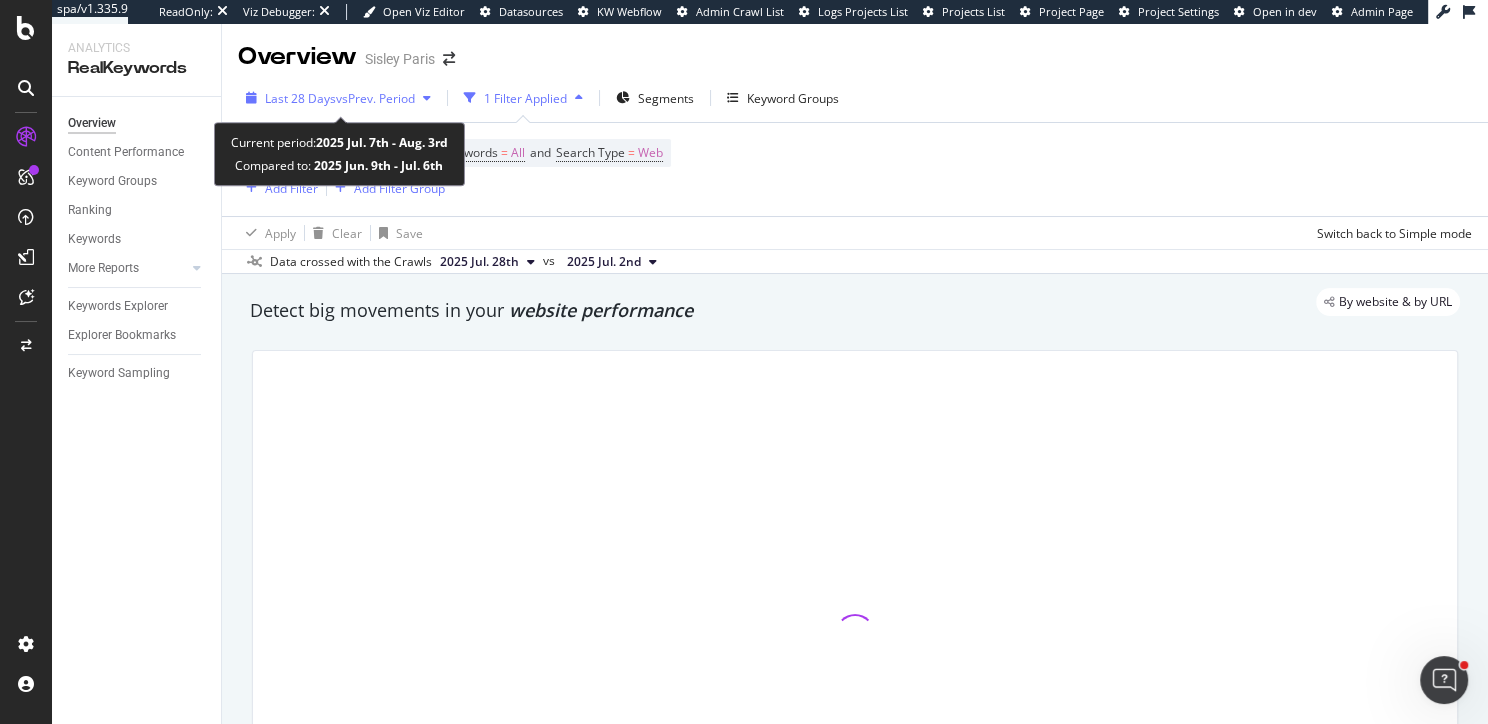 click on "Last 28 Days" at bounding box center (300, 98) 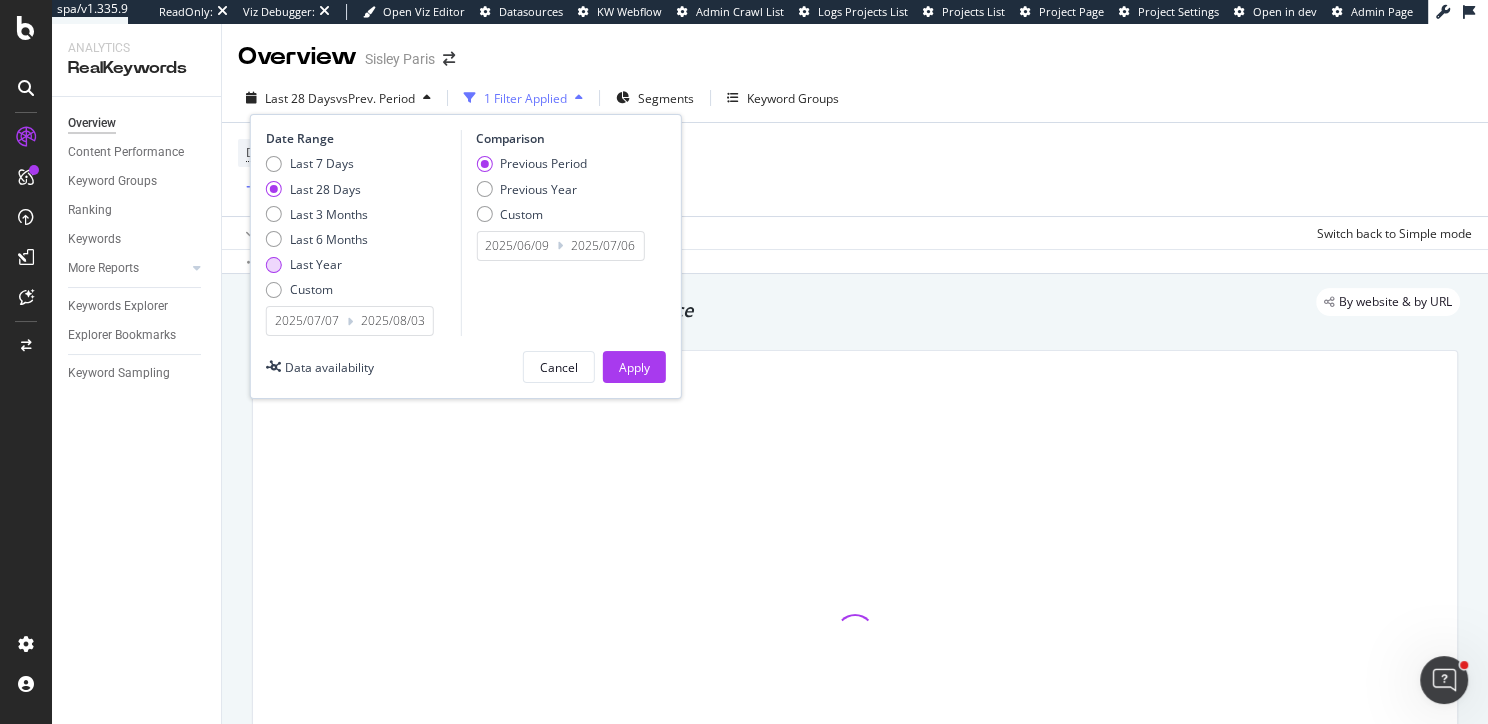 click at bounding box center (274, 265) 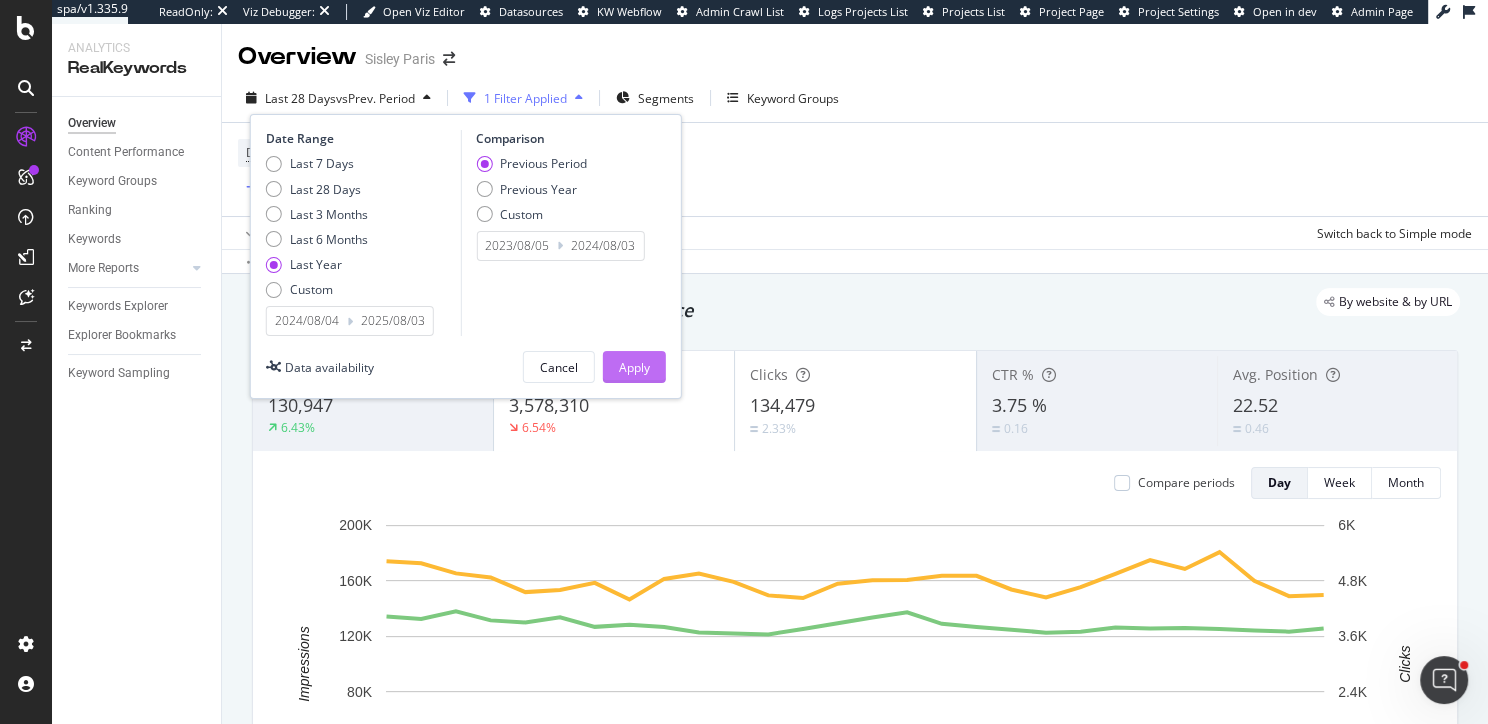 click on "Apply" at bounding box center [634, 367] 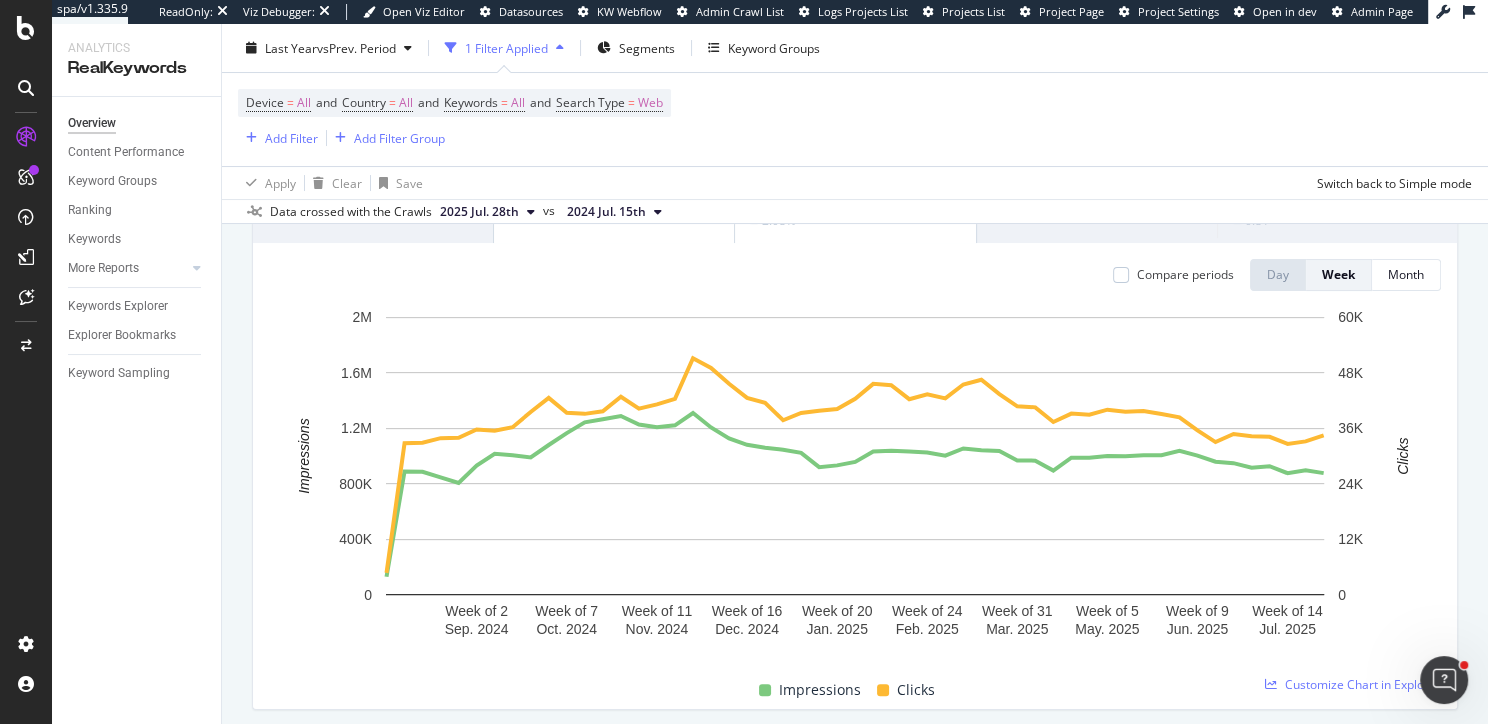 scroll, scrollTop: 220, scrollLeft: 0, axis: vertical 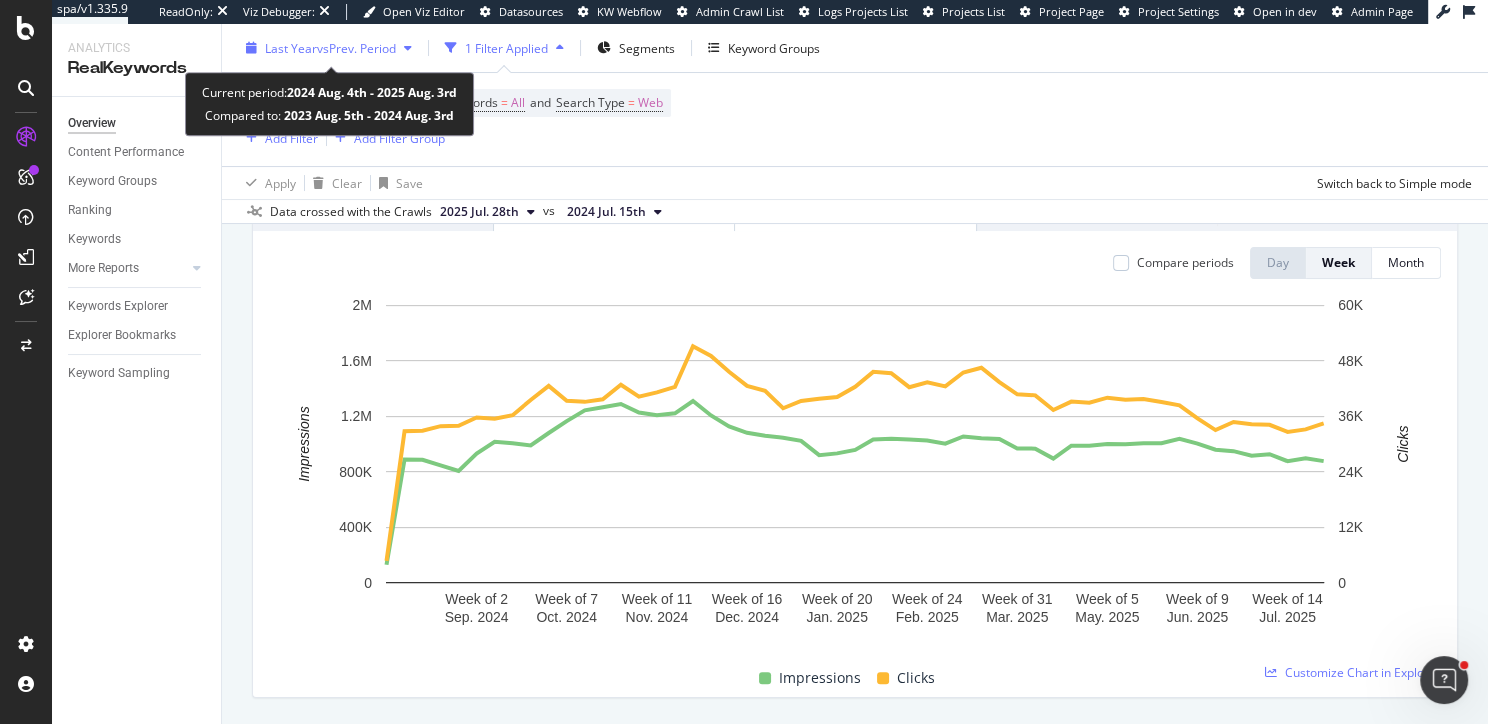 click on "Last Year  vs  Prev. Period" at bounding box center [329, 48] 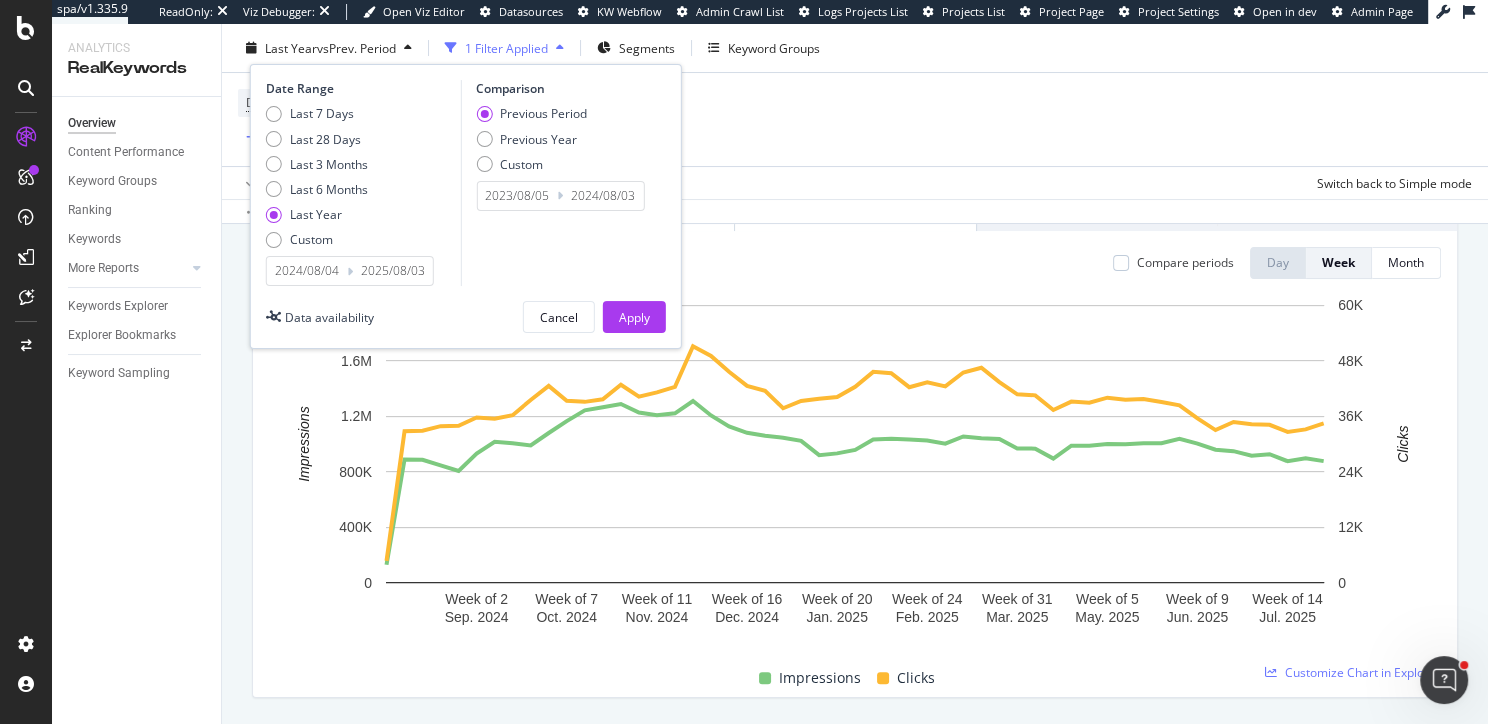 click on "2024/08/04" at bounding box center (307, 271) 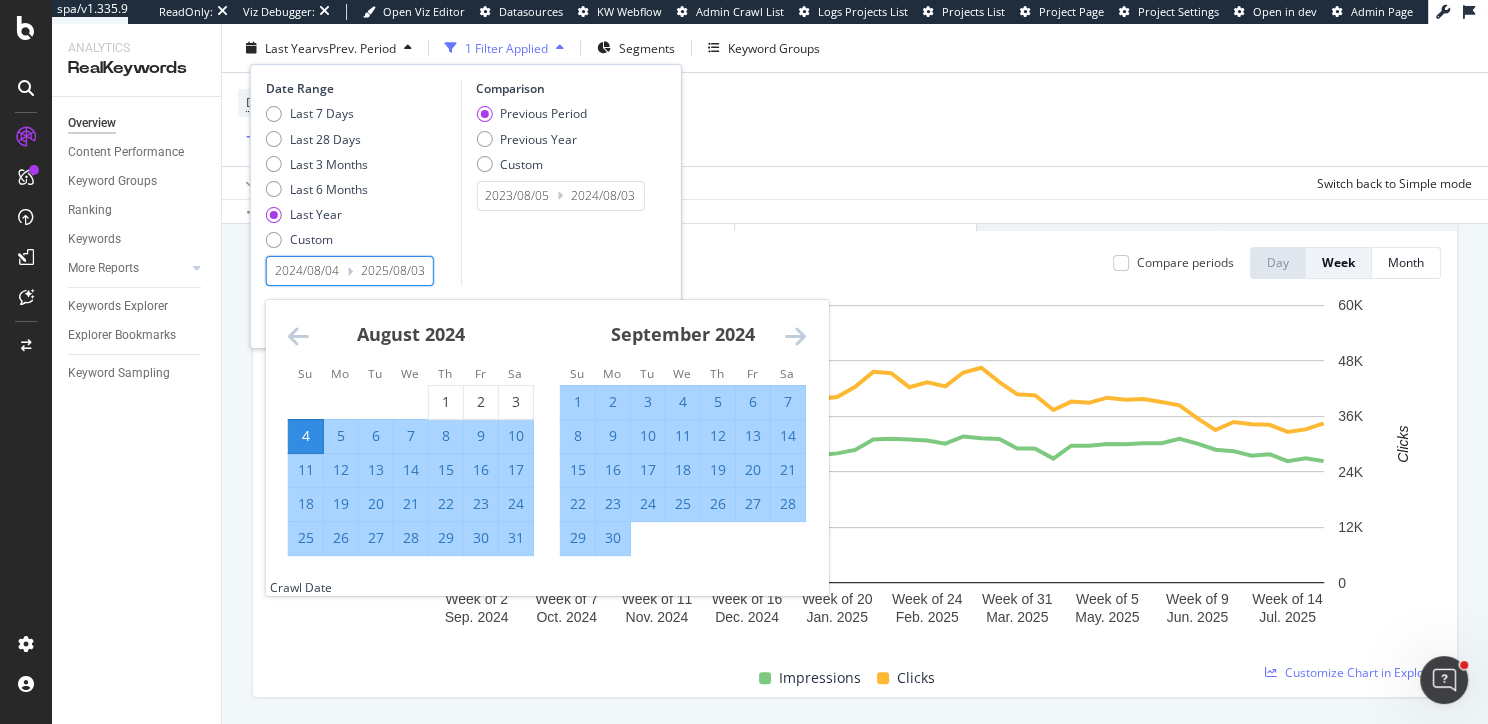 click at bounding box center [298, 336] 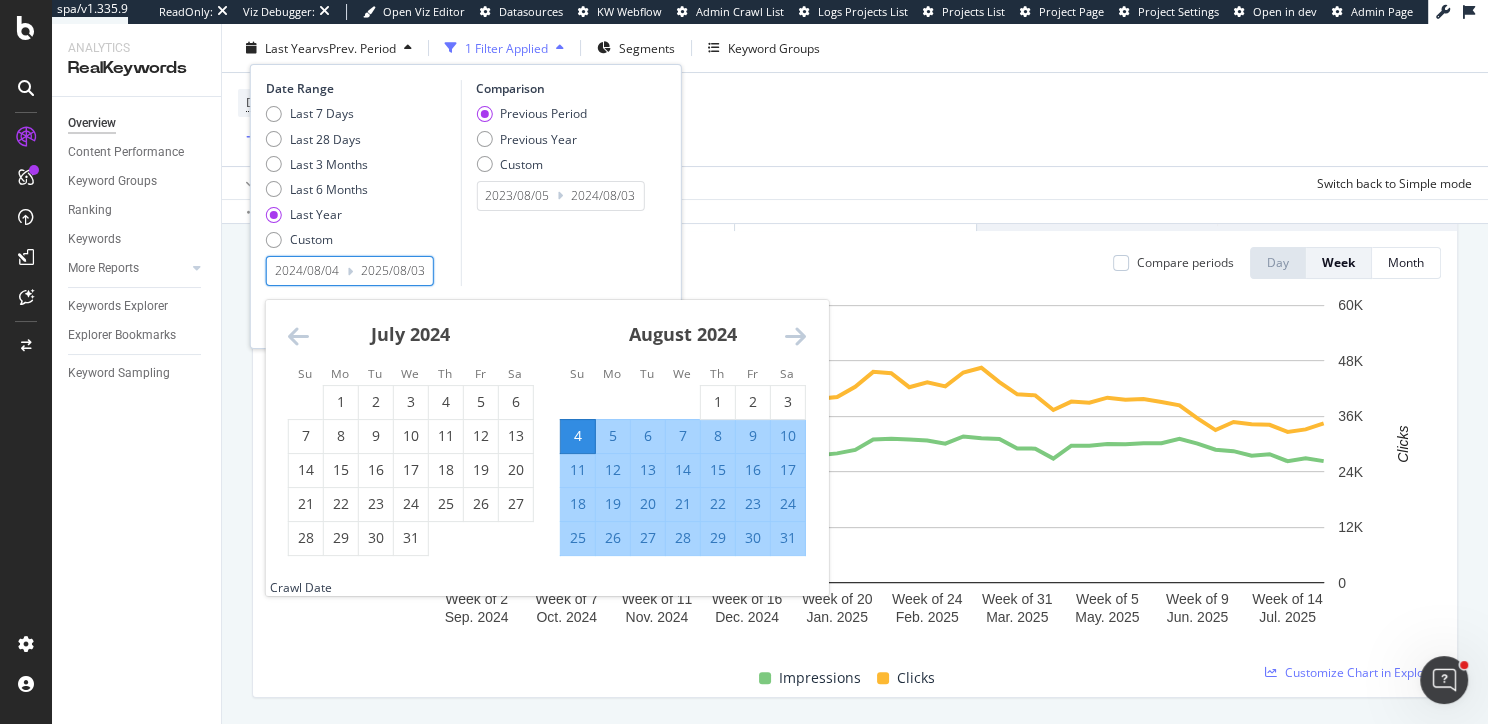 click at bounding box center (298, 336) 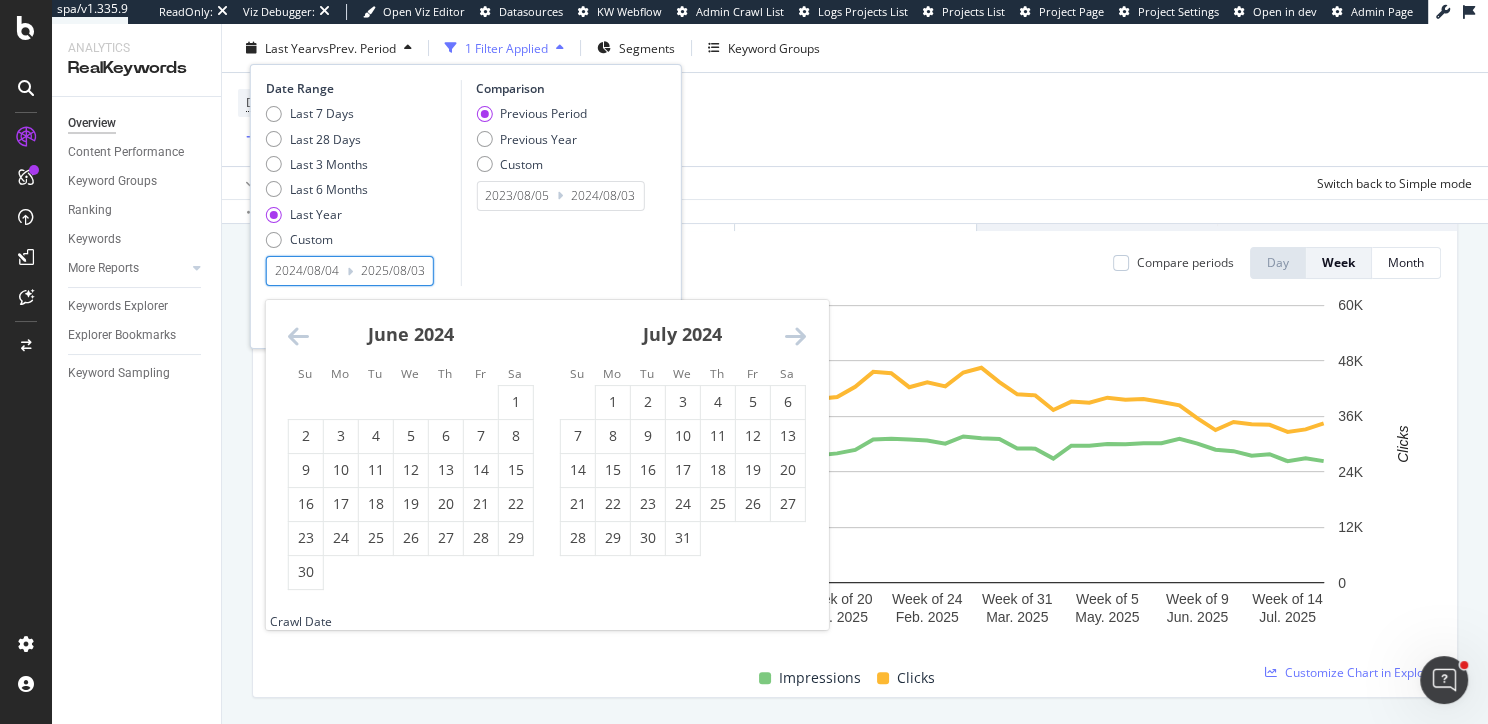 click at bounding box center [298, 336] 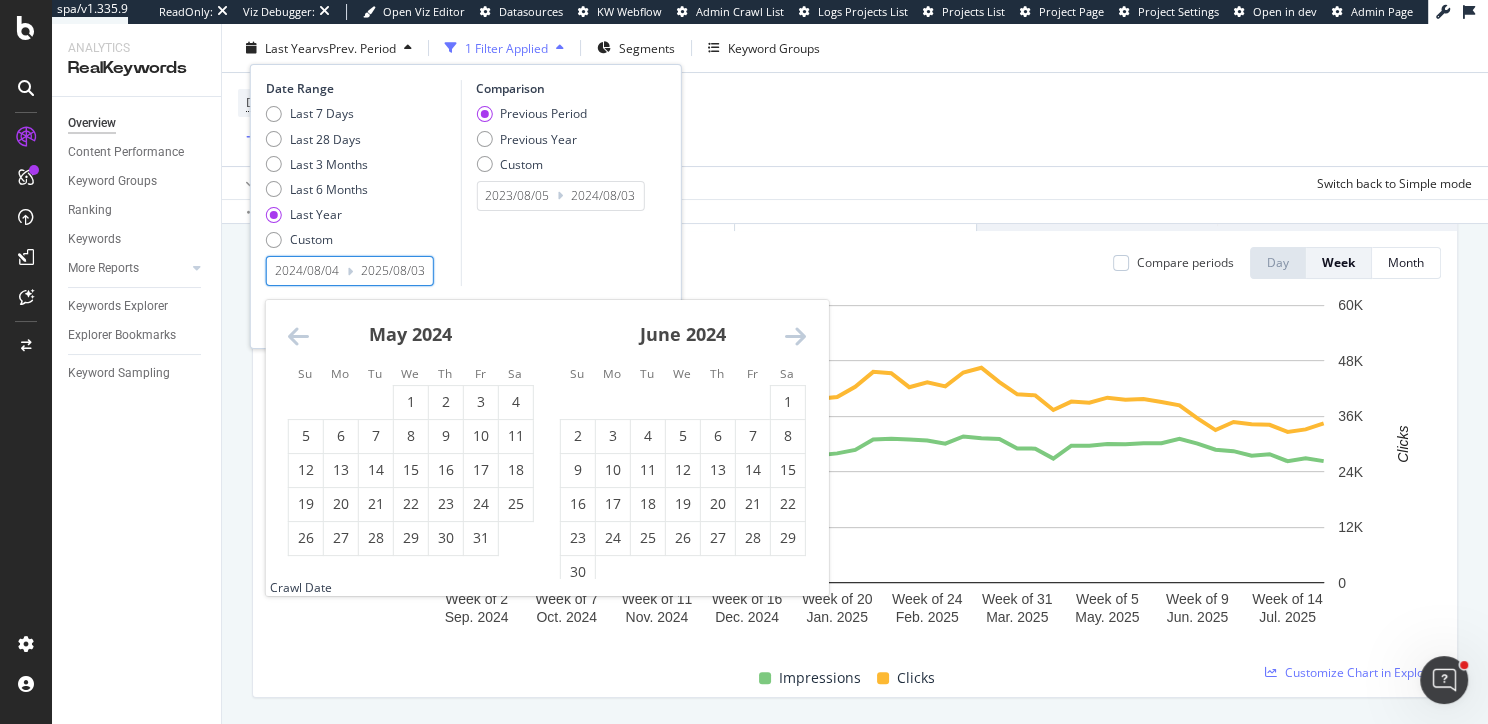 click at bounding box center [298, 336] 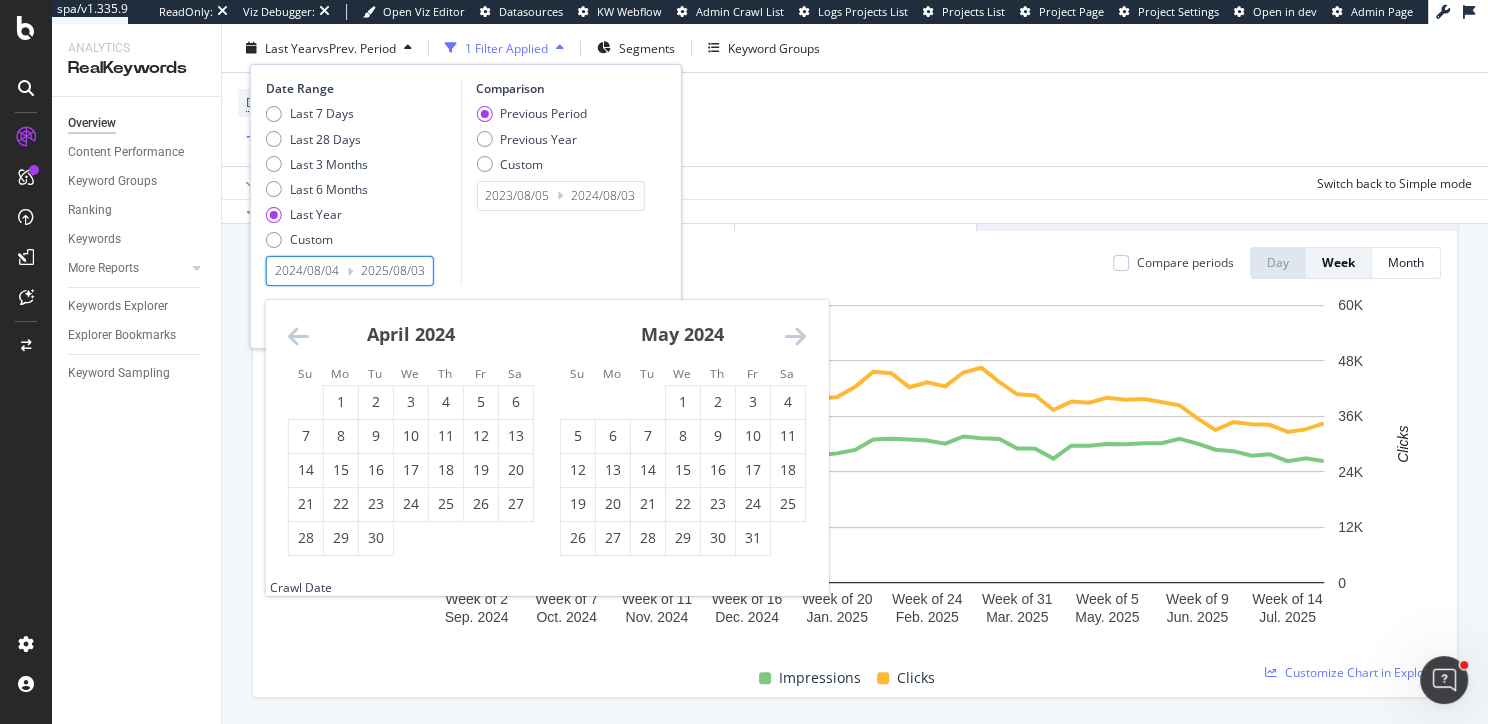 click at bounding box center [298, 336] 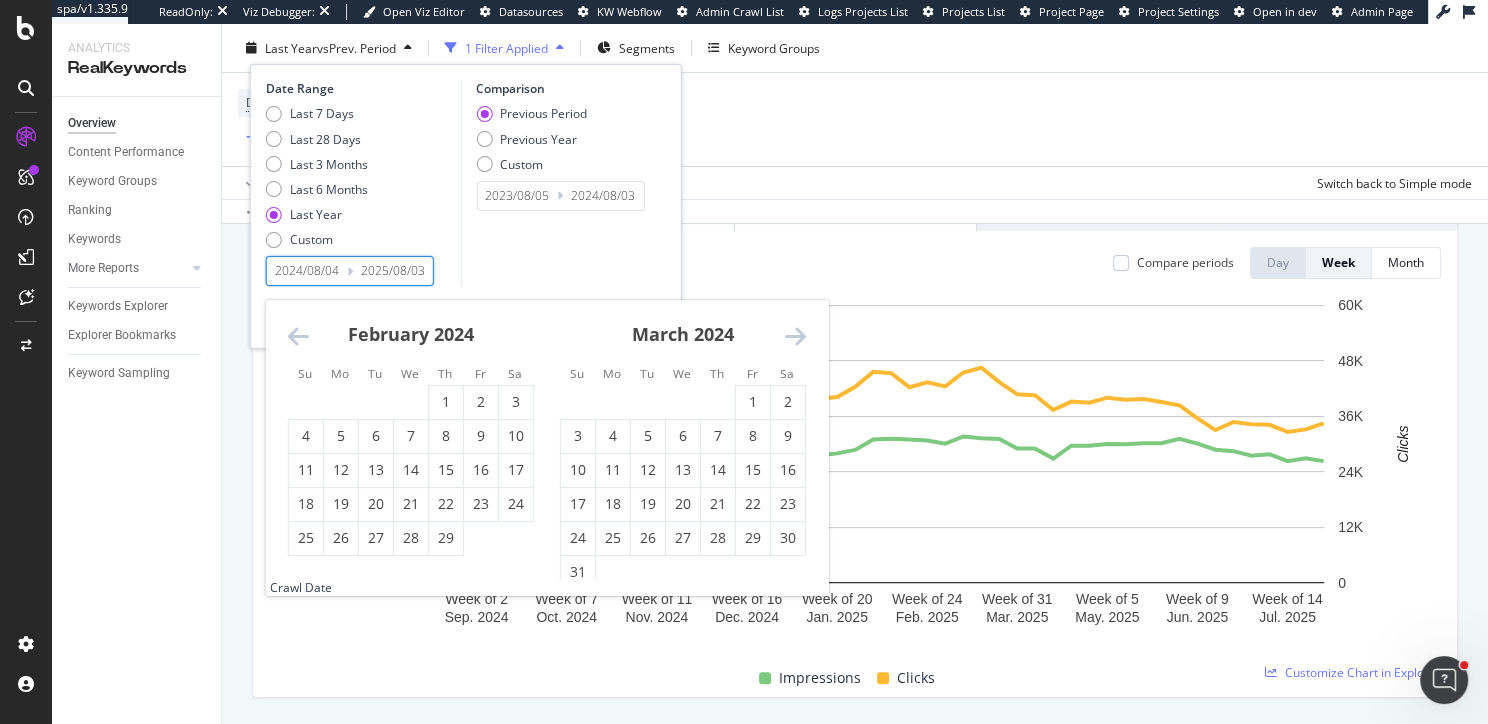click at bounding box center (298, 336) 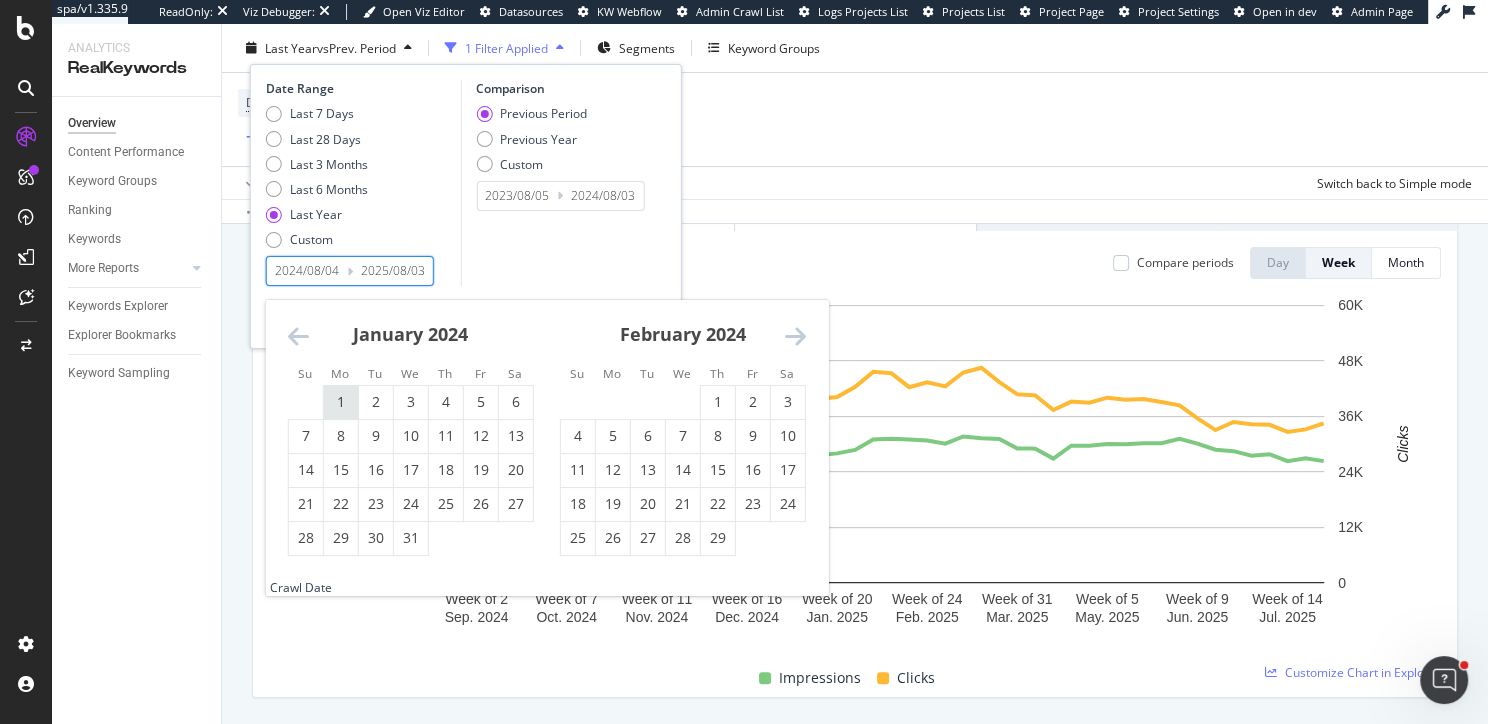 click on "1" at bounding box center [341, 402] 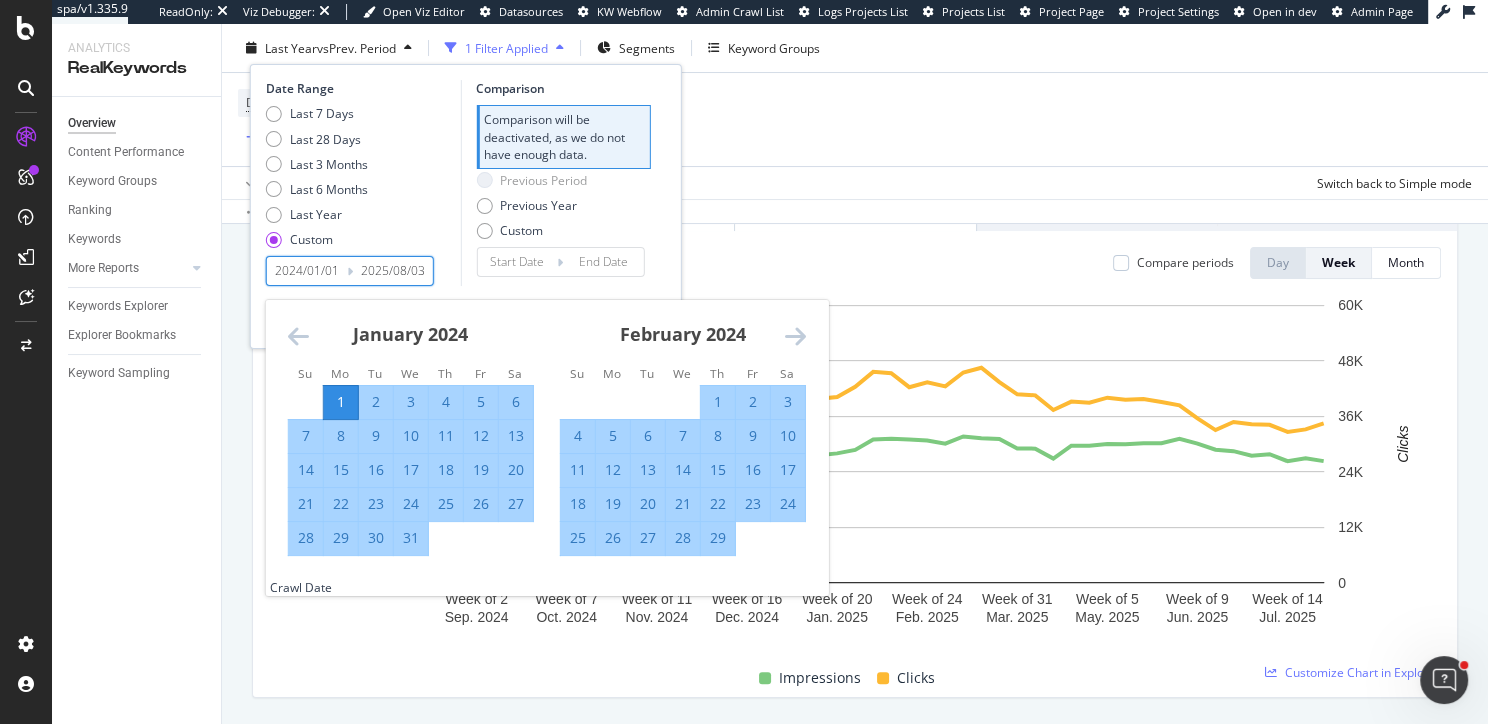 click on "Comparison Comparison will be deactivated, as we do not have enough data. Previous Period Previous Year Custom Navigate forward to interact with the calendar and select a date. Press the question mark key to get the keyboard shortcuts for changing dates. Navigate backward to interact with the calendar and select a date. Press the question mark key to get the keyboard shortcuts for changing dates." at bounding box center [555, 183] 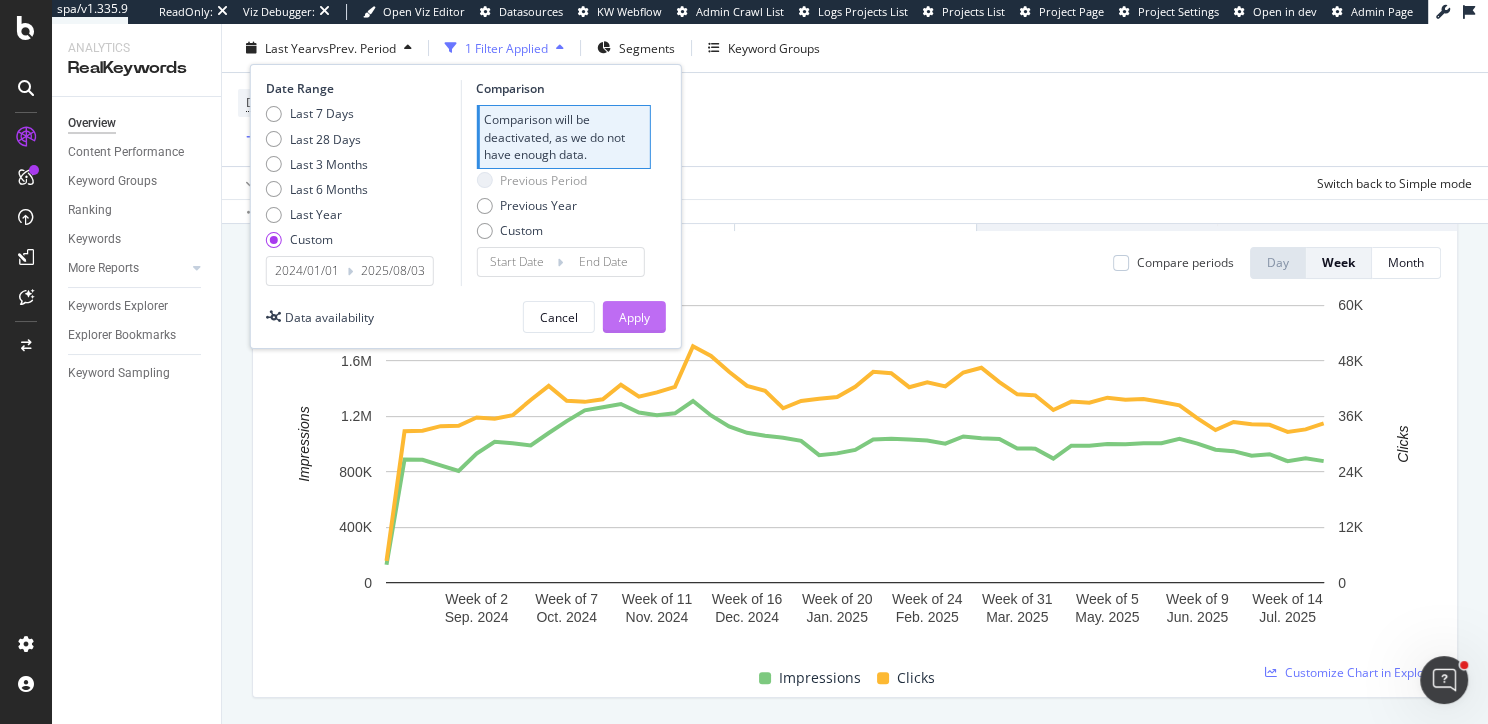click on "Apply" at bounding box center (634, 316) 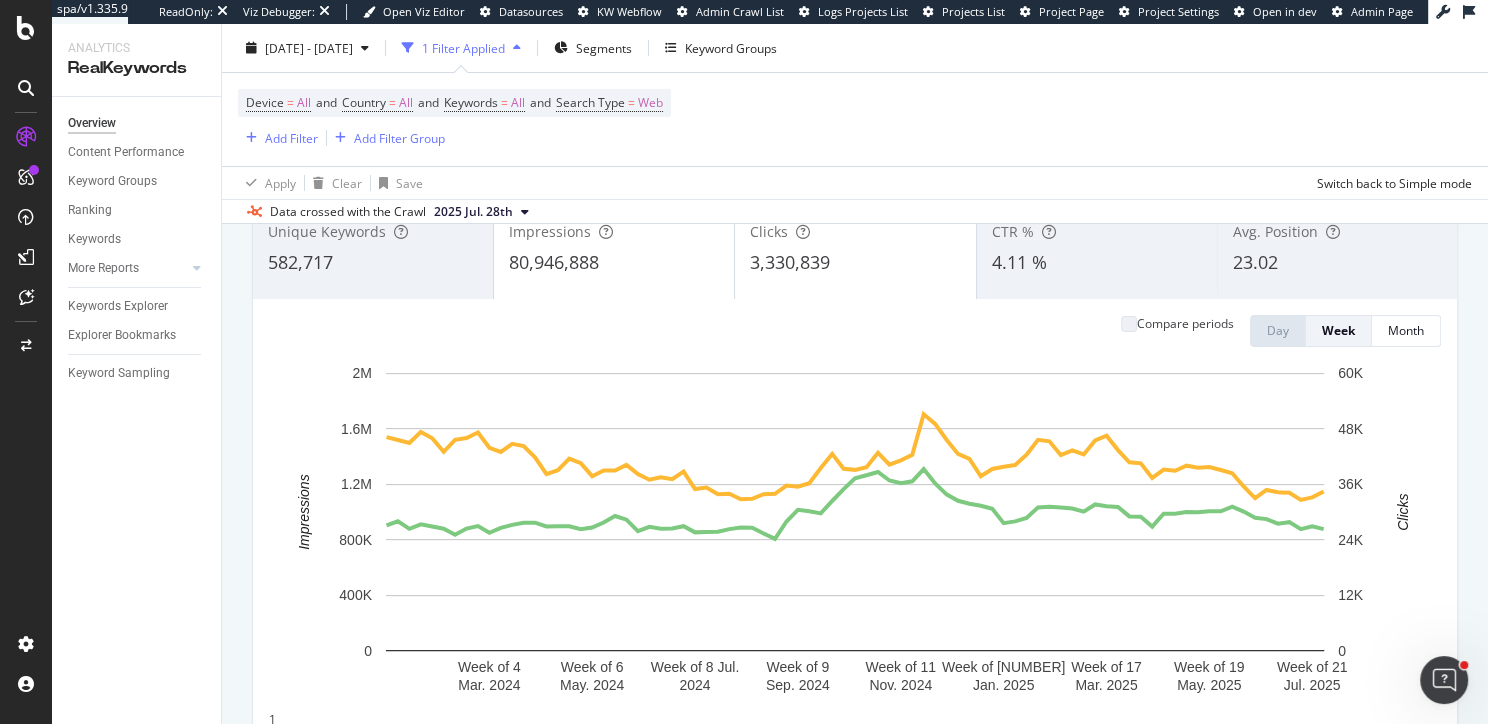 scroll, scrollTop: 8, scrollLeft: 0, axis: vertical 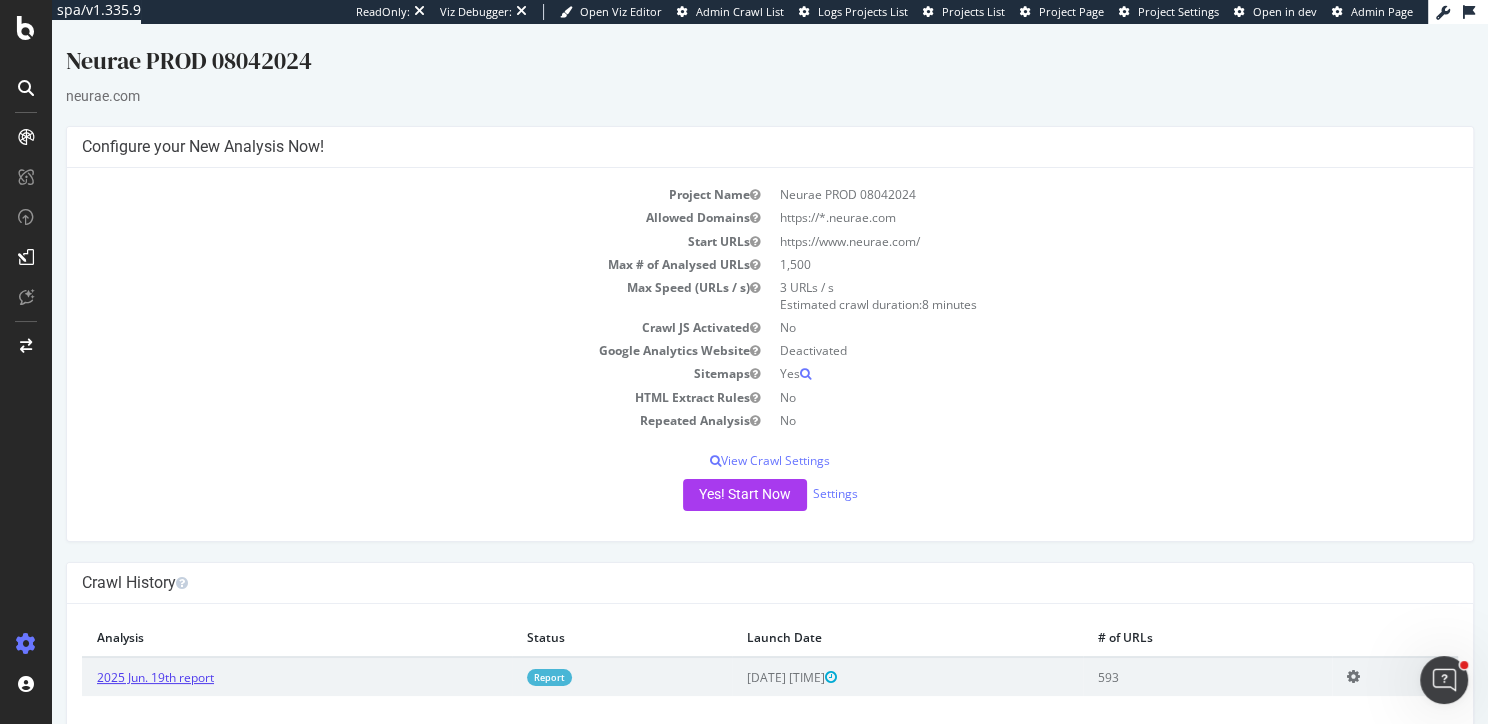 click on "2025 Jun. 19th
report" at bounding box center (155, 677) 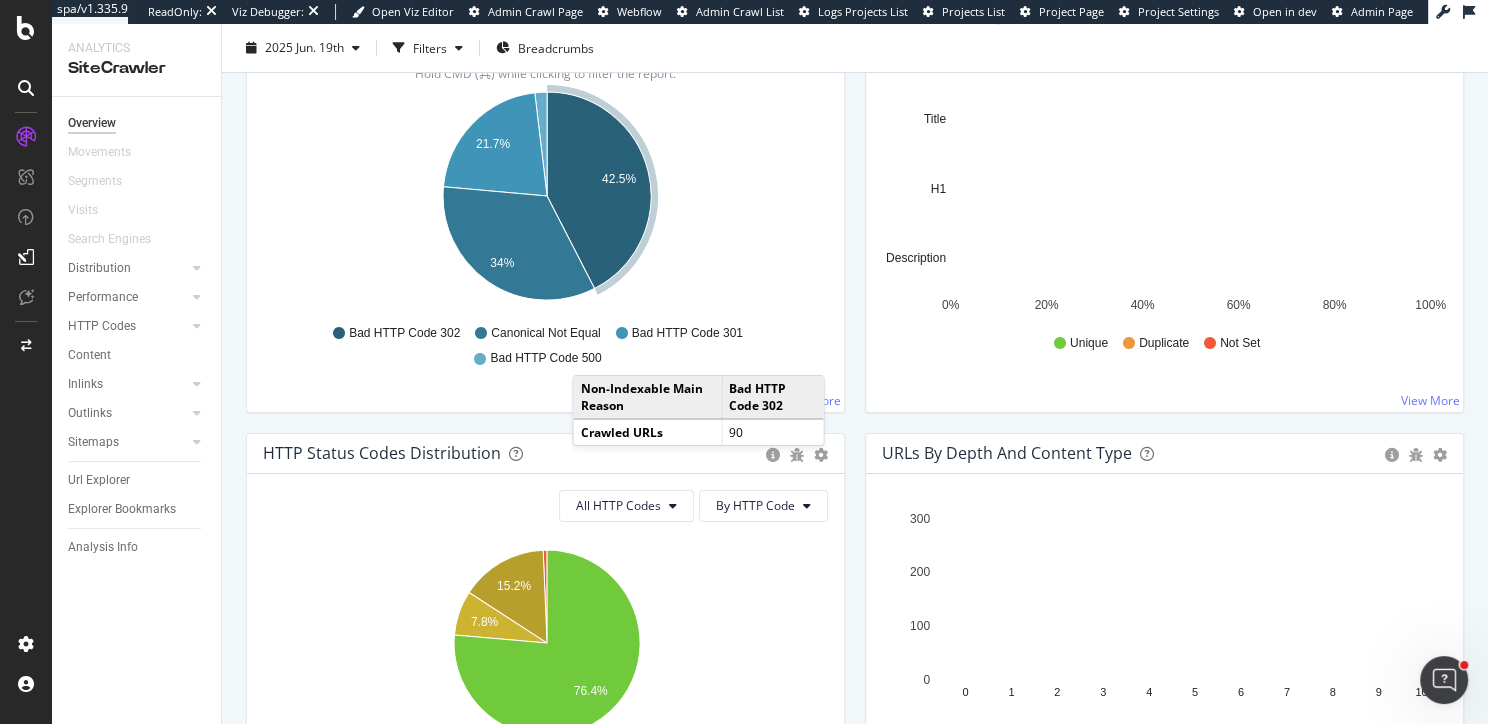 scroll, scrollTop: 632, scrollLeft: 0, axis: vertical 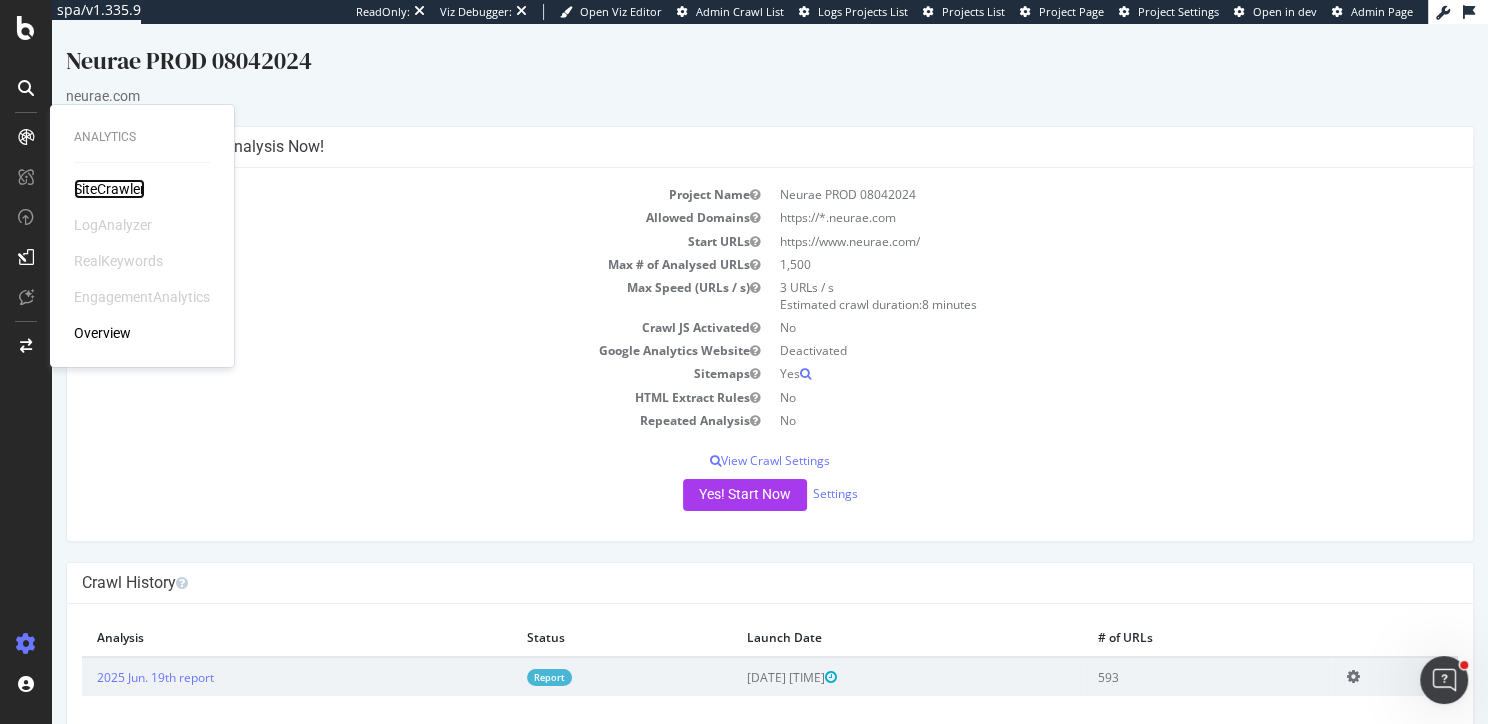 click on "SiteCrawler" at bounding box center [109, 189] 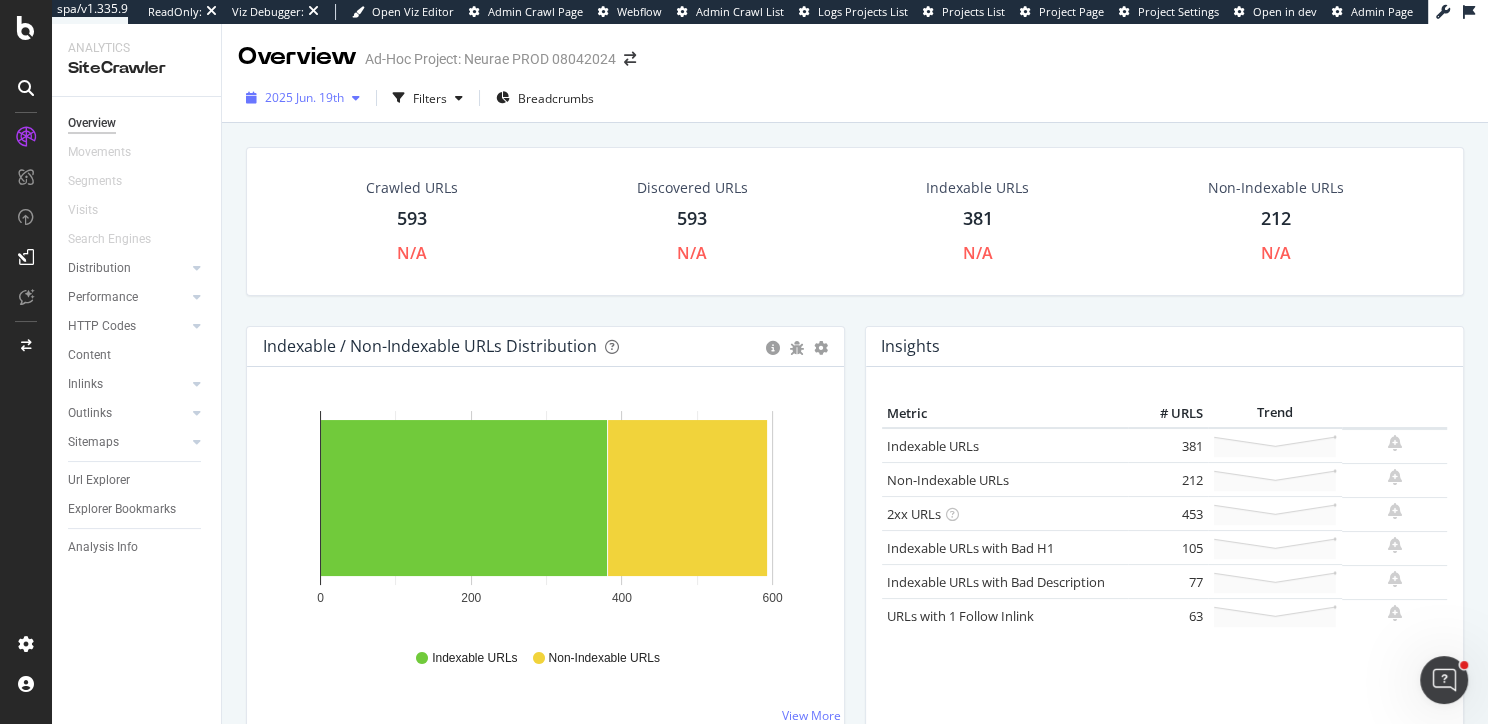click on "2025 Jun. 19th" at bounding box center (304, 97) 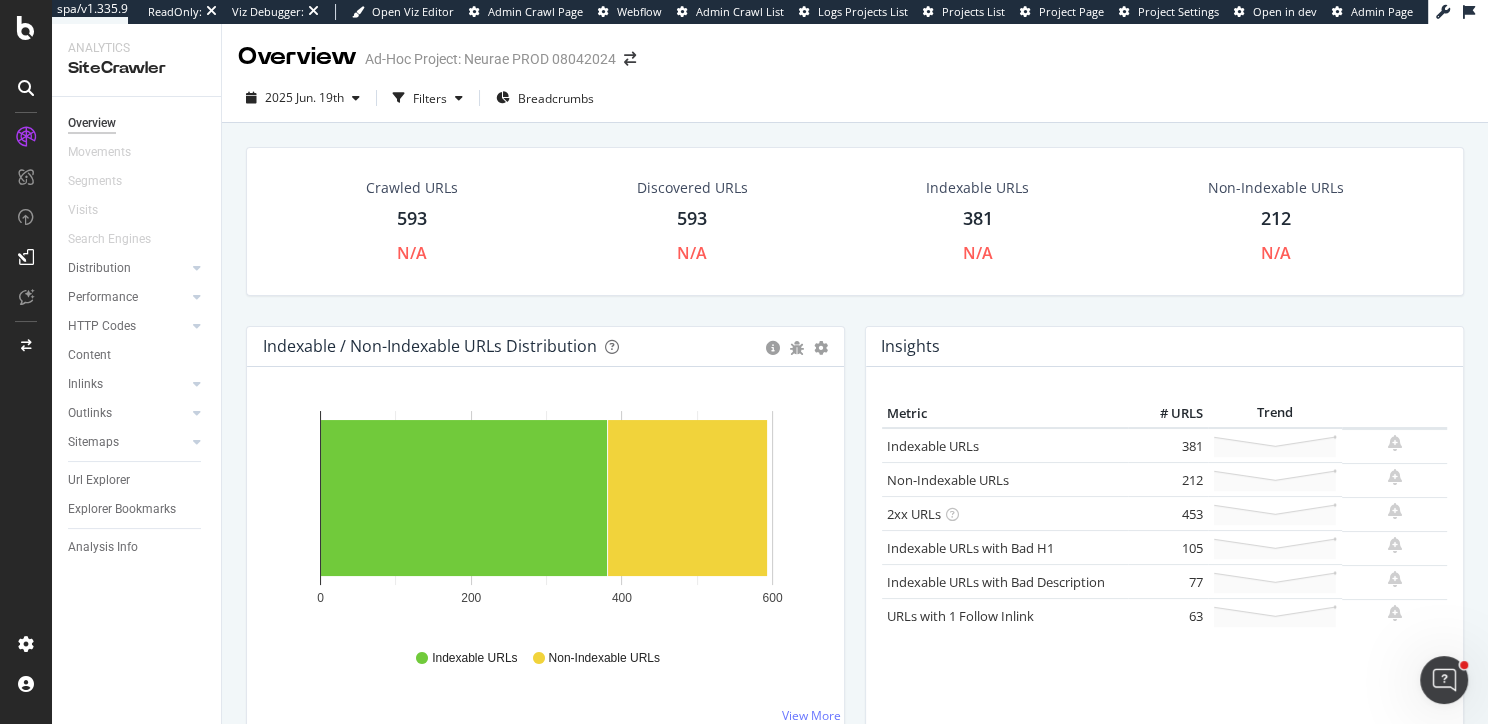 click on "Crawled URLs 593 N/A Discovered URLs 593 N/A Indexable URLs 381 N/A Non-Indexable URLs 212 N/A Indexable / Non-Indexable URLs Distribution Bar Bar (by Percentage) Table Export as CSV Add to Custom Report Hold CMD (⌘) while clicking to filter the report. 0 200 400 600 Crawled URLs Indexable URLs Non-Indexable URLs urls 381 212 ... Indexable URLs Non-Indexable URLs View More
Insights
×
Close
Chart overview-insight-panel - API Requests List
Area
Type
Request
Response
Close" at bounding box center [855, 473] 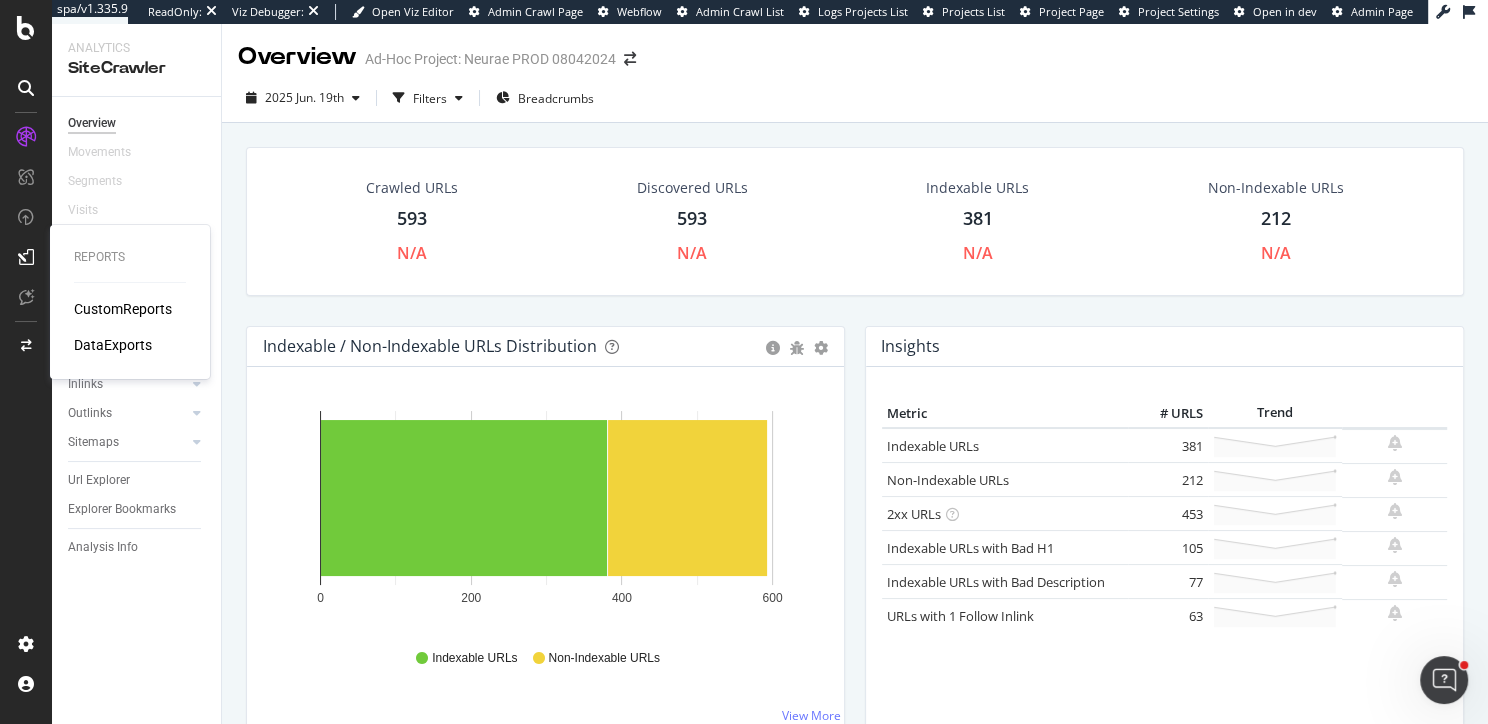 click on "DataExports" at bounding box center (113, 345) 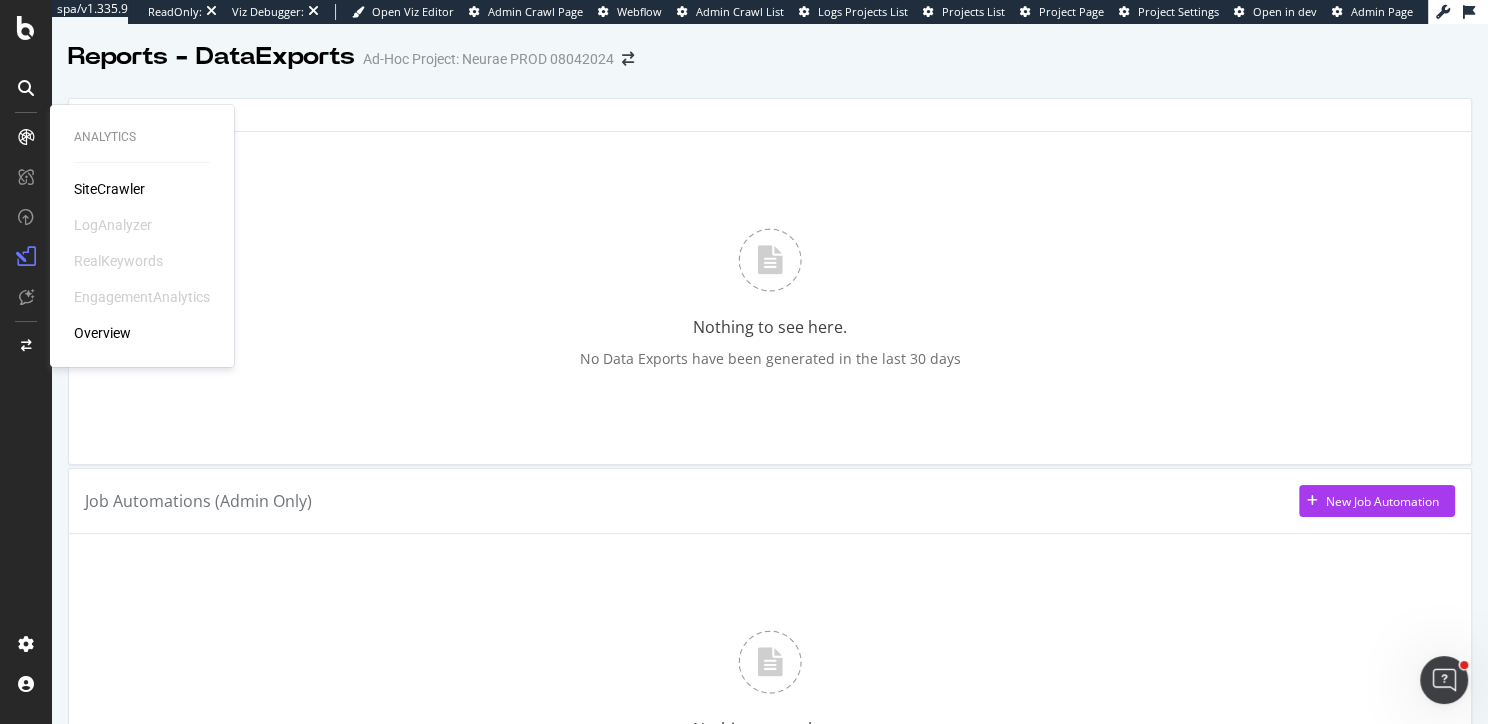 click on "SiteCrawler" at bounding box center [109, 189] 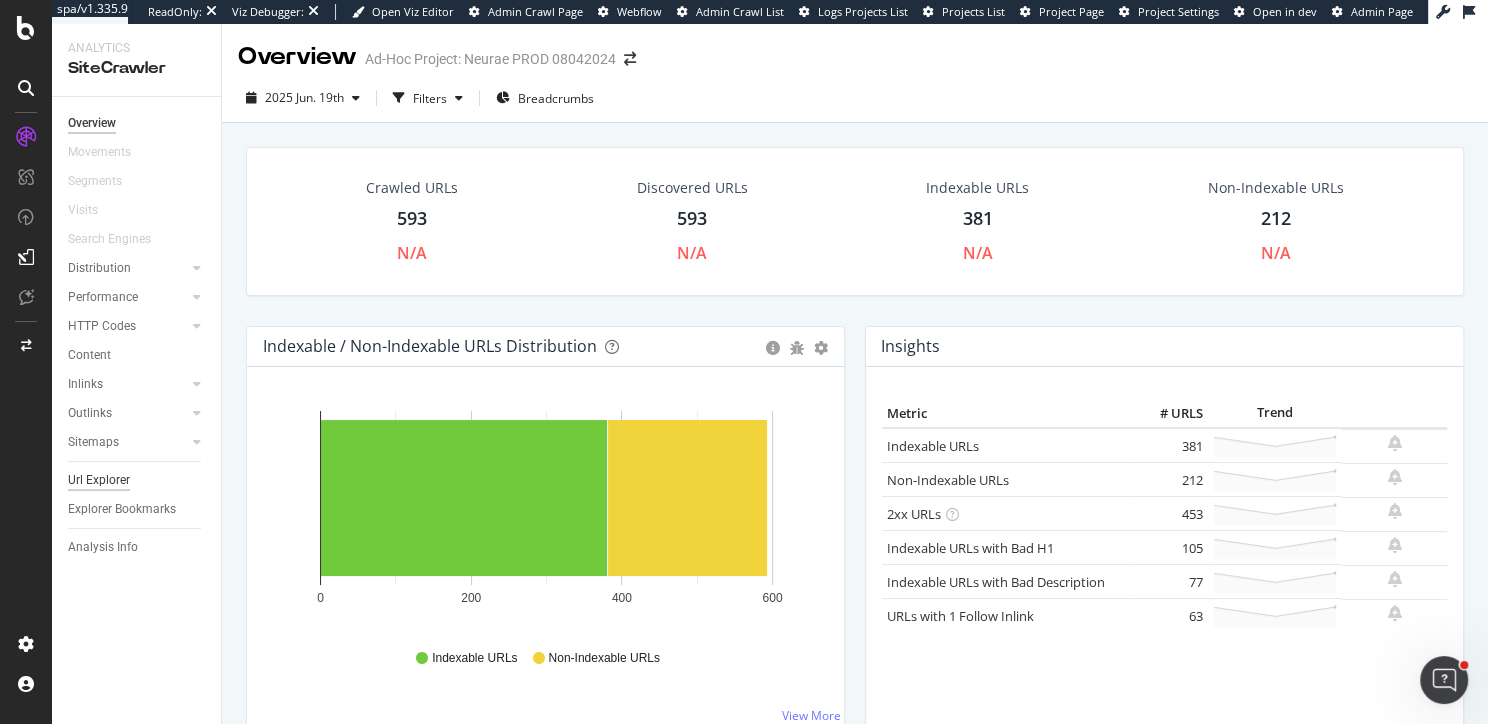 click on "Url Explorer" at bounding box center [99, 480] 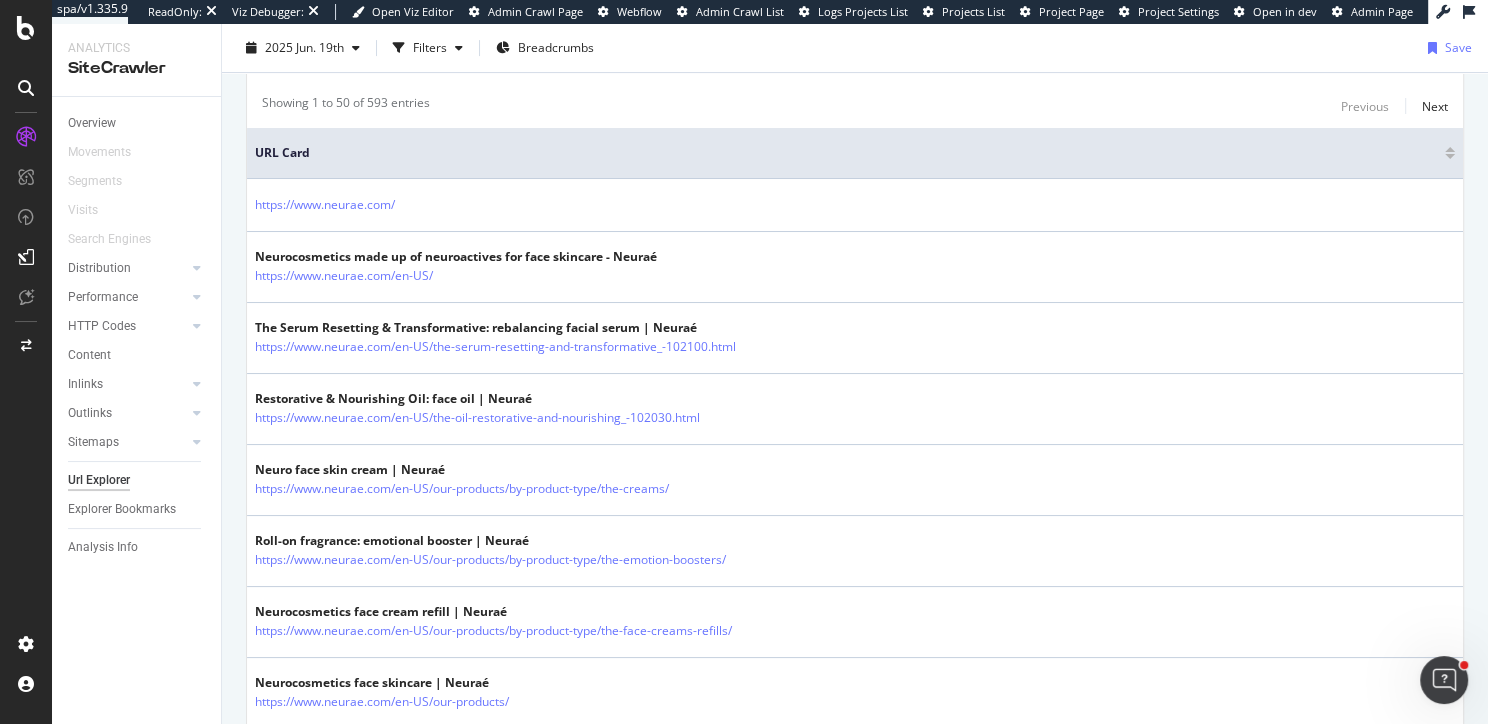 scroll, scrollTop: 0, scrollLeft: 0, axis: both 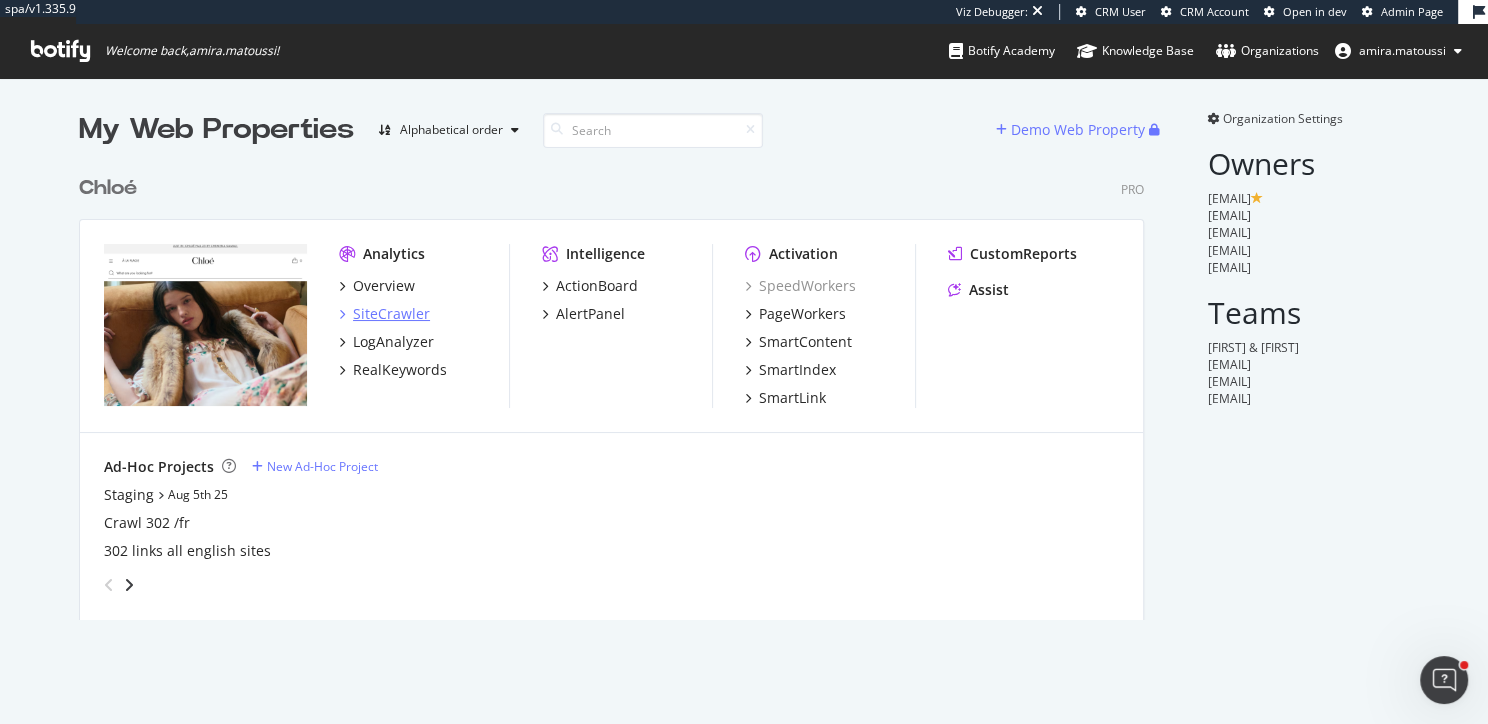click on "SiteCrawler" at bounding box center [391, 314] 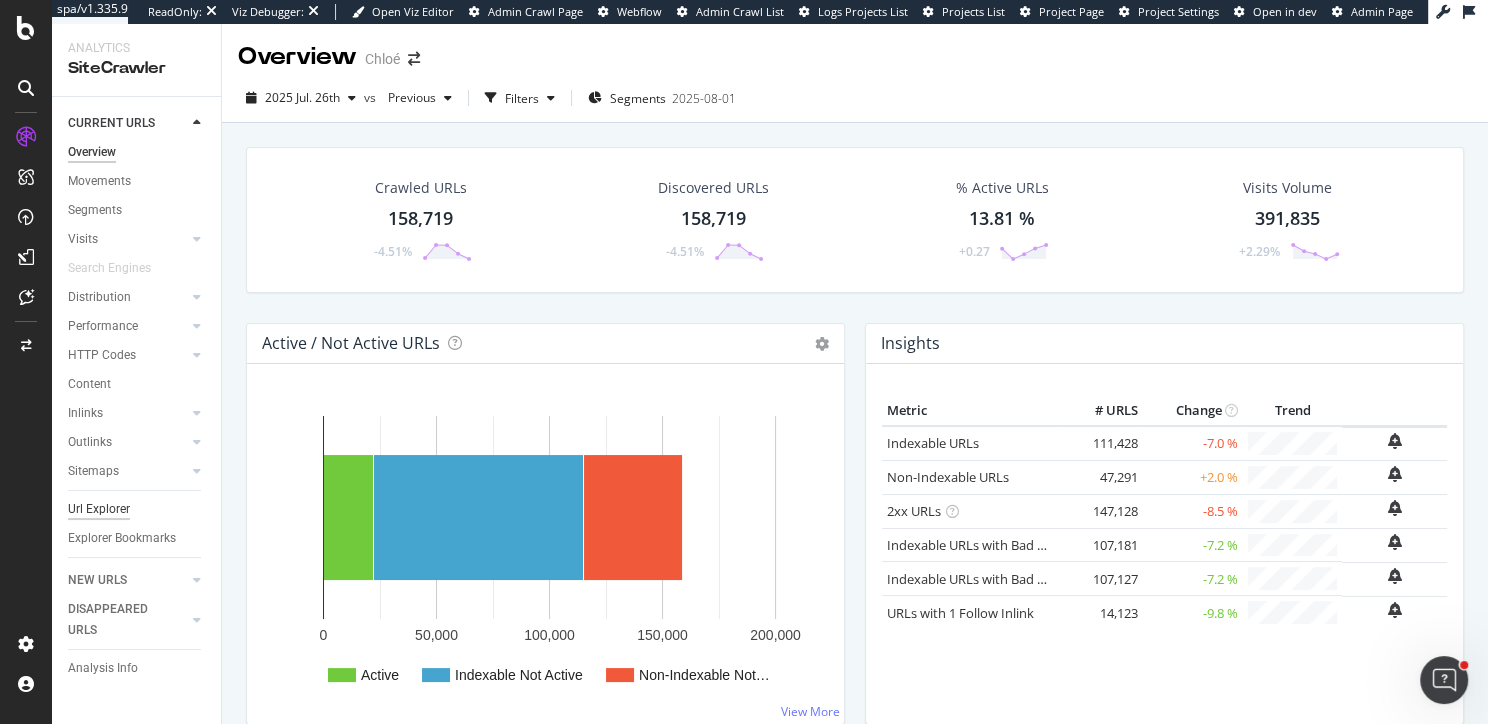 click on "Url Explorer" at bounding box center (99, 509) 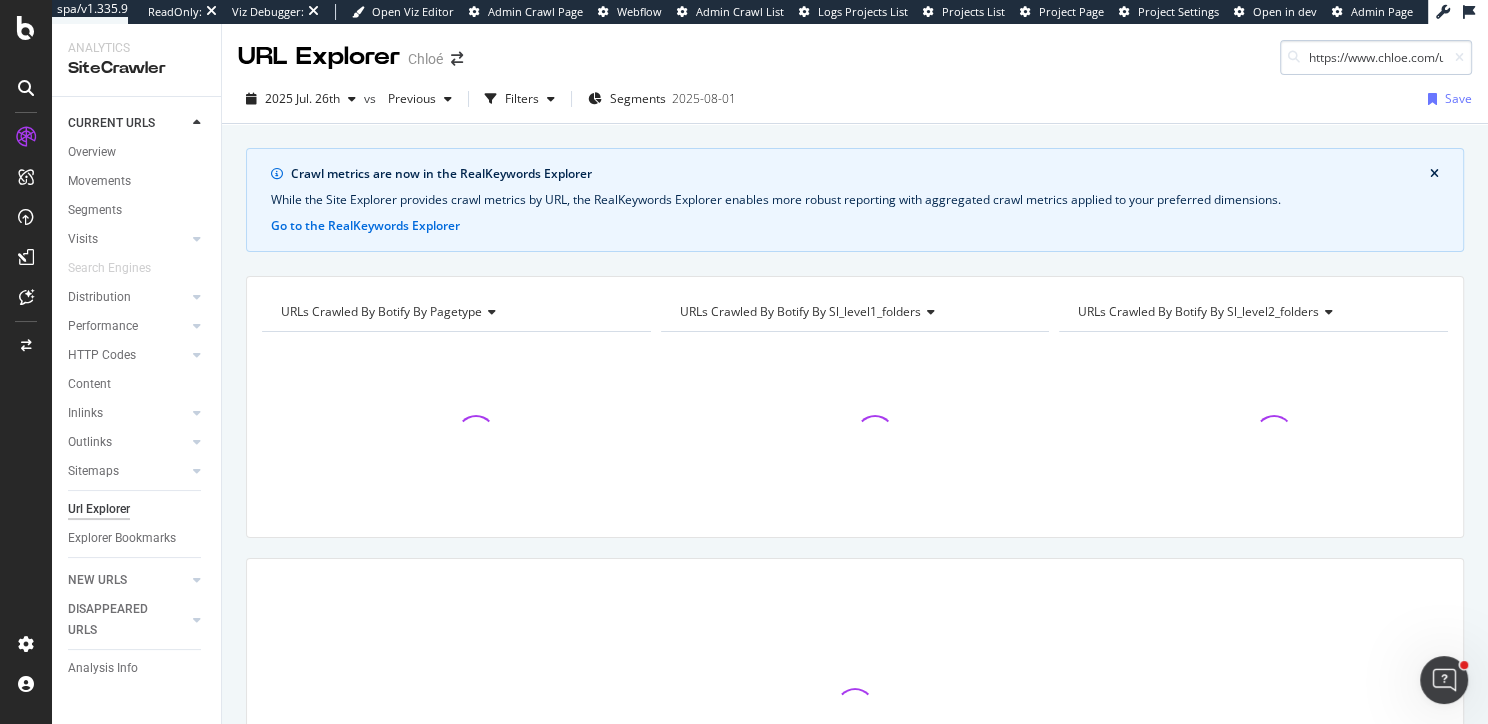 scroll, scrollTop: 0, scrollLeft: 256, axis: horizontal 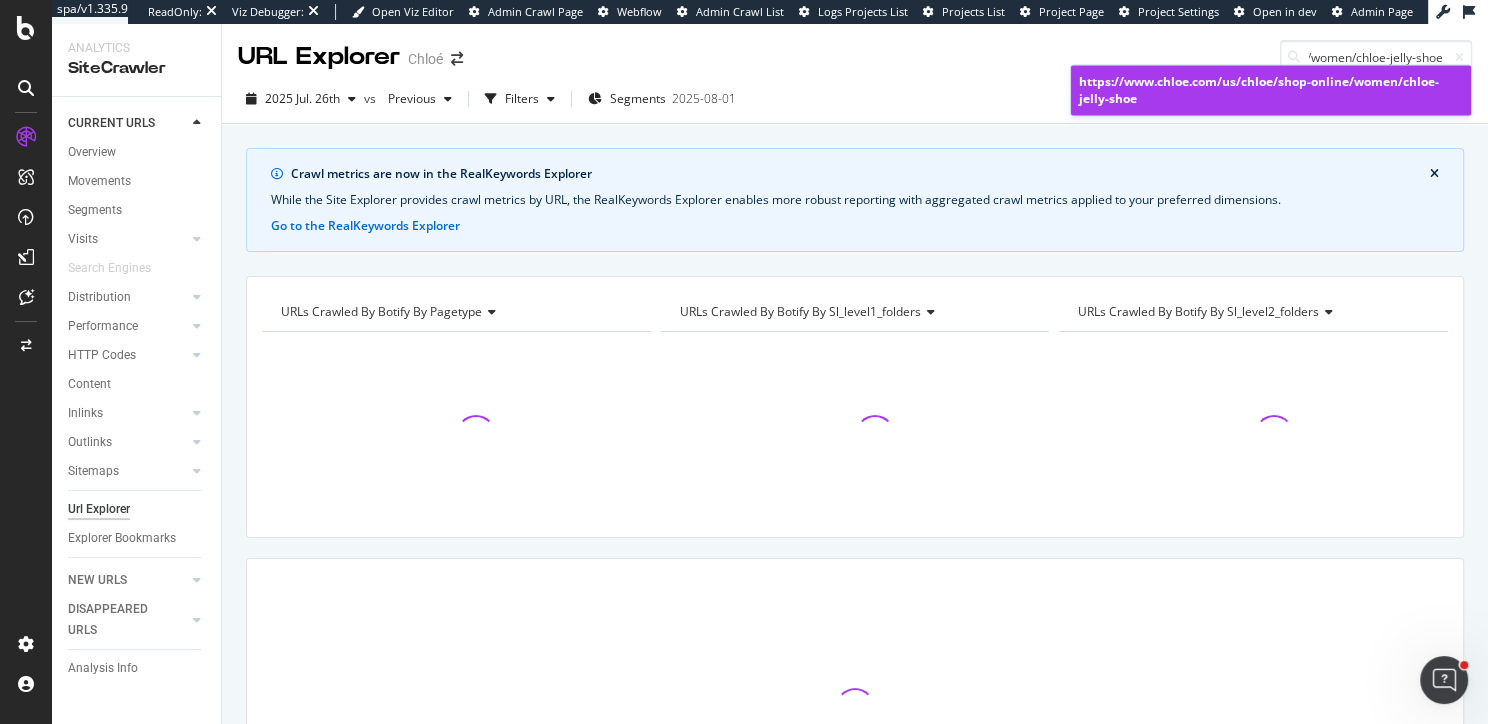 type on "https://www.chloe.com/us/chloe/shop-online/women/chloe-jelly-shoe" 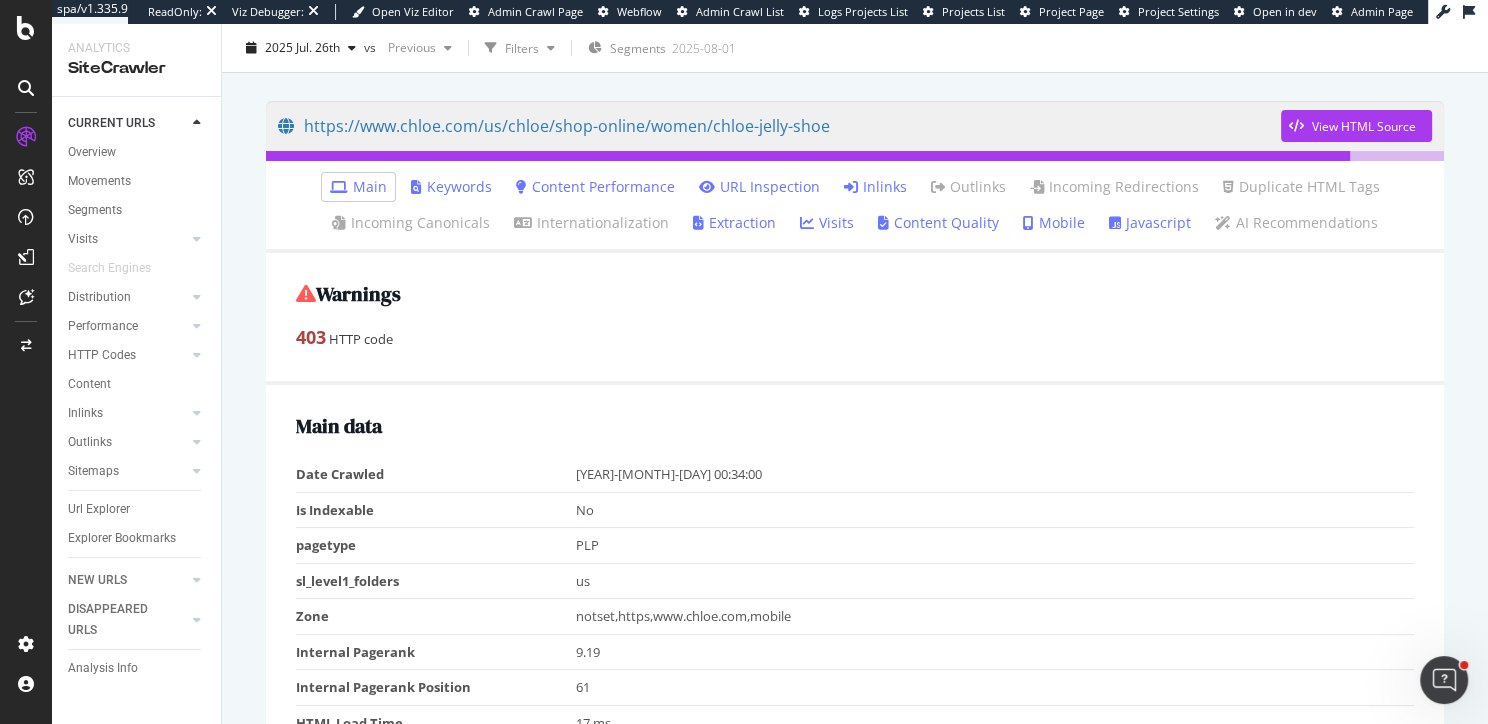 scroll, scrollTop: 130, scrollLeft: 0, axis: vertical 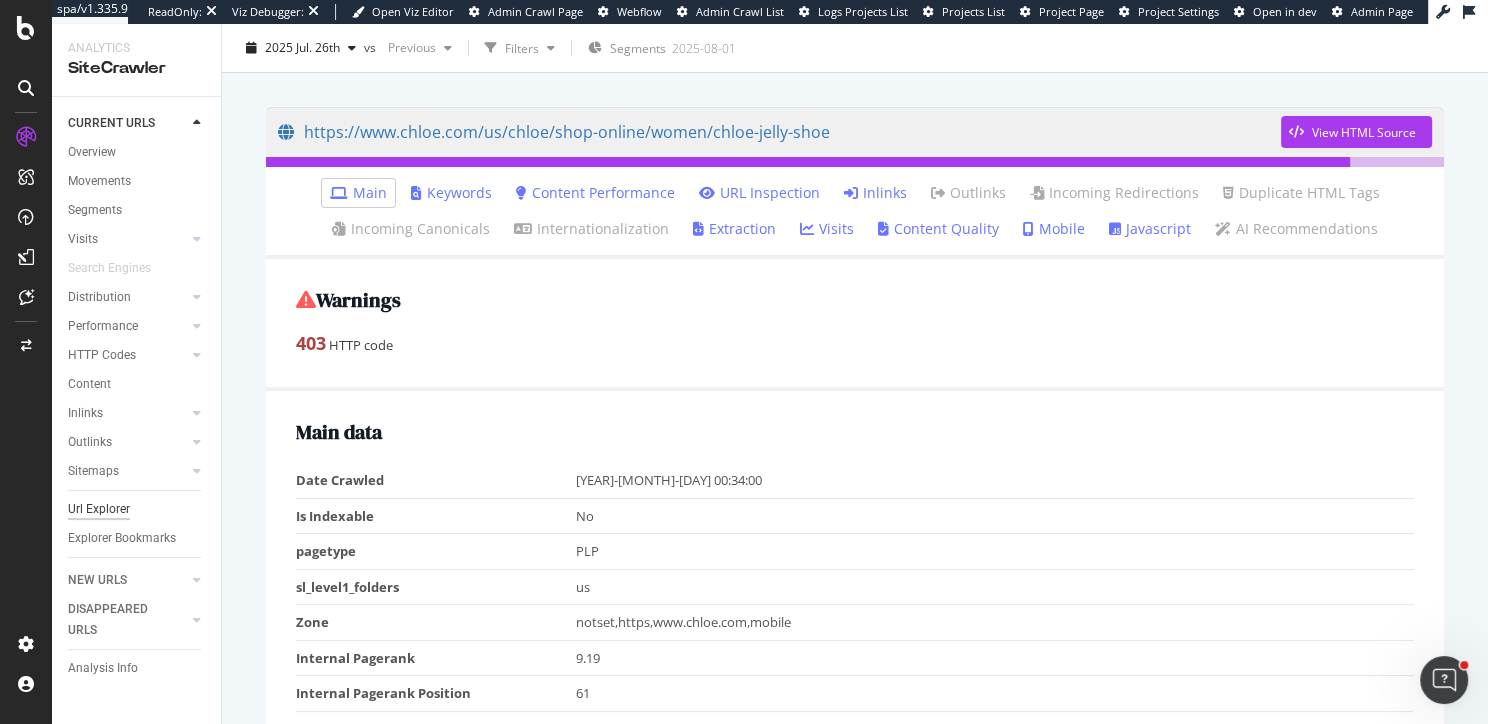 click on "Url Explorer" at bounding box center (99, 509) 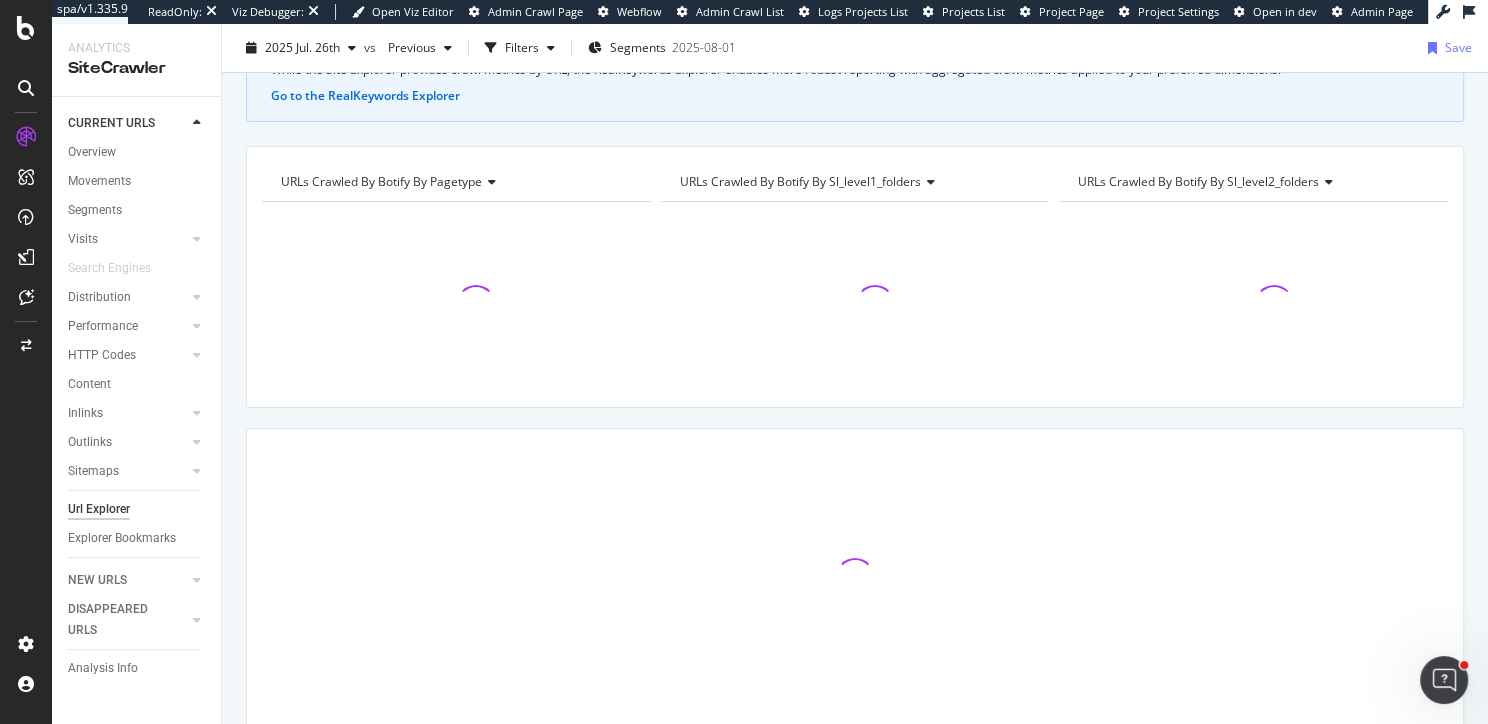 scroll, scrollTop: 0, scrollLeft: 0, axis: both 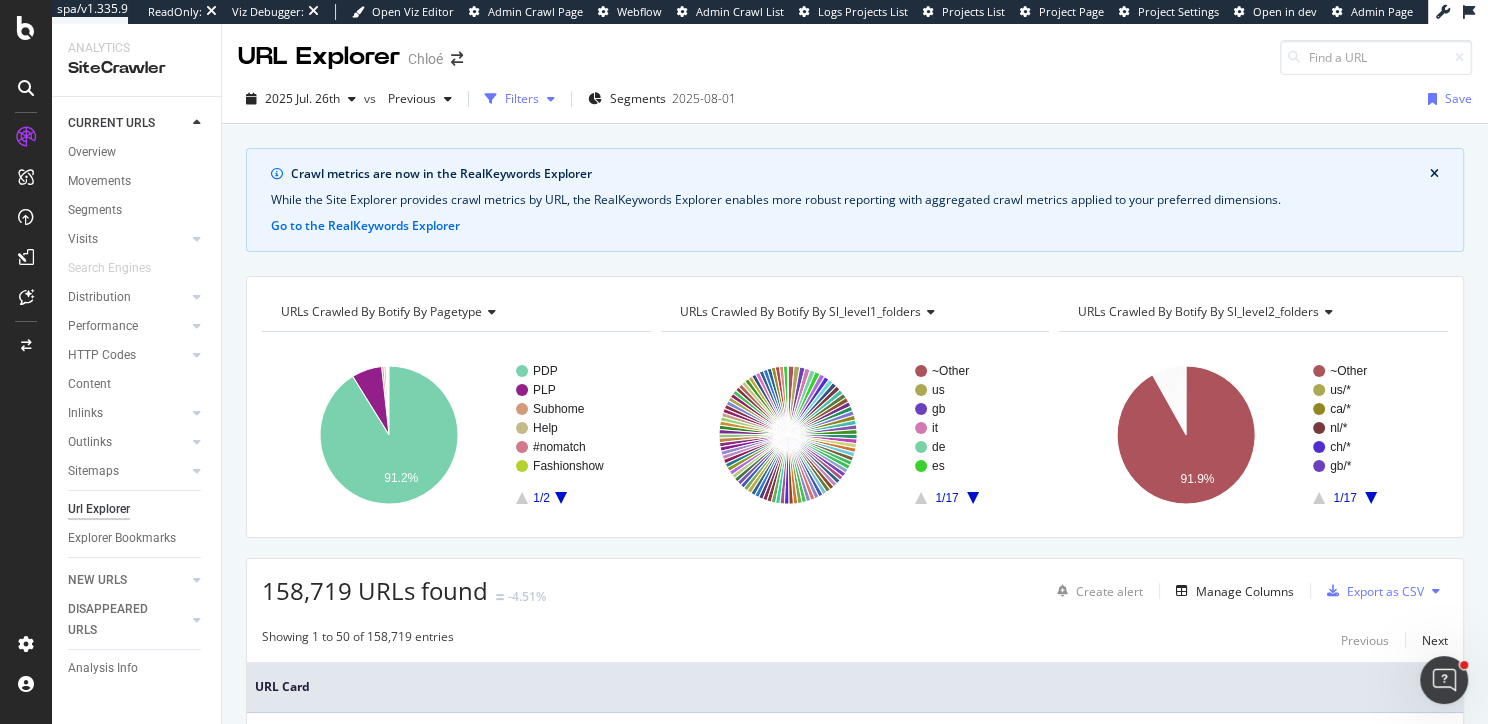 click at bounding box center [491, 99] 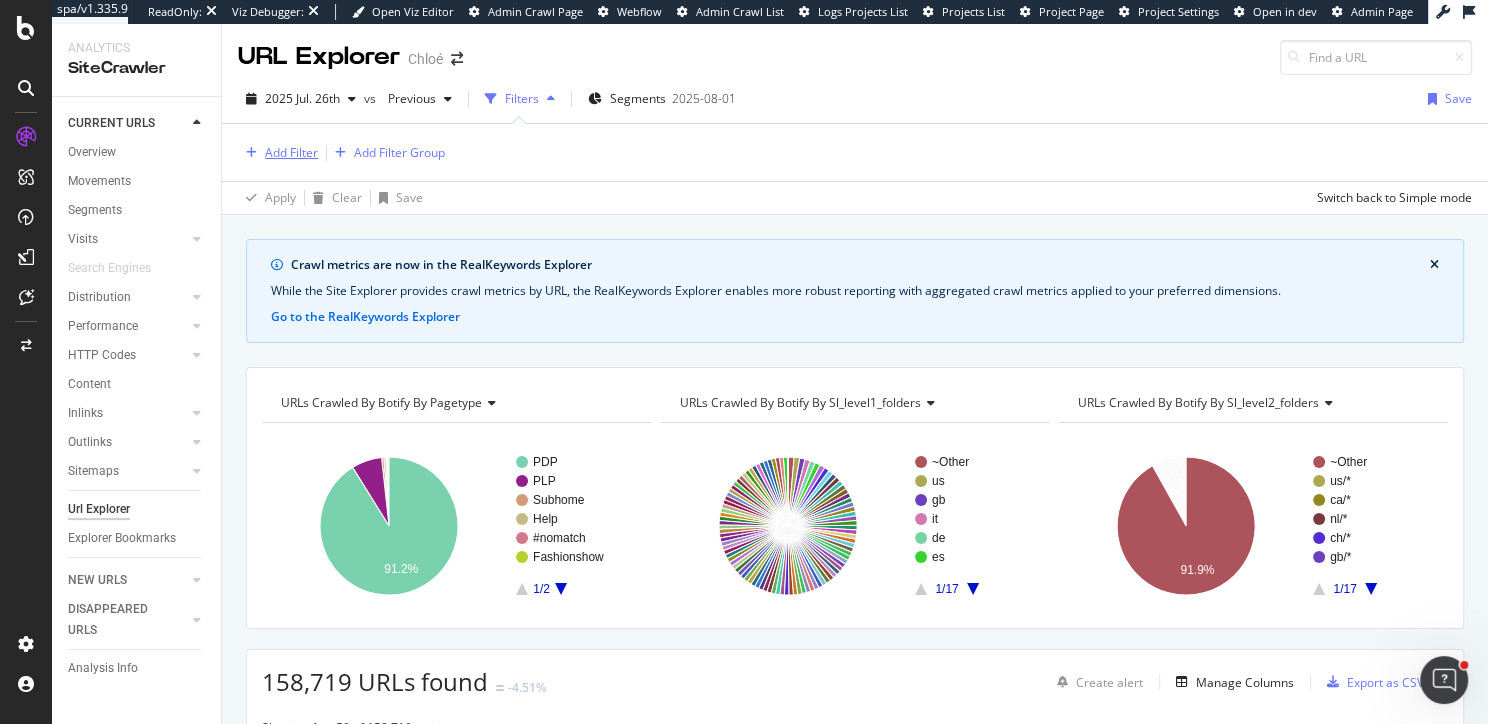 click on "Add Filter" at bounding box center (291, 152) 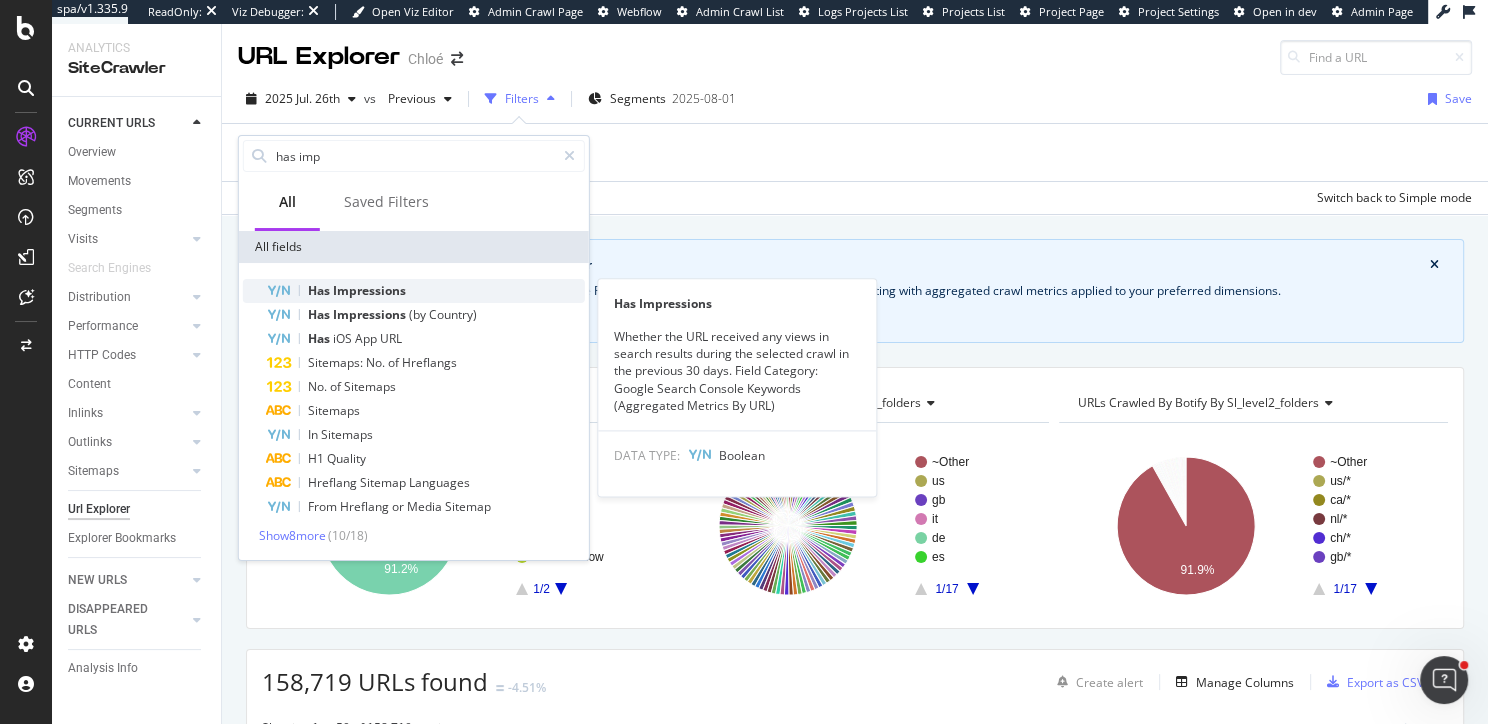 type on "has imp" 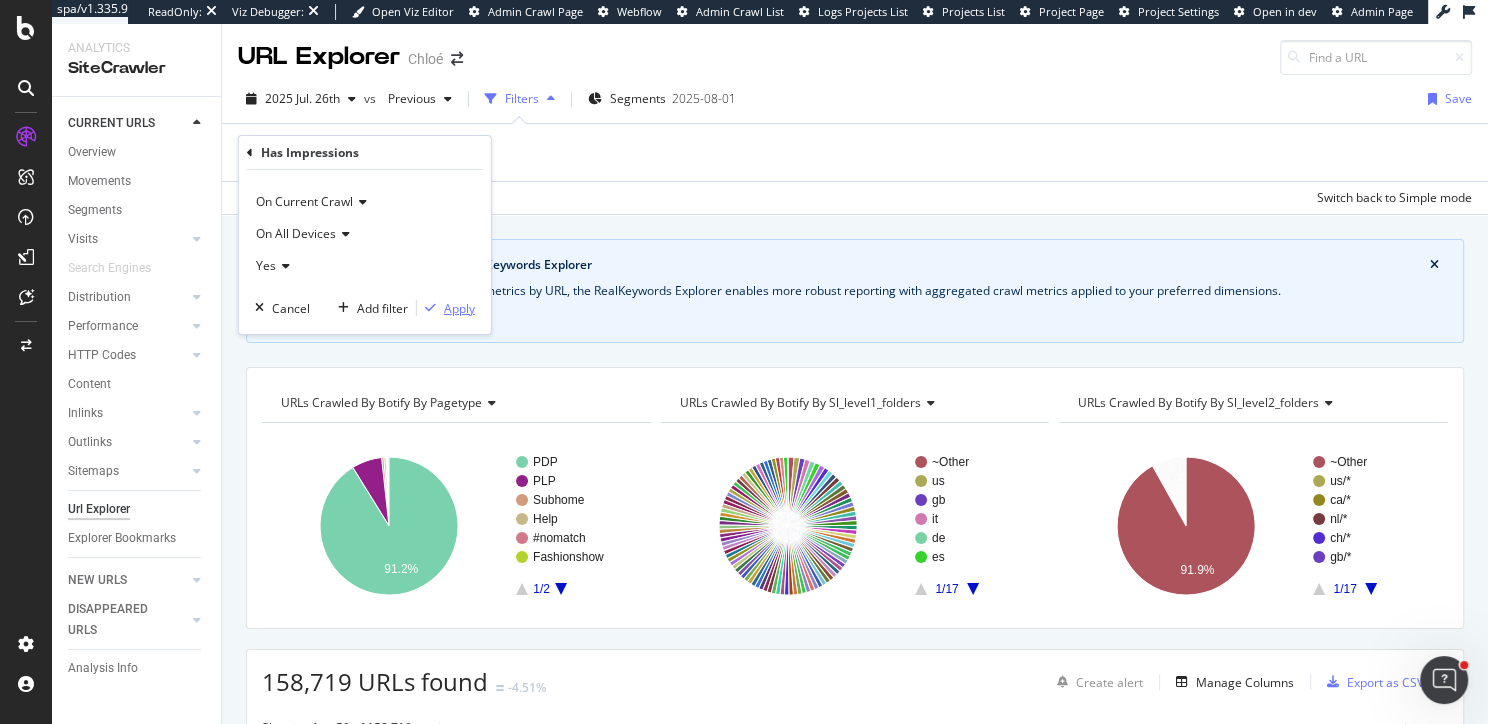 click on "Apply" at bounding box center (459, 308) 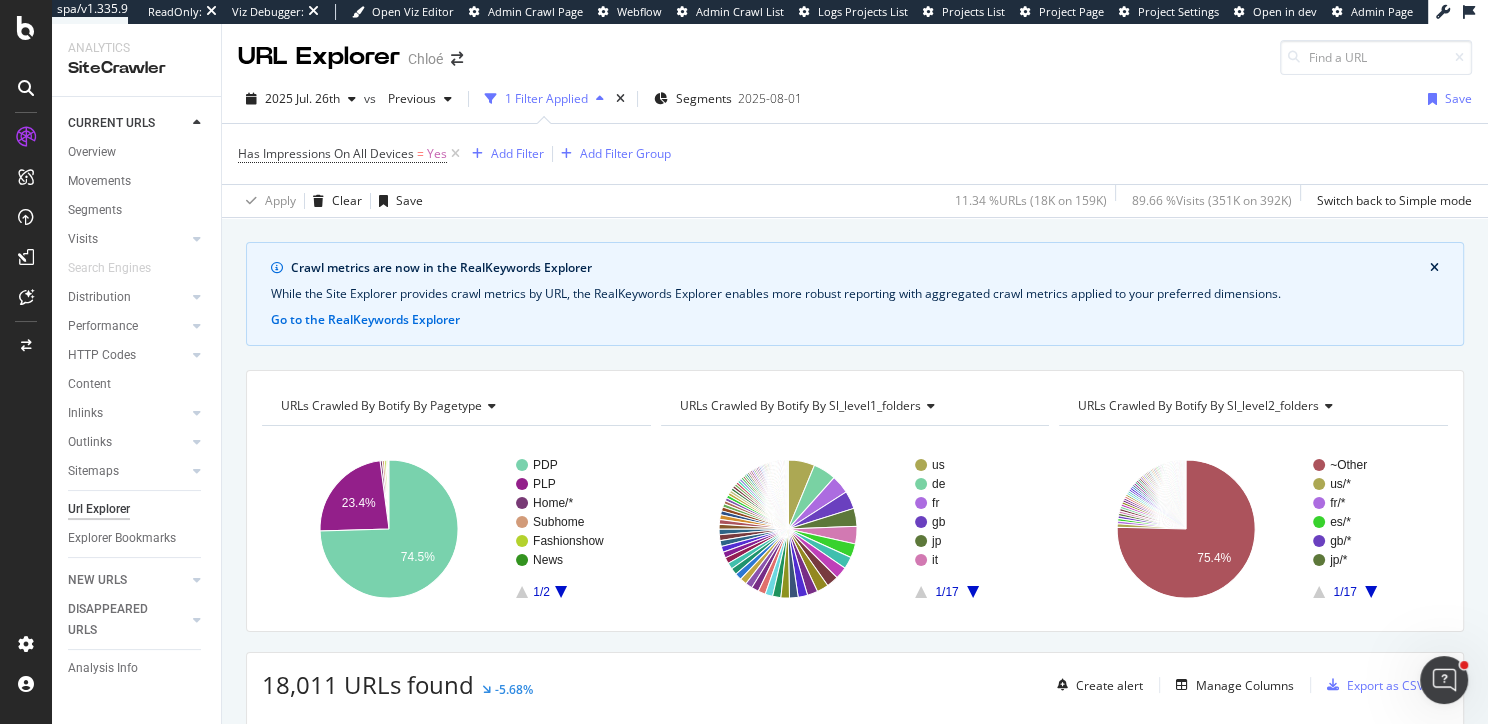 click on "URLs Crawled By Botify By sl_level1_folders" at bounding box center (800, 405) 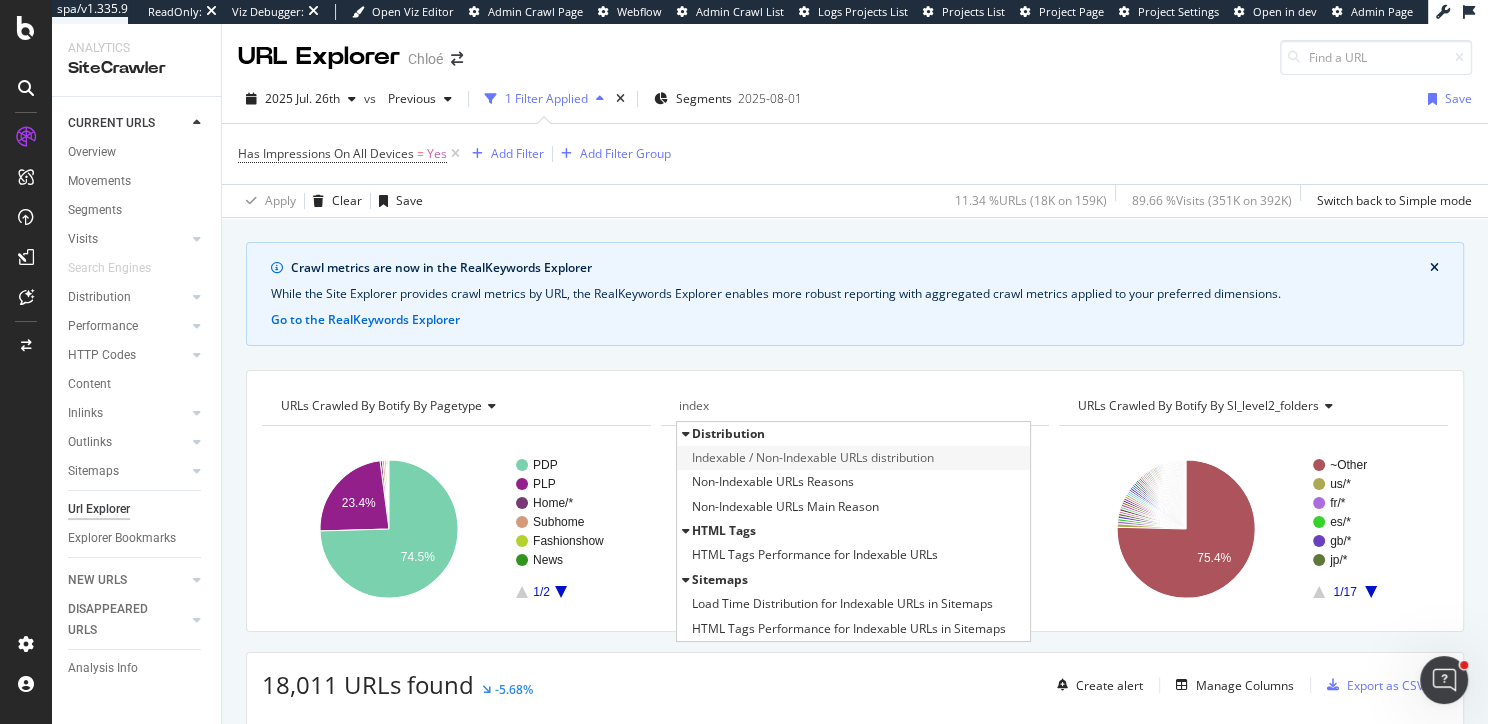 type on "index" 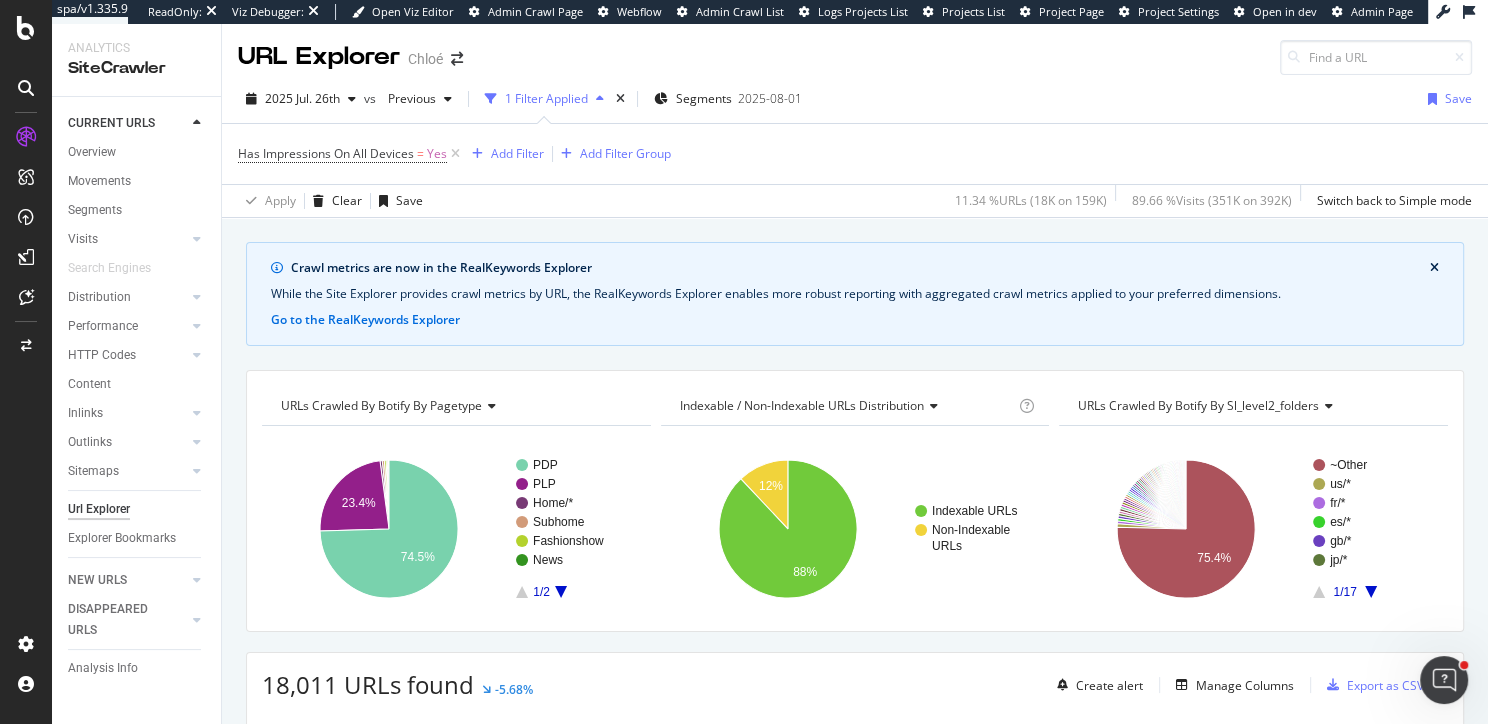 click on "URLs Crawled By Botify By sl_level2_folders" at bounding box center [1198, 405] 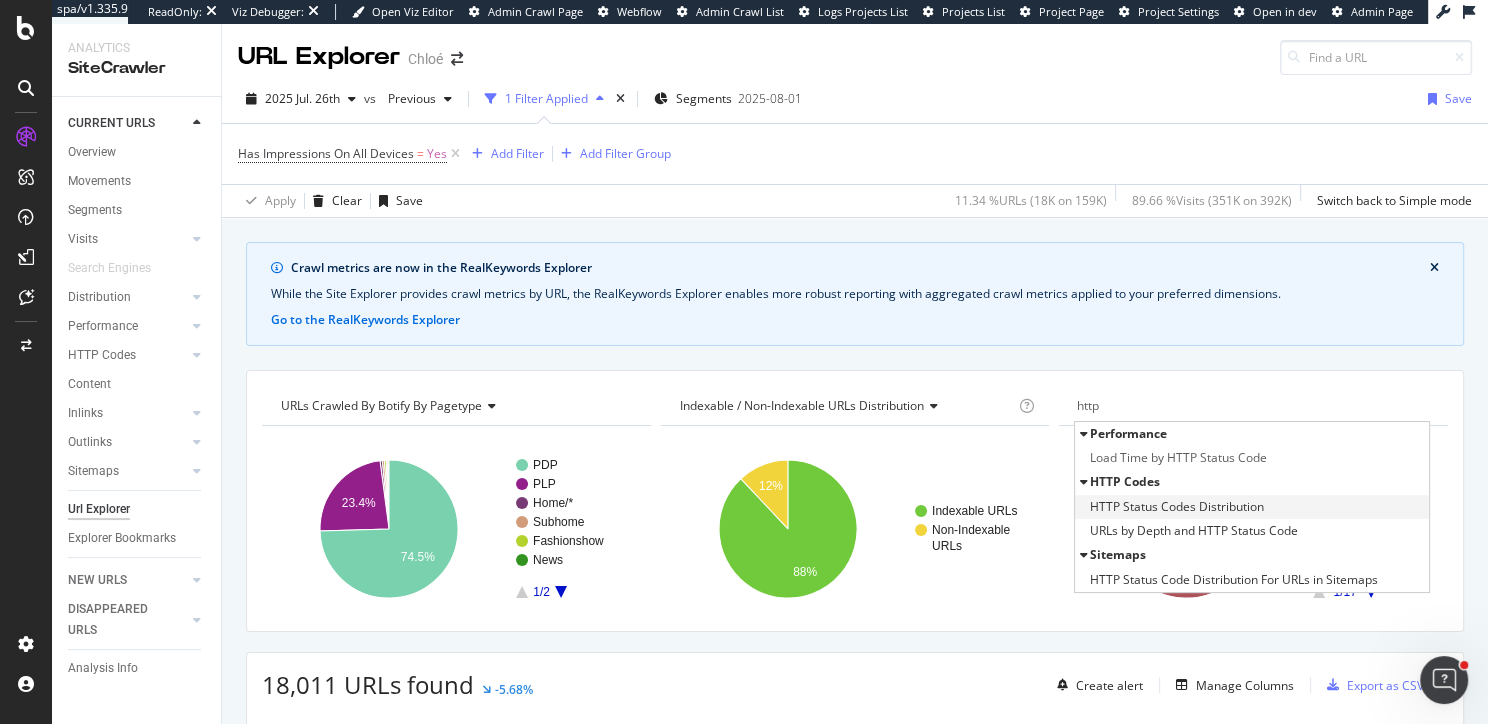 type on "http" 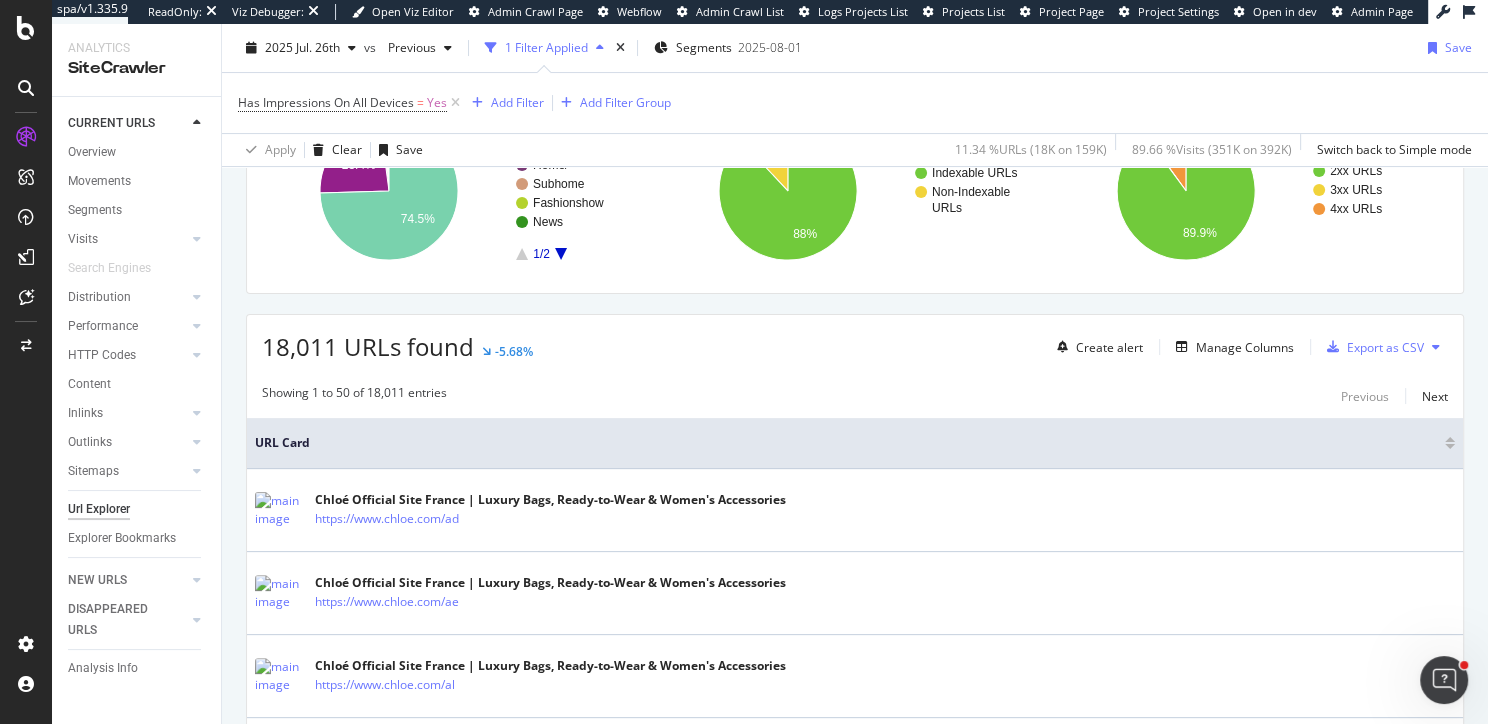 scroll, scrollTop: 326, scrollLeft: 0, axis: vertical 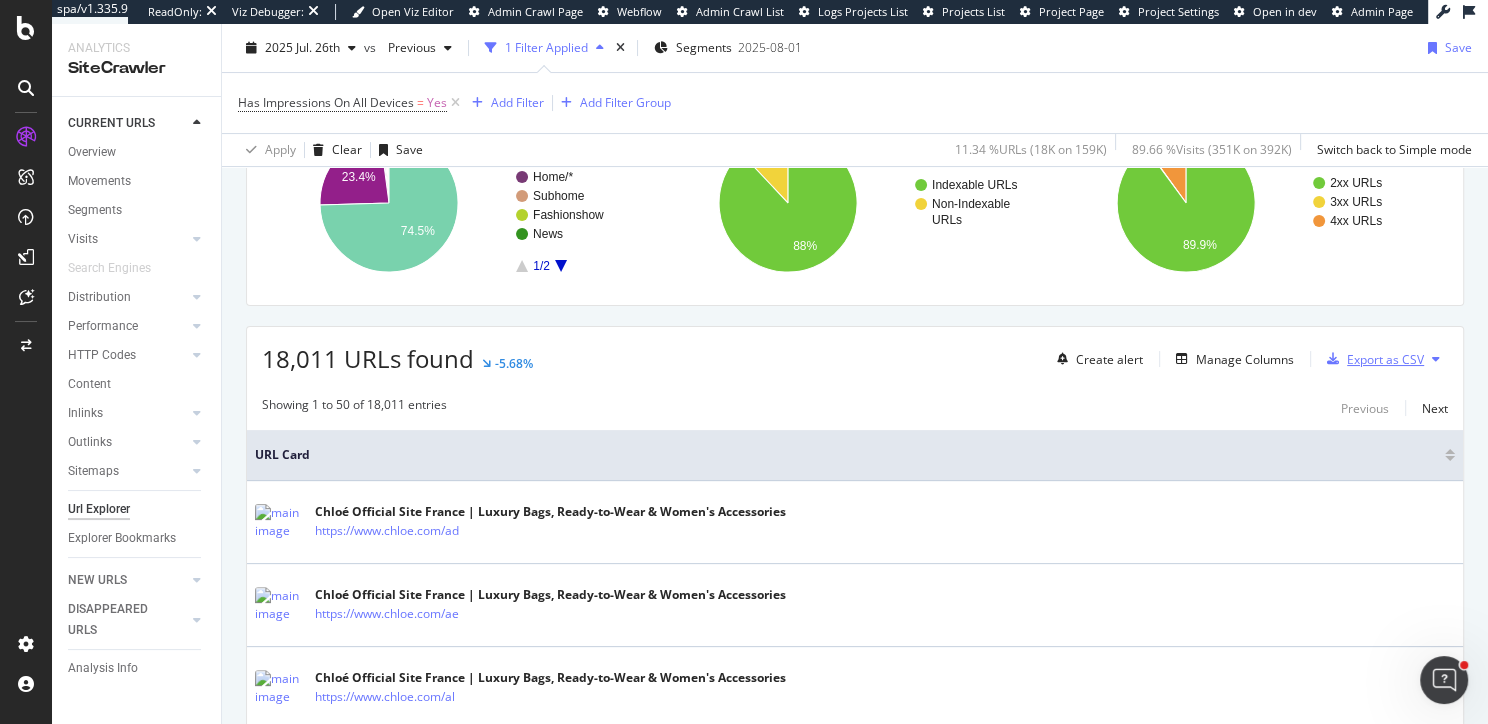 click on "Export as CSV" at bounding box center (1385, 359) 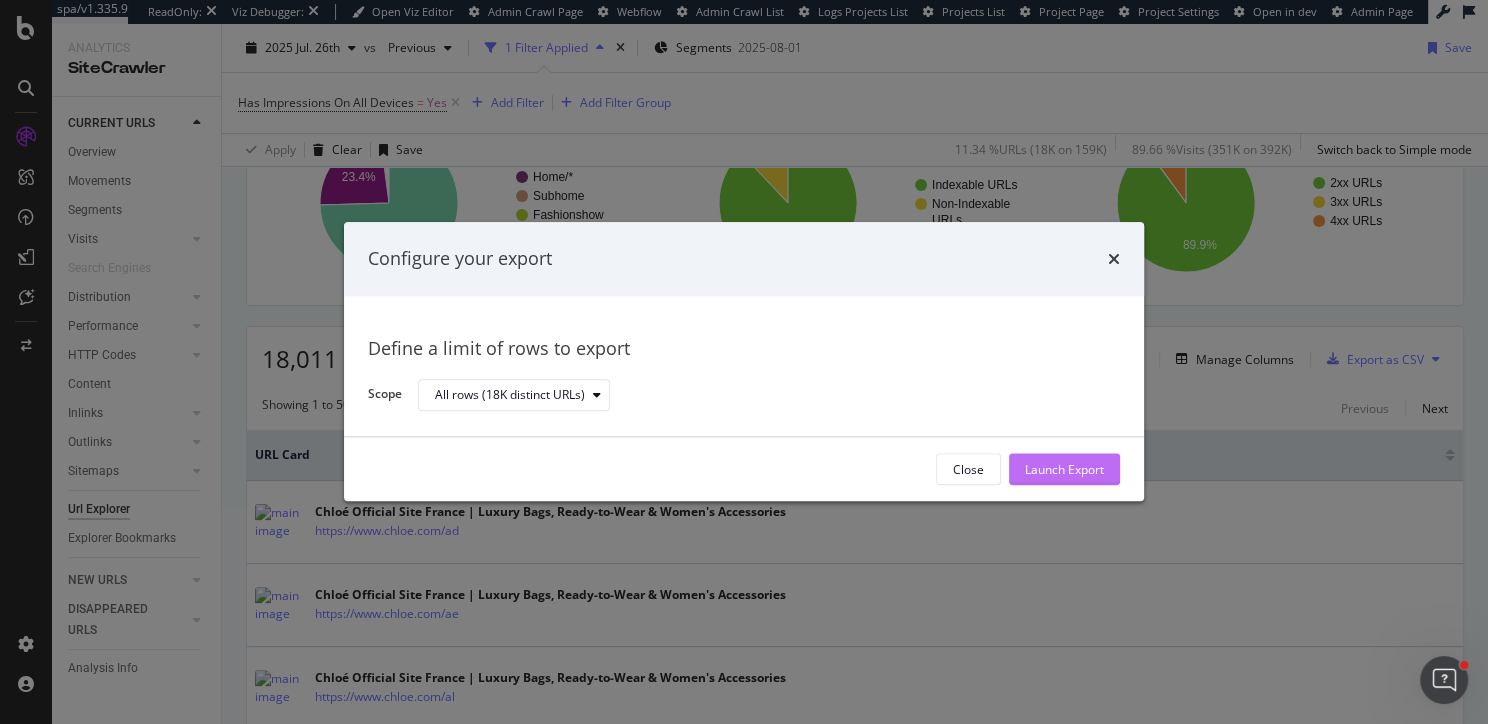 click on "Launch Export" at bounding box center [1064, 469] 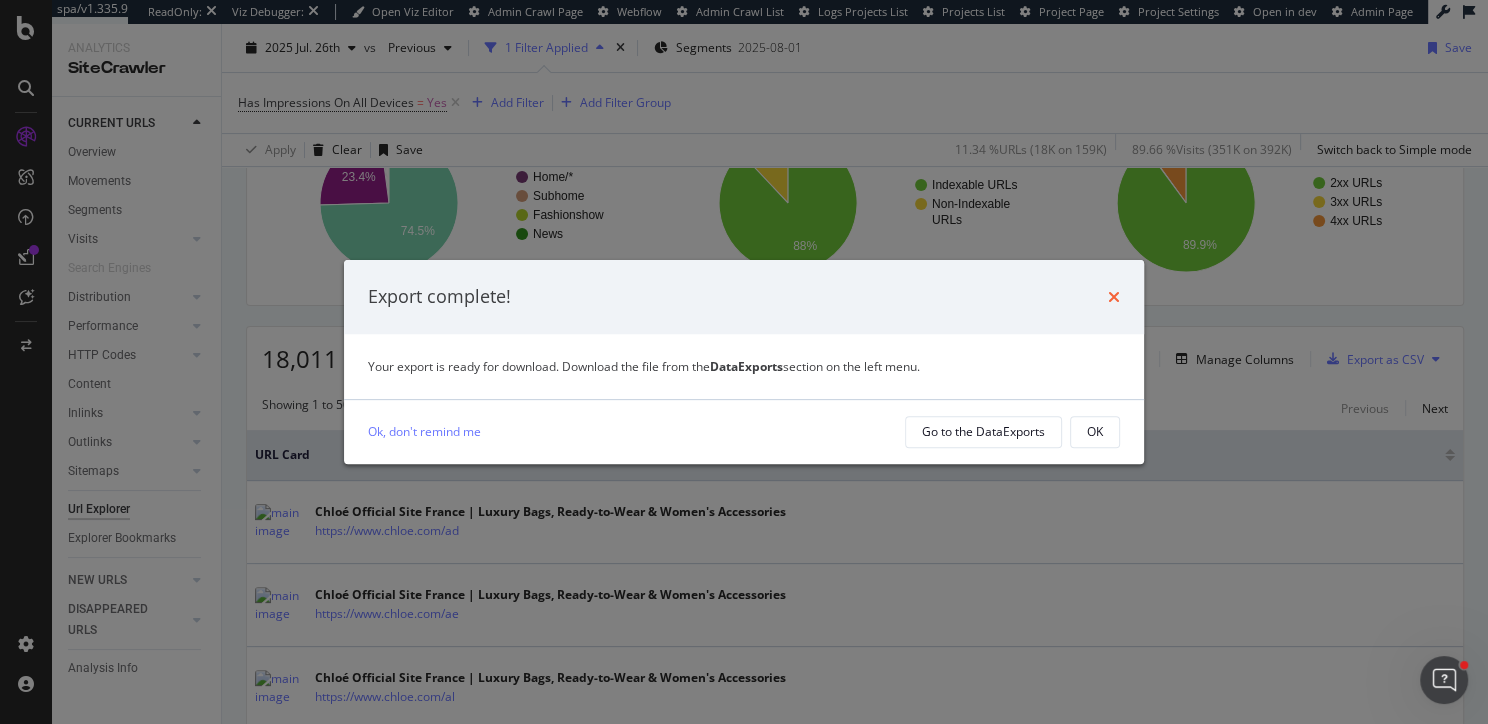 click at bounding box center [1114, 297] 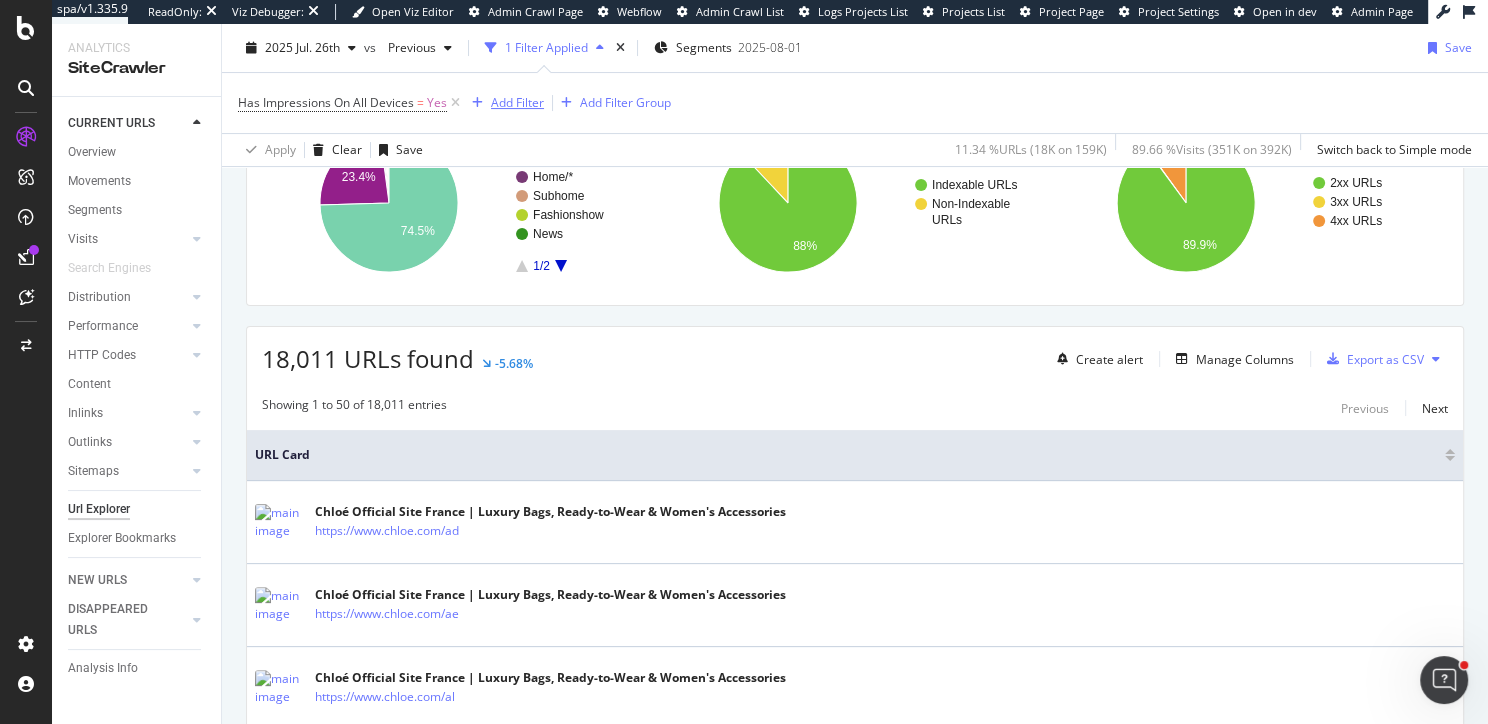 click on "Add Filter" at bounding box center (517, 102) 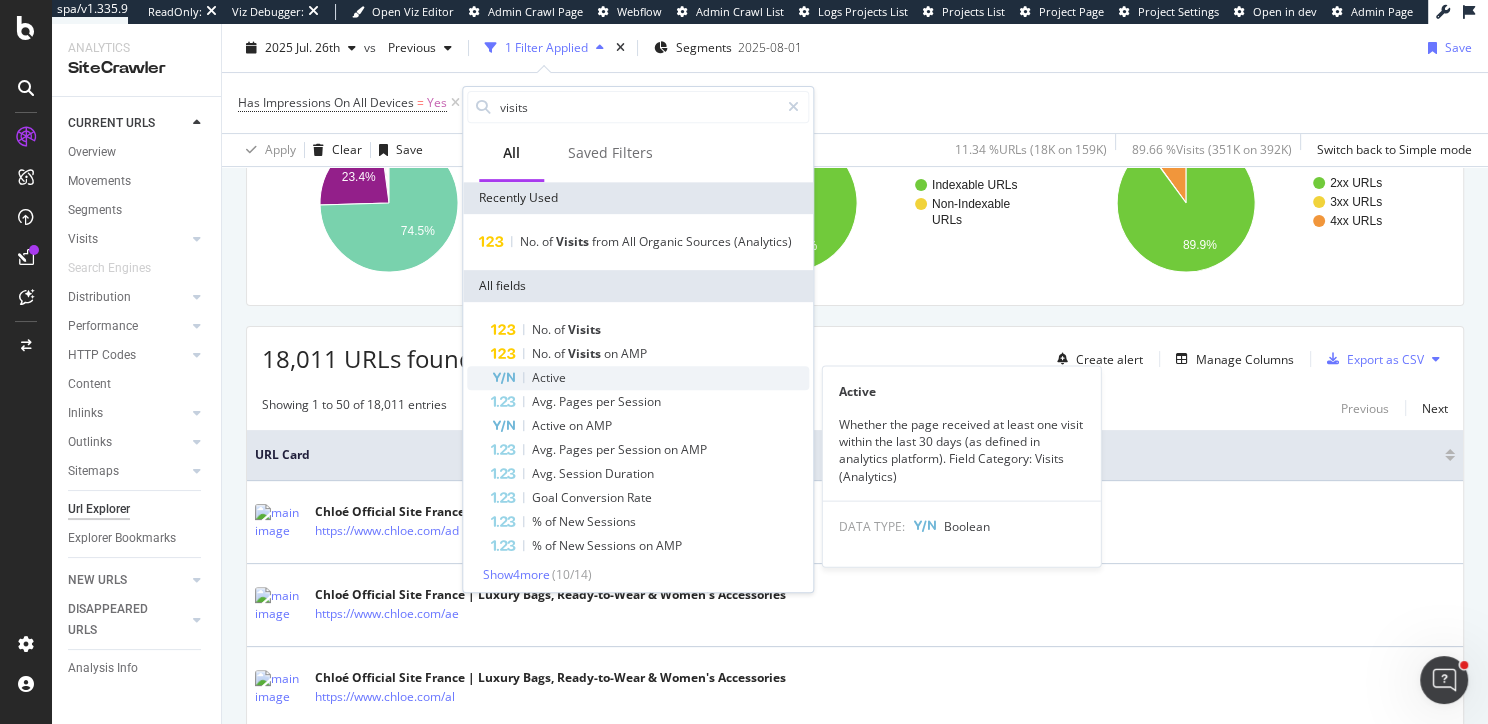 type on "visits" 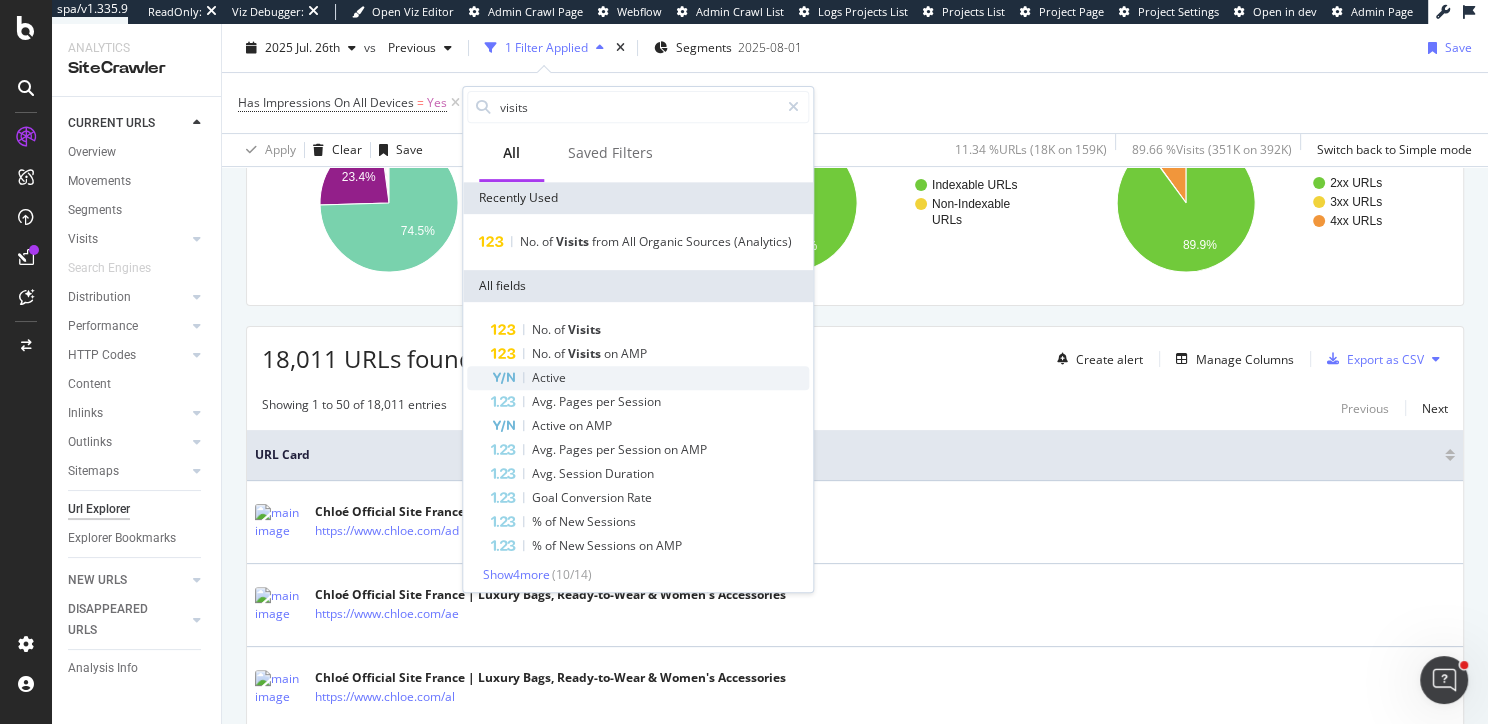 click on "Active" at bounding box center (549, 377) 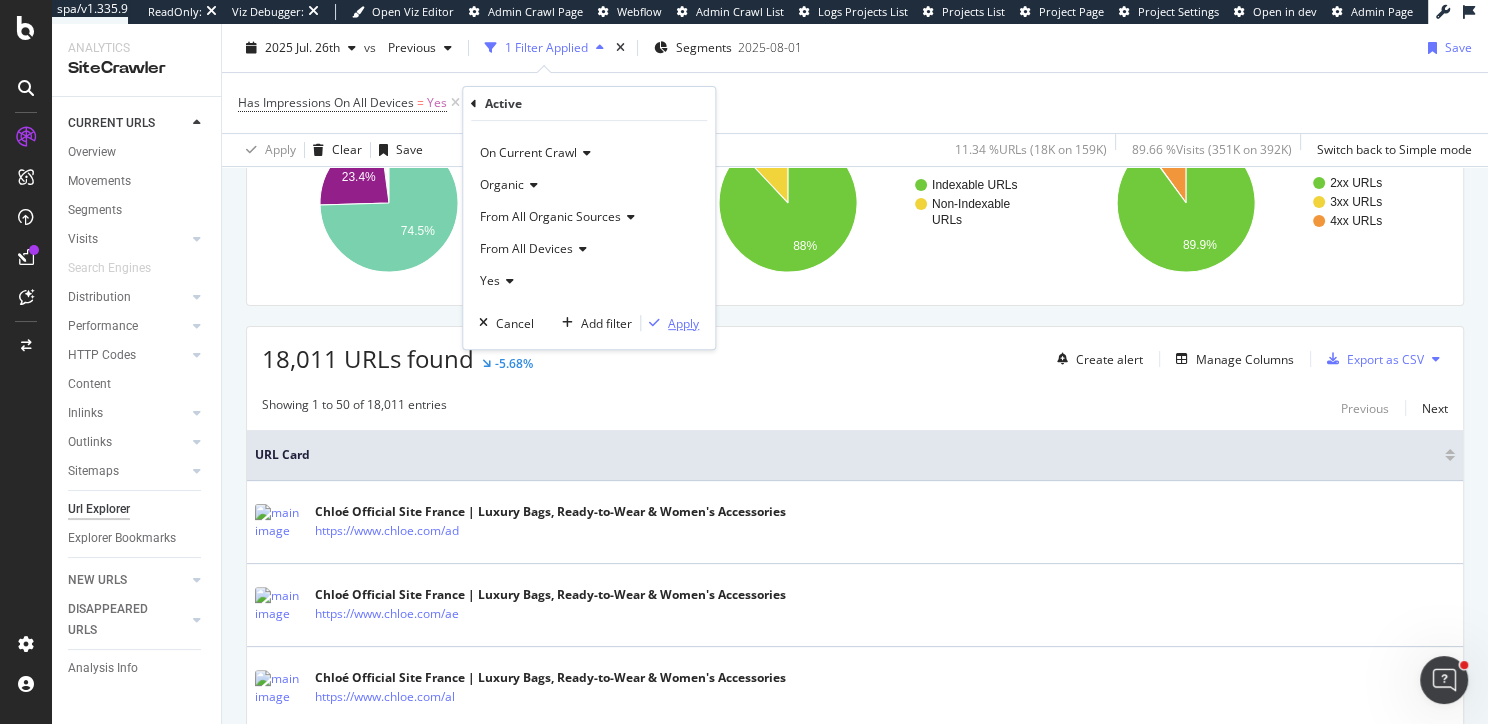 click on "Apply" at bounding box center [683, 323] 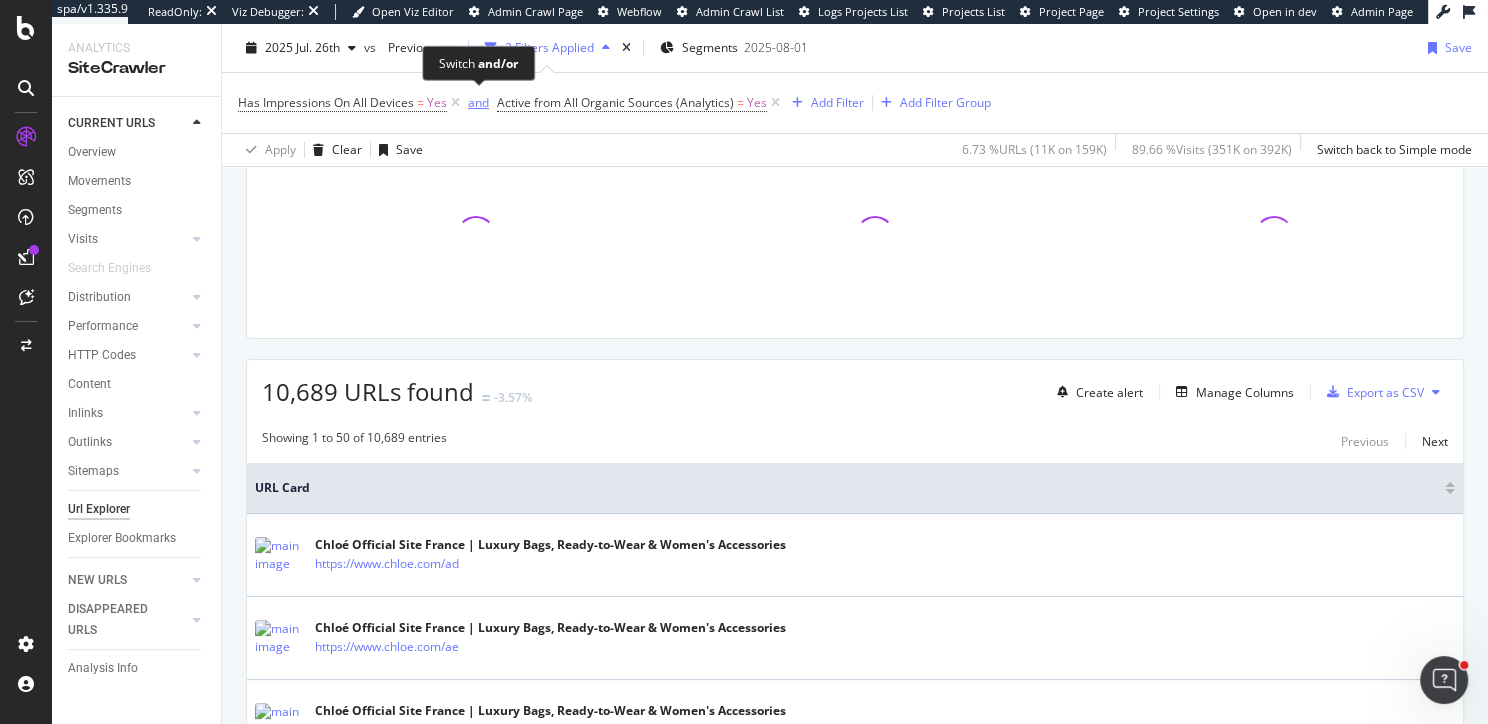 scroll, scrollTop: 326, scrollLeft: 0, axis: vertical 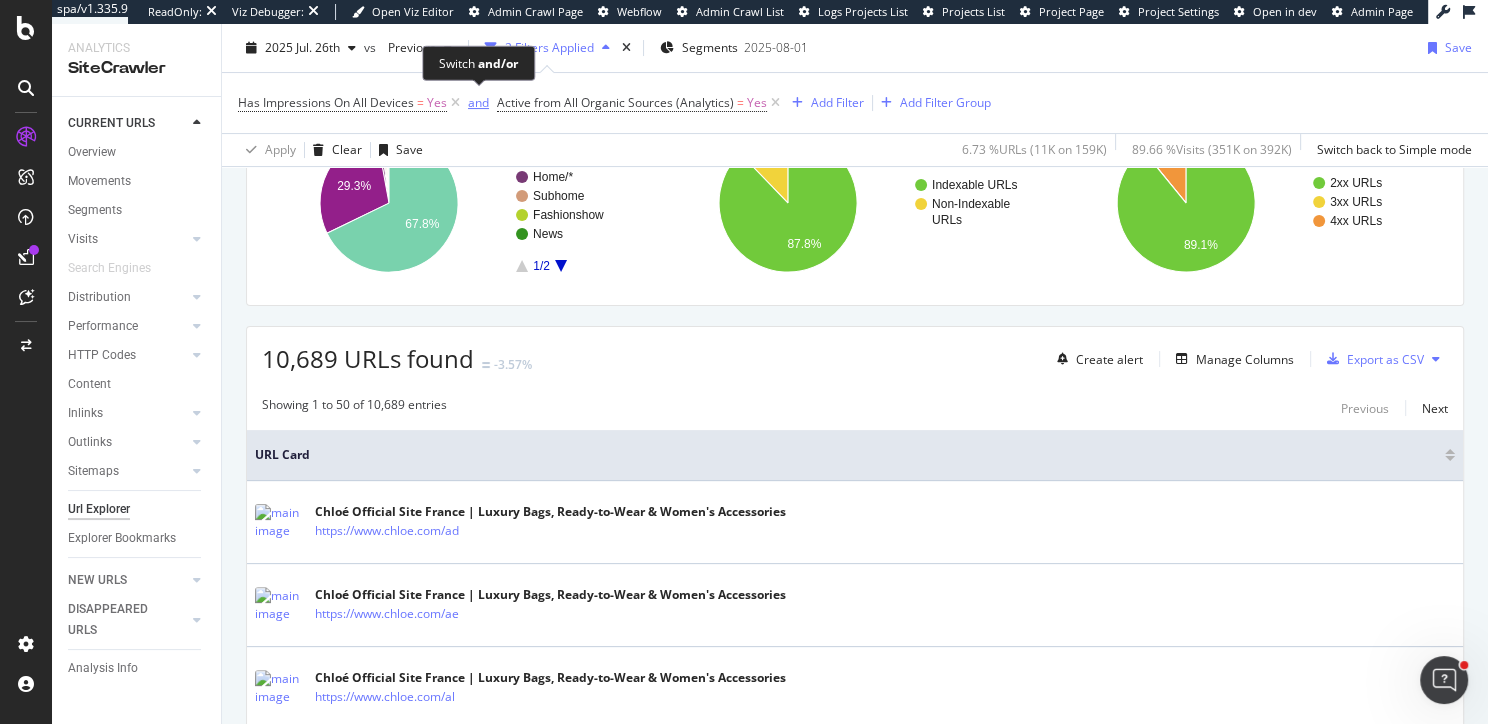 click on "and" at bounding box center (478, 102) 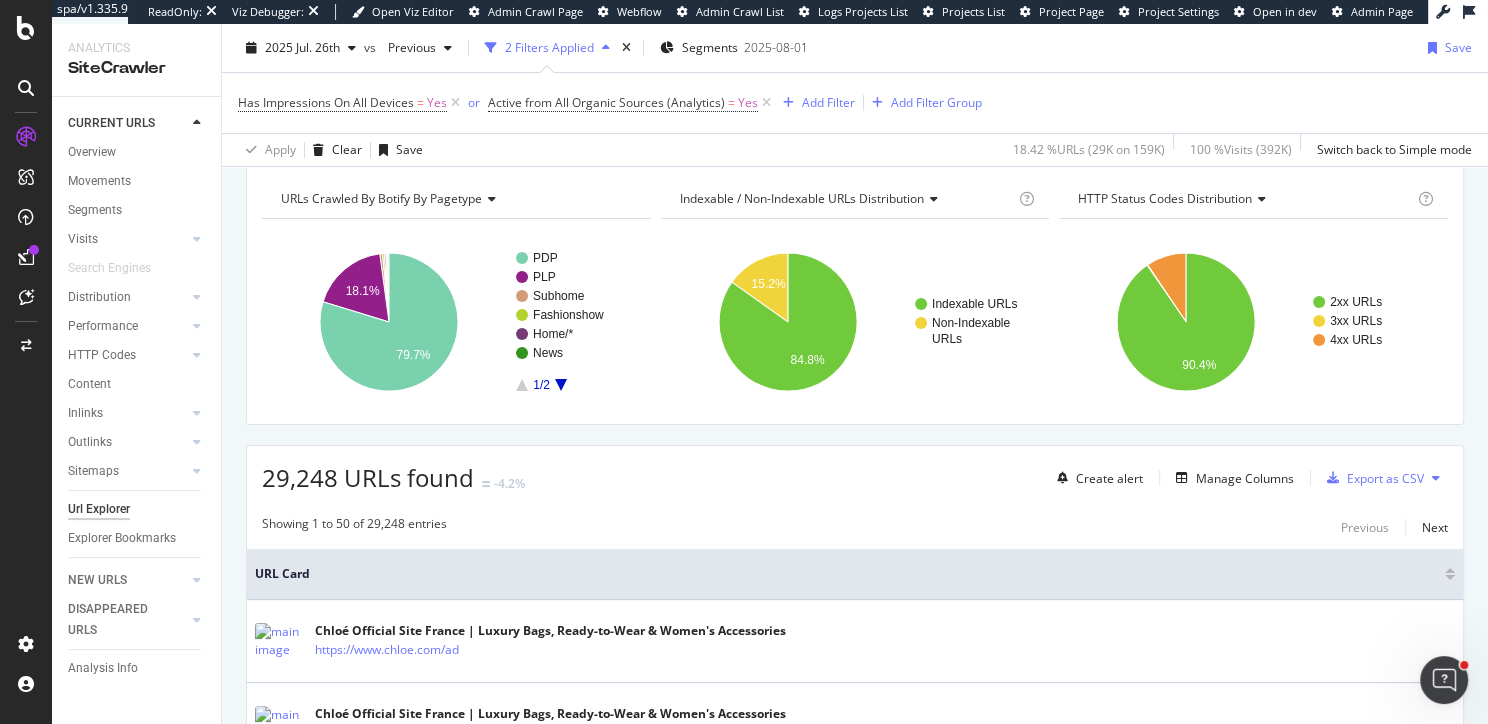scroll, scrollTop: 242, scrollLeft: 0, axis: vertical 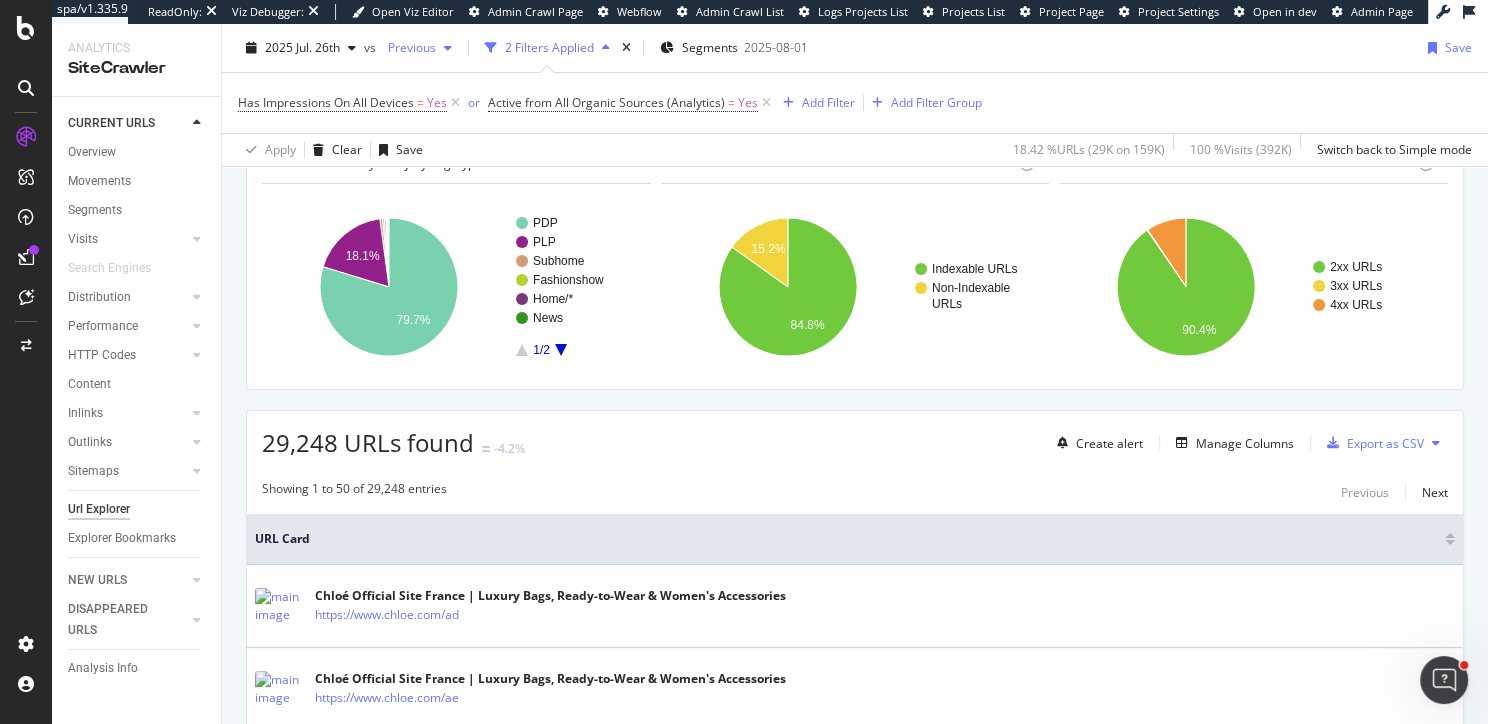 click on "Previous" at bounding box center [408, 47] 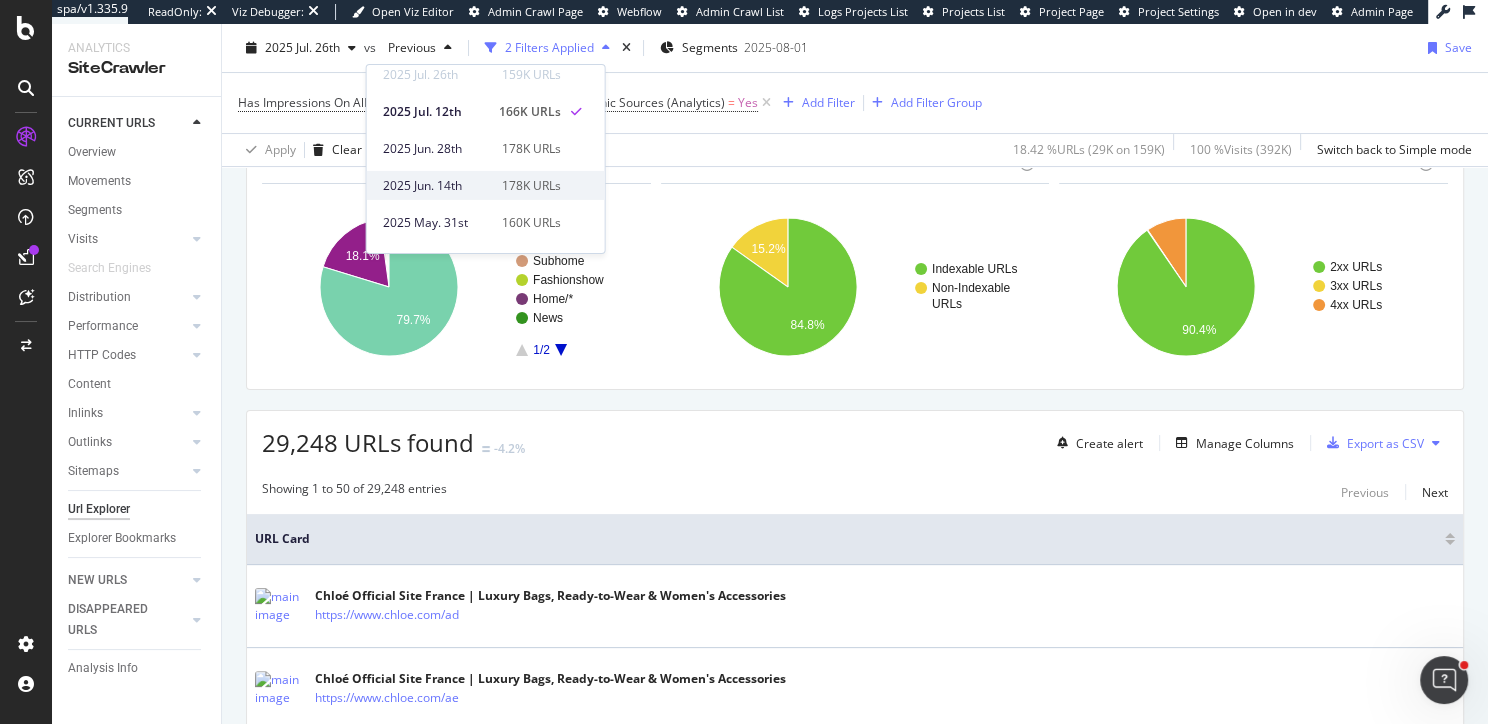 scroll, scrollTop: 35, scrollLeft: 0, axis: vertical 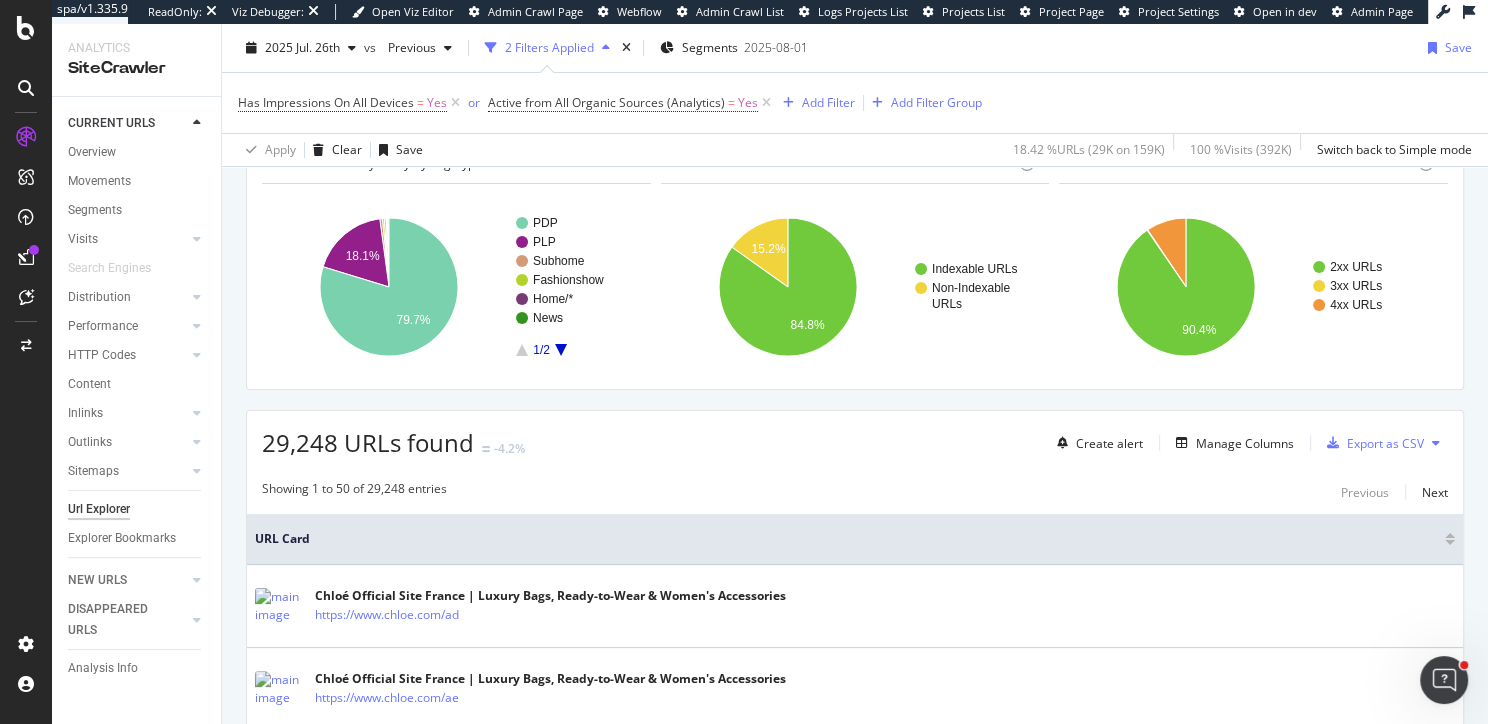 click on "Crawl metrics are now in the RealKeywords Explorer While the Site Explorer provides crawl metrics by URL, the
RealKeywords Explorer enables more robust reporting with aggregated
crawl metrics applied to your preferred dimensions. Go to the RealKeywords Explorer
URLs Crawled By Botify By pagetype
Chart (by Value) Table Expand Export as CSV Export as PNG Add to Custom Report
×
Close
Chart distribution-urls-by-segments - API Requests List
Area
Type
Request
Response
current
query" at bounding box center [855, 2415] 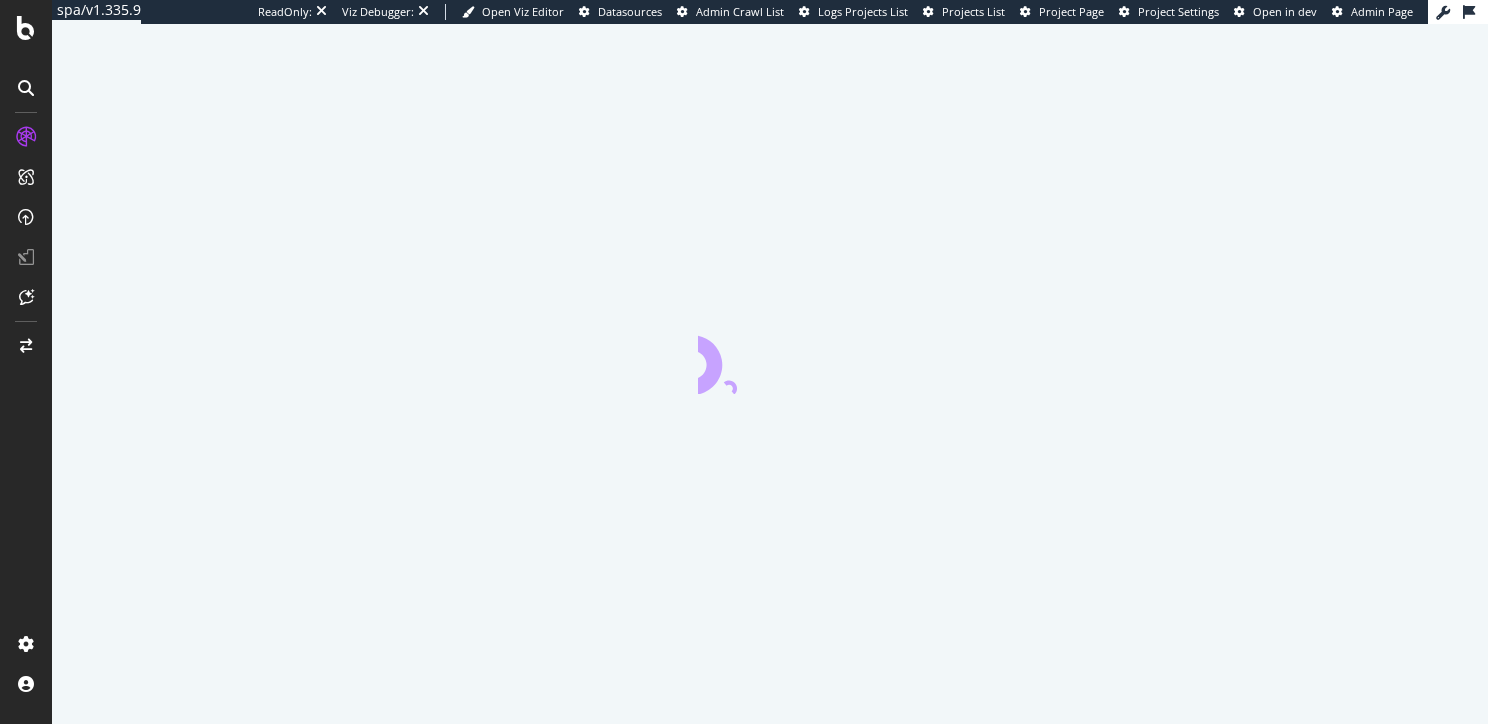 scroll, scrollTop: 0, scrollLeft: 0, axis: both 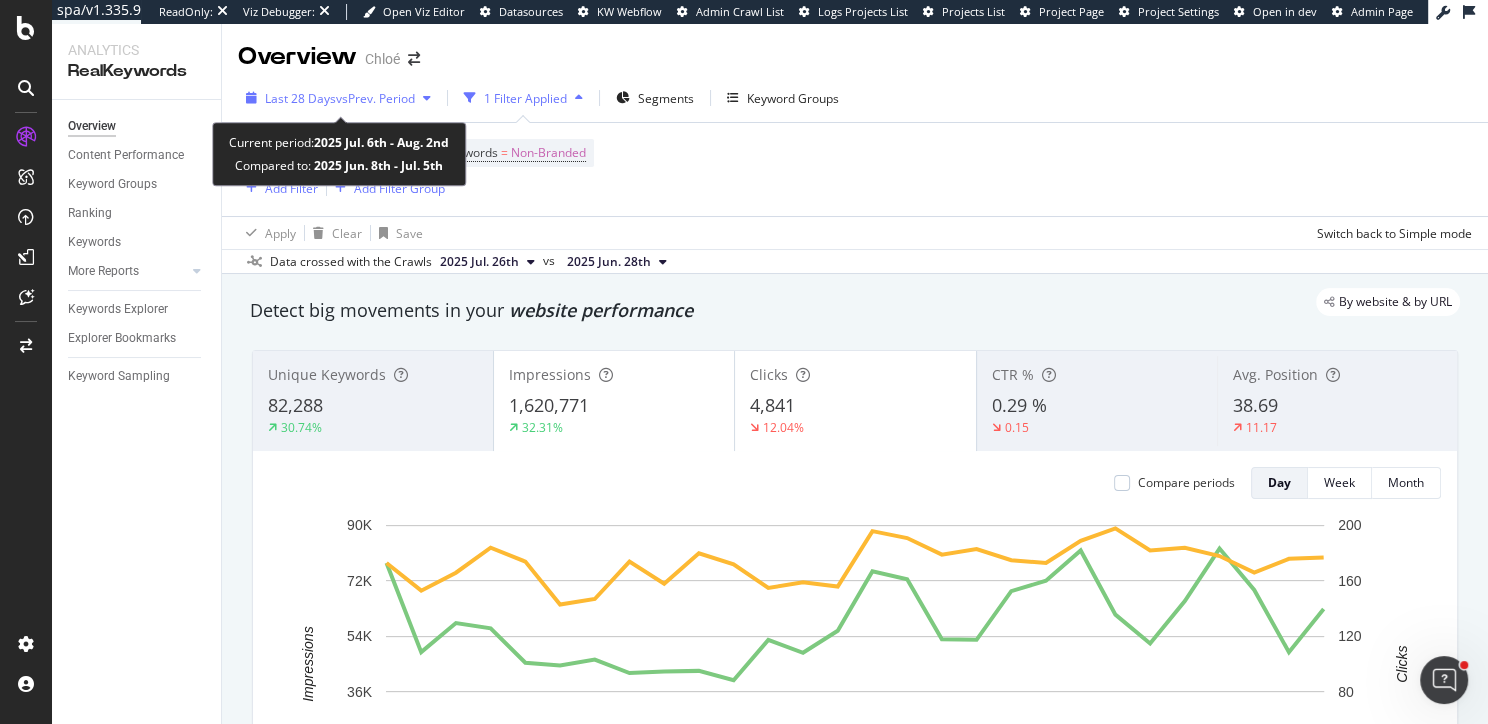 click on "vs  Prev. Period" at bounding box center (375, 98) 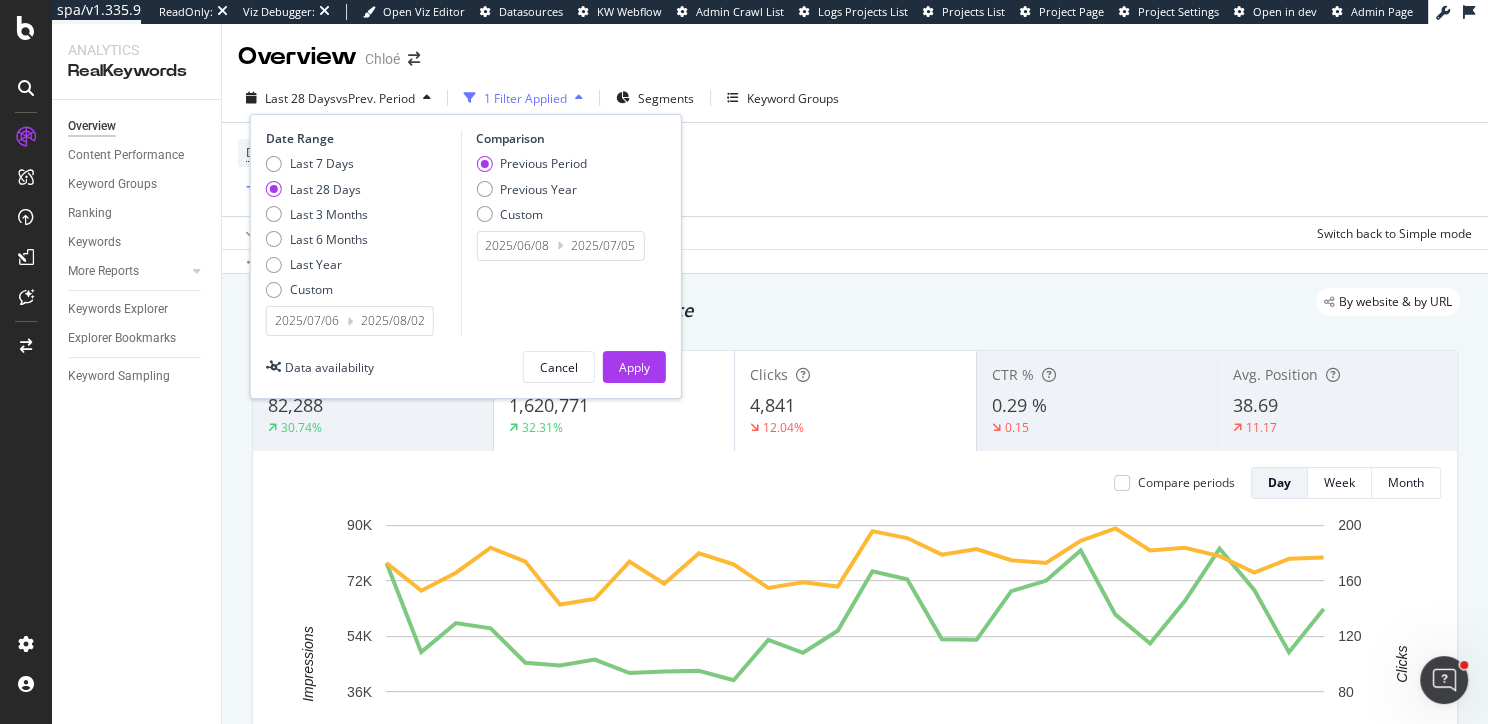 click on "Device   =     All  and  Country   =     All  and  Keywords   =     Non-Branded Add Filter Add Filter Group" at bounding box center [855, 169] 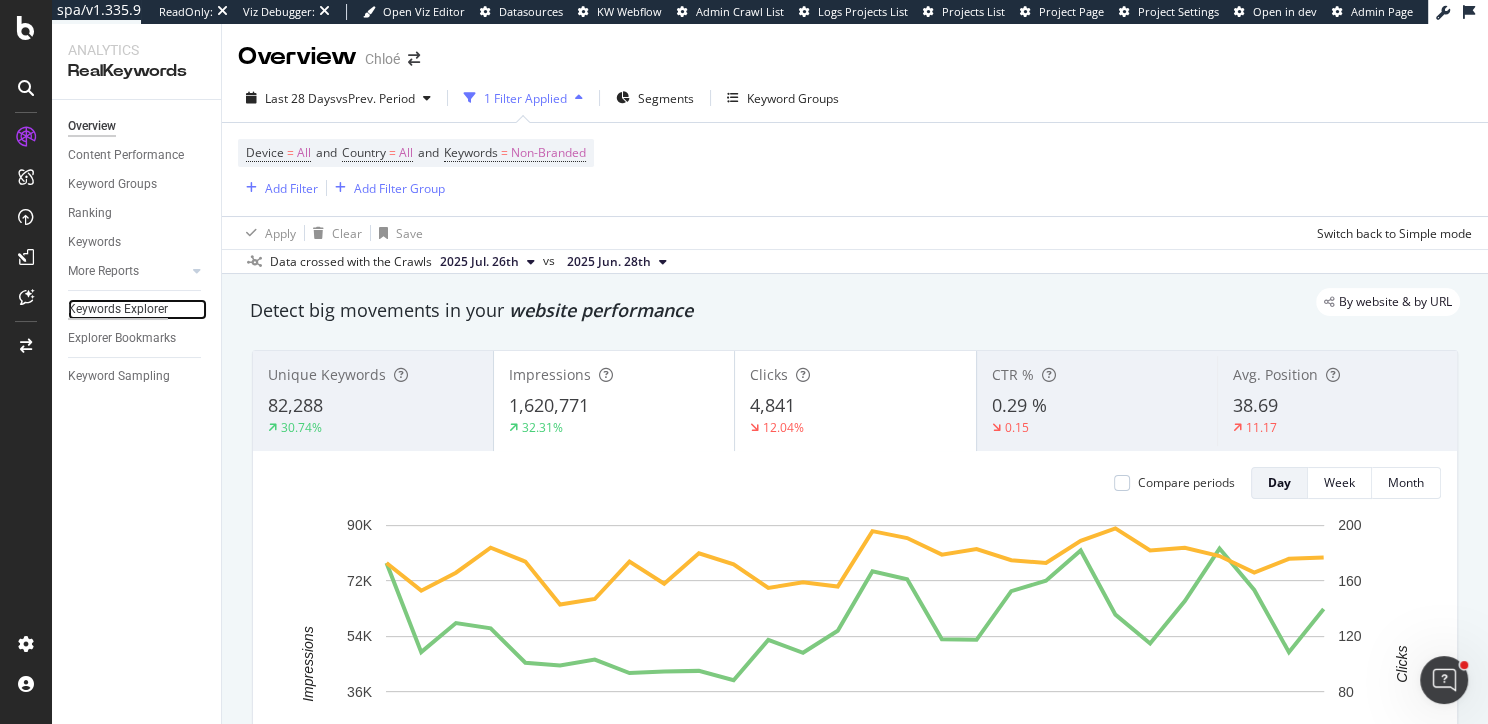 click on "Keywords Explorer" at bounding box center (118, 309) 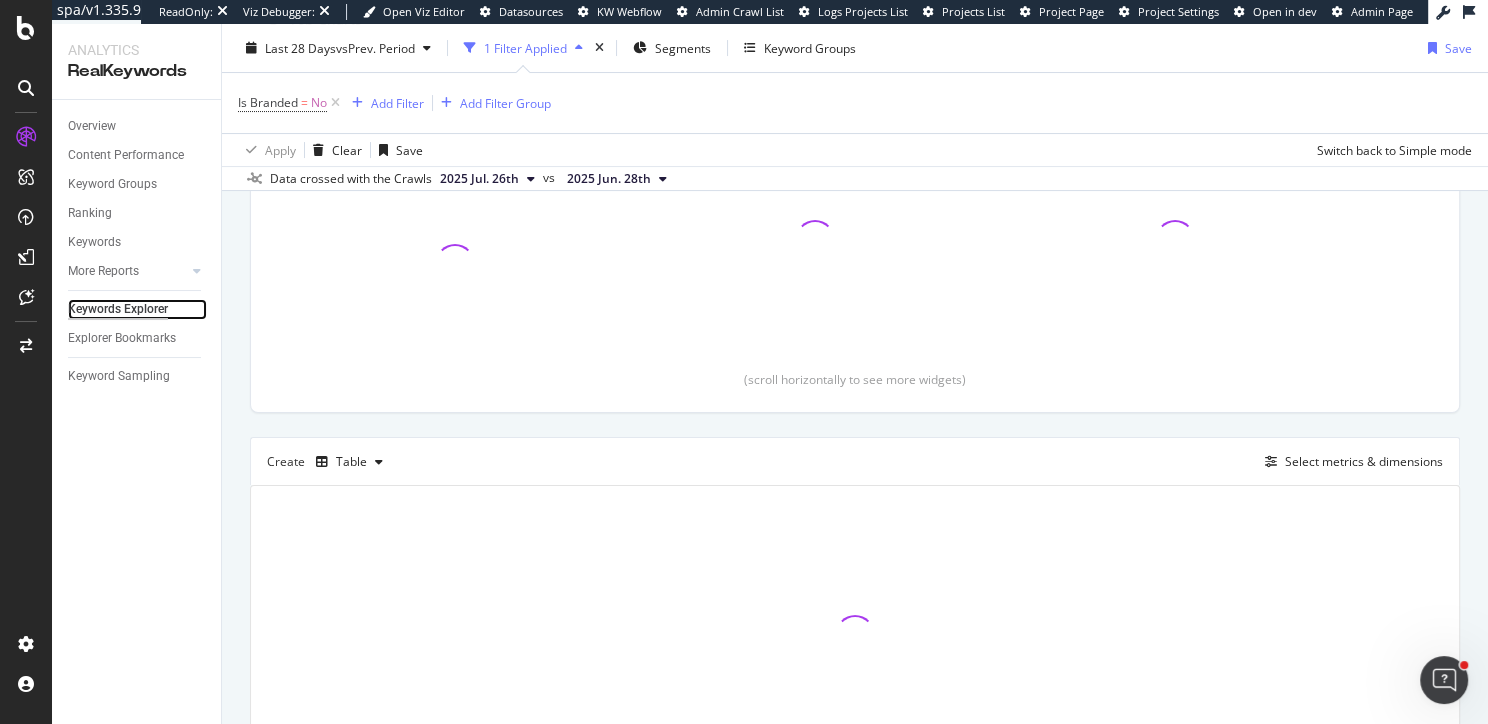 scroll, scrollTop: 346, scrollLeft: 0, axis: vertical 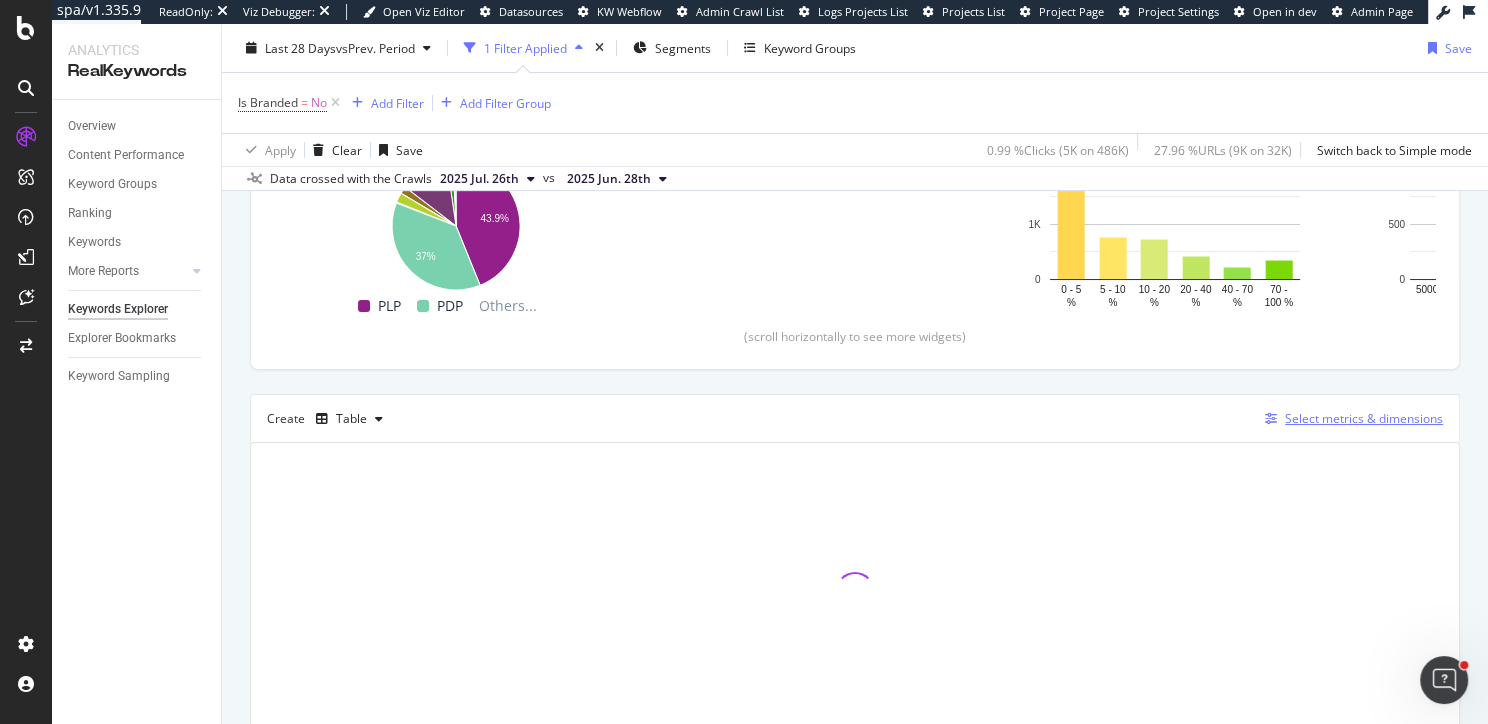 click on "Select metrics & dimensions" at bounding box center (1364, 418) 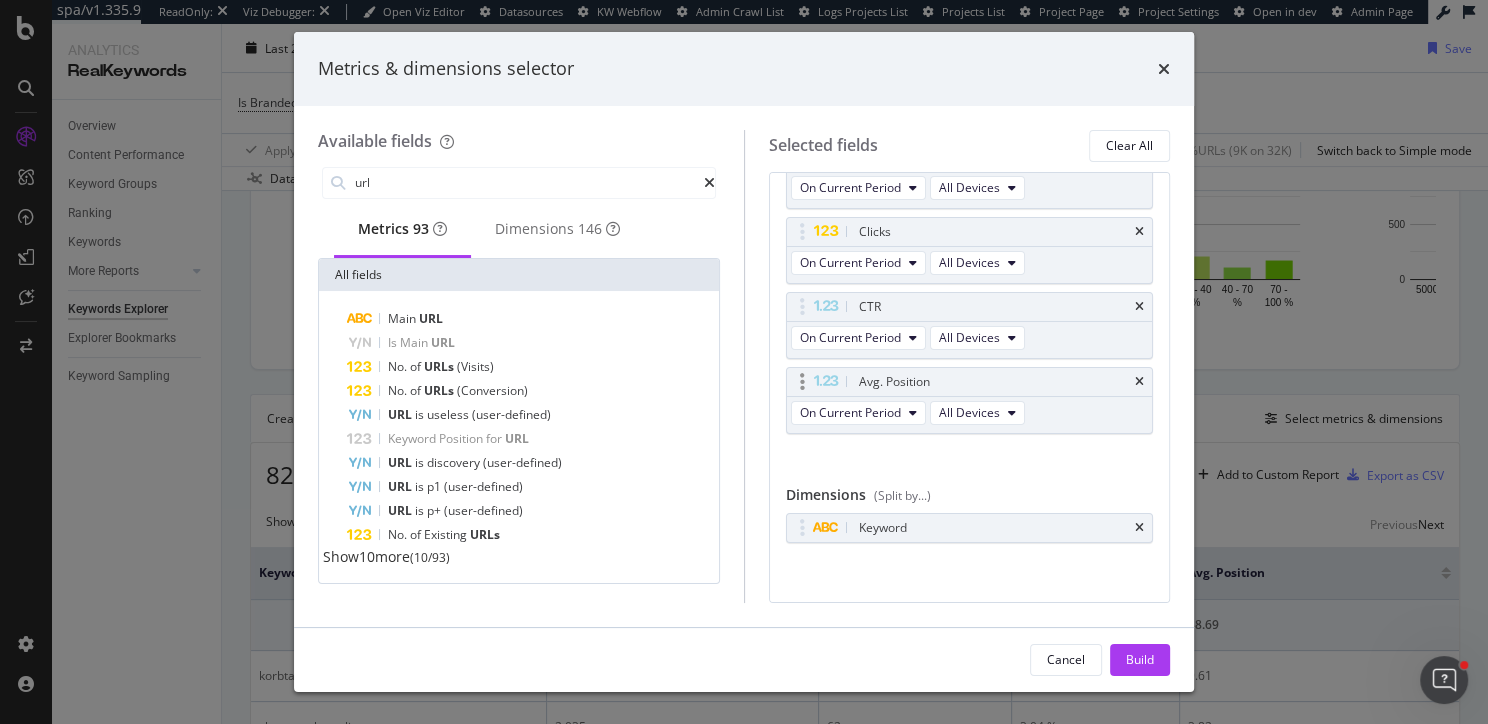 scroll, scrollTop: 0, scrollLeft: 0, axis: both 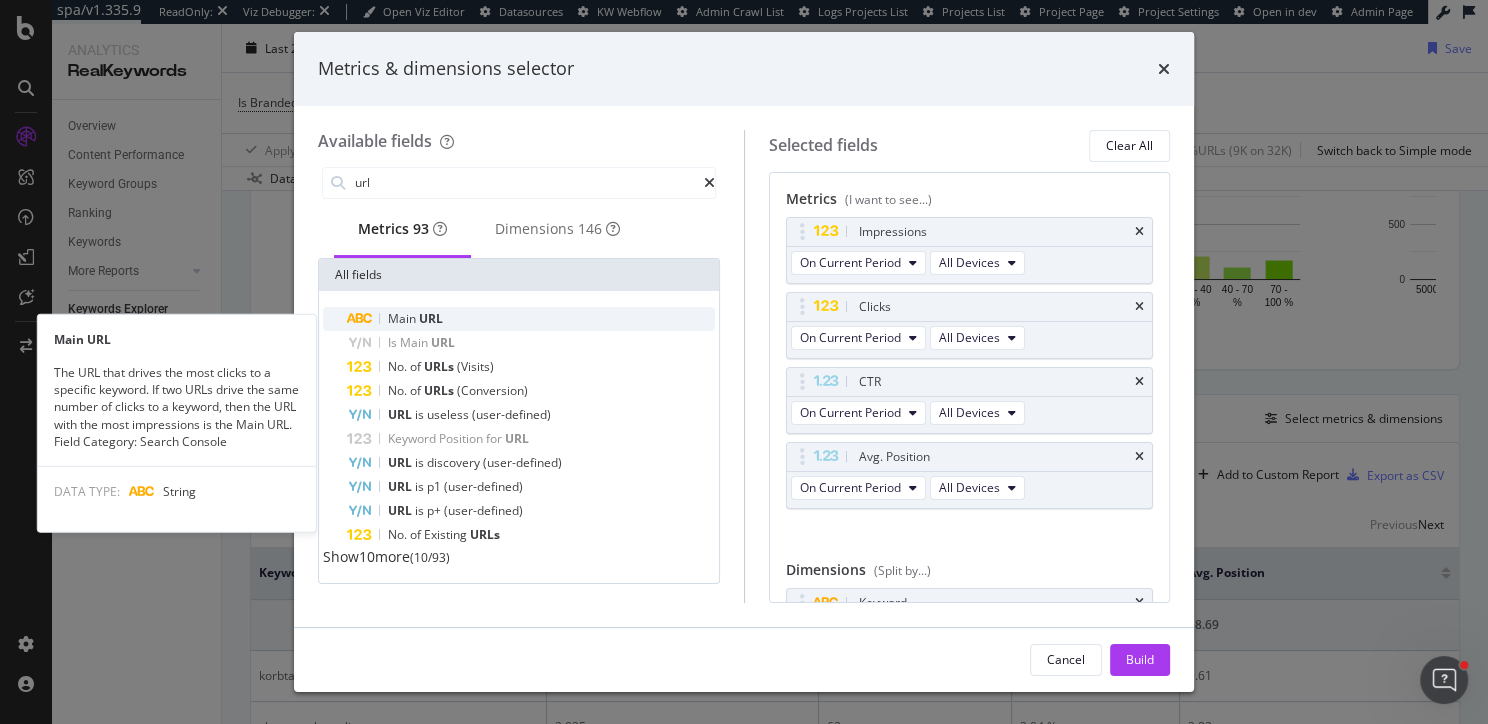 type on "url" 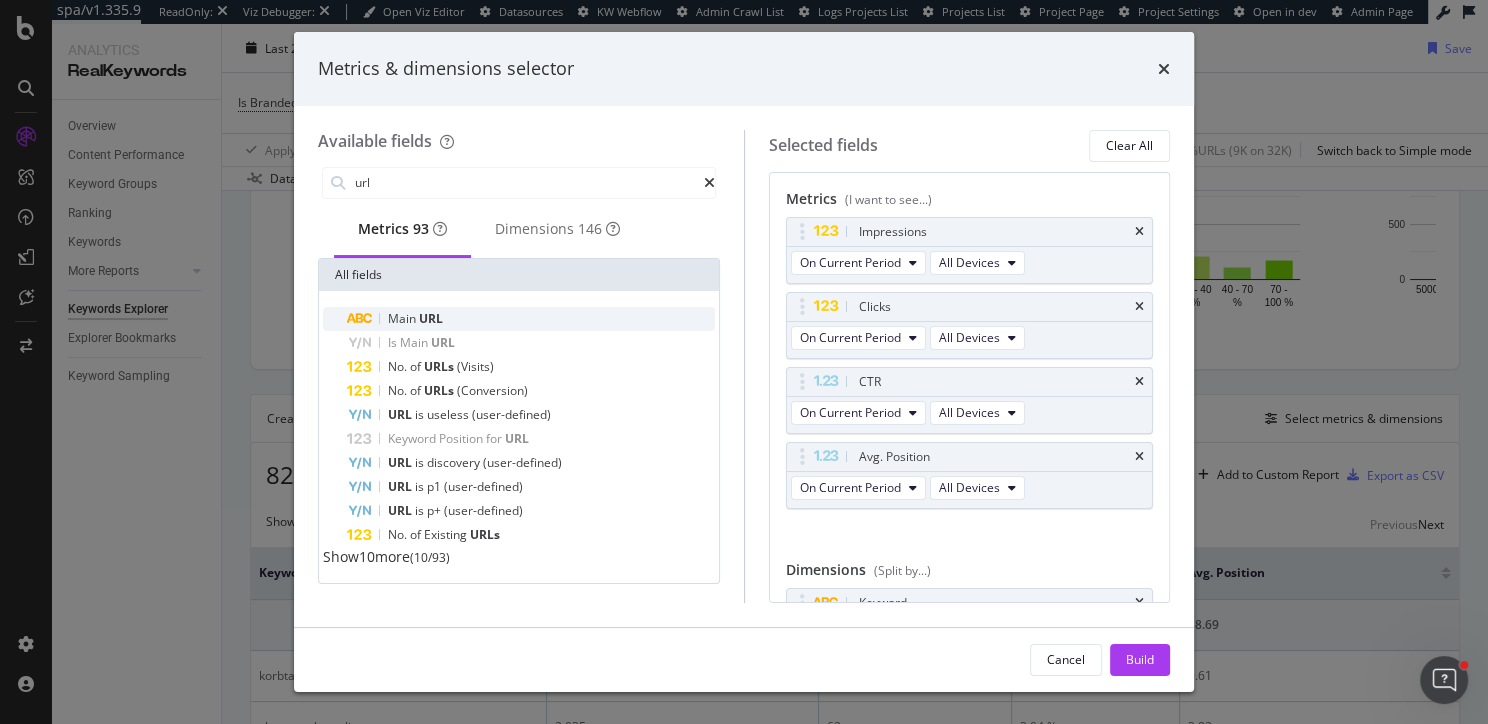 click on "Main   URL" at bounding box center (531, 319) 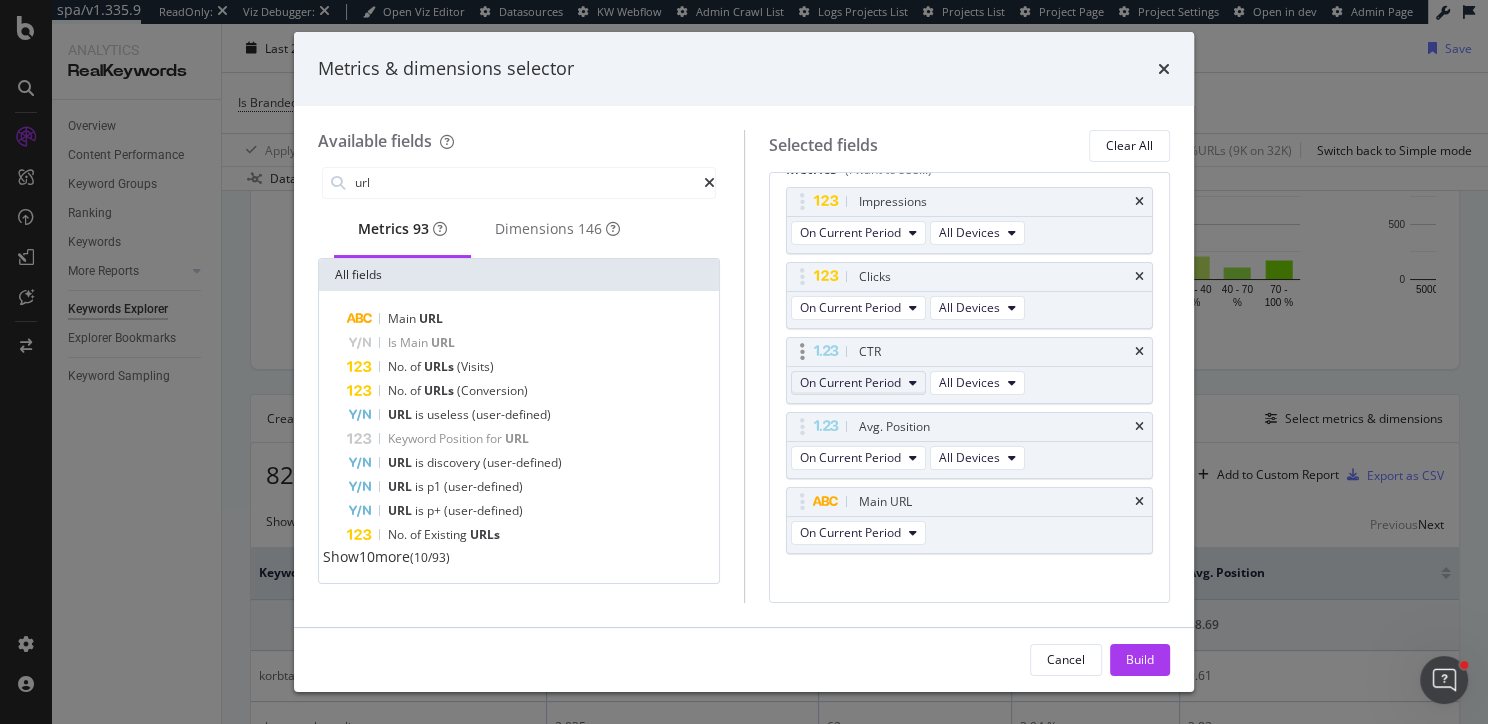 scroll, scrollTop: 3, scrollLeft: 0, axis: vertical 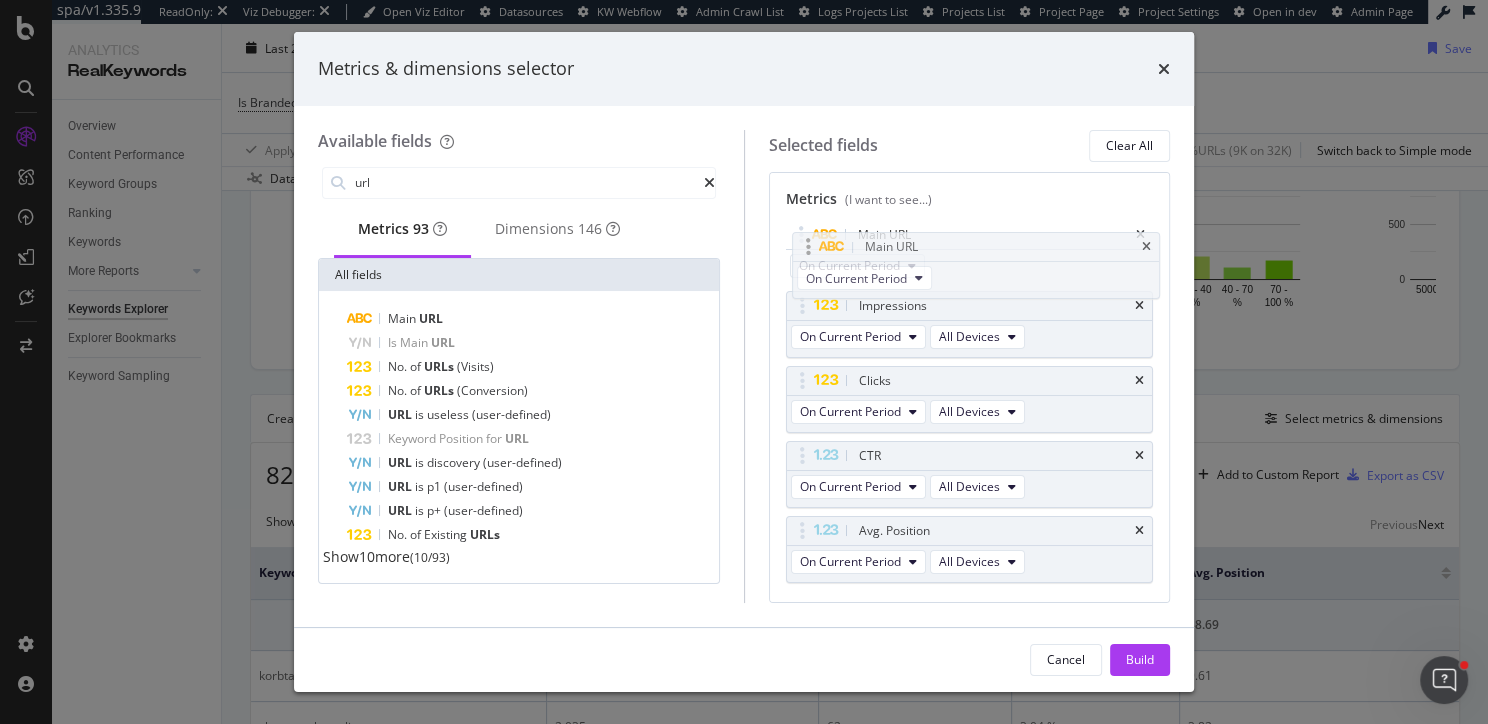 drag, startPoint x: 802, startPoint y: 524, endPoint x: 808, endPoint y: 247, distance: 277.06497 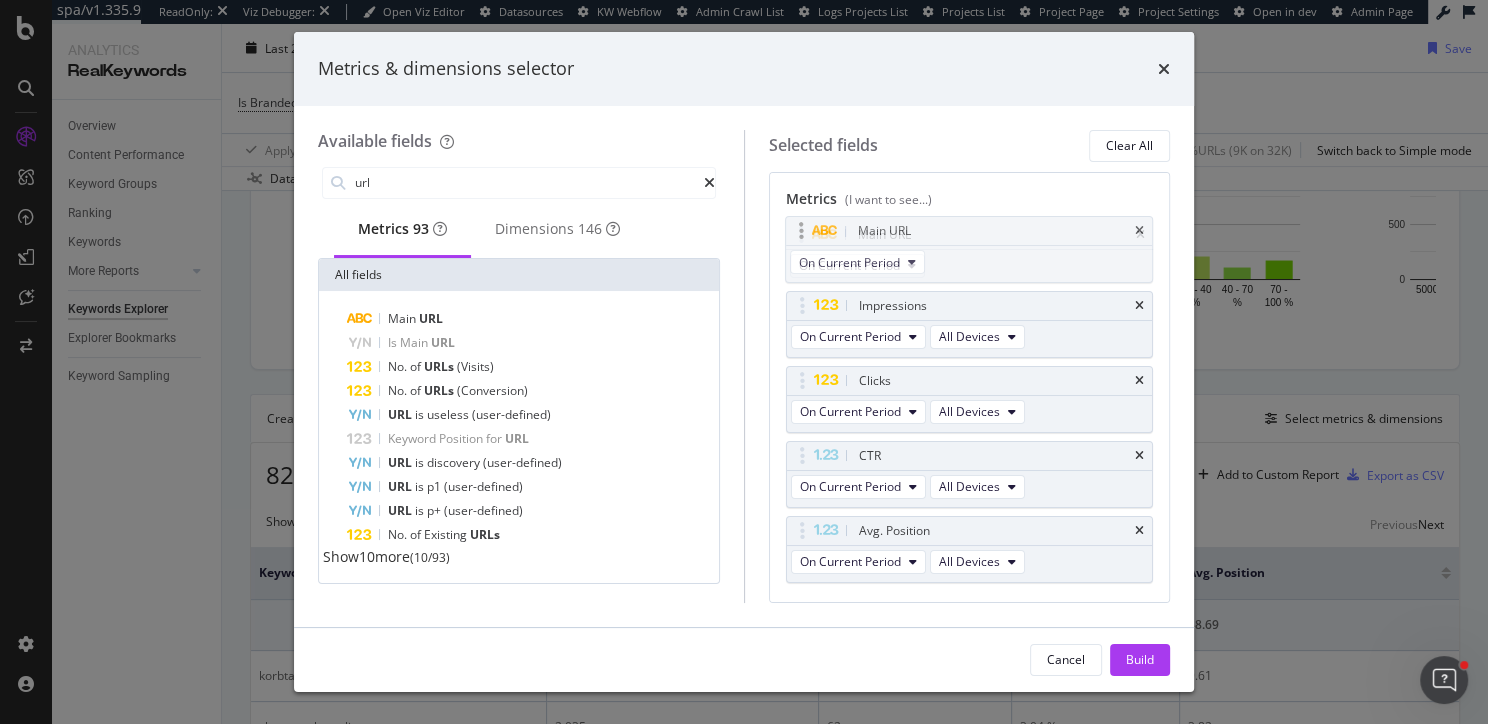 click on "spa/v1.335.9 ReadOnly: Viz Debugger: Open Viz Editor Datasources KW Webflow Admin Crawl List Logs Projects List Projects List Project Page Project Settings Open in dev Admin Page Analytics RealKeywords Overview Content Performance Keyword Groups Ranking Keywords More Reports Countries Devices Content Structure Keywords Explorer Explorer Bookmarks Keyword Sampling Keywords Explorer Chloé Last [DAYS] [PERIOD] vs Prev. Period [DAYS] Filter Applied Segments Keyword Groups Save Is Branded = No Add Filter Add Filter Group Apply Clear Save [PERCENT] Clicks ( [NUMBER] on [NUMBER] ) [PERCENT] URLs ( [NUMBER] on [NUMBER] ) Switch back to Simple mode Data crossed with the Crawls [YEAR] [MONTH] [DAY] vs [YEAR] [MONTH] [DAY] By website Top Charts Clicks By pagetype Level [NUMBER] By: pagetype Level [NUMBER] Hold CMD (⌘) while clicking to filter the report. [PERCENT] [PERCENT] pagetype Level [NUMBER] Clicks PLP [NUMBER] PDP [NUMBER] Subhome [NUMBER] Fashionshow [NUMBER] Customercare [NUMBER] Page-boutiques [NUMBER] Home [NUMBER] News [NUMBER] Experience [NUMBER] Help [NUMBER] #nomatch [NUMBER] [PERCENT] PLP PDP Others... Clicks By Average Position [NUMBER]-[NUMBER] [NUMBER]-[NUMBER]" at bounding box center (744, 362) 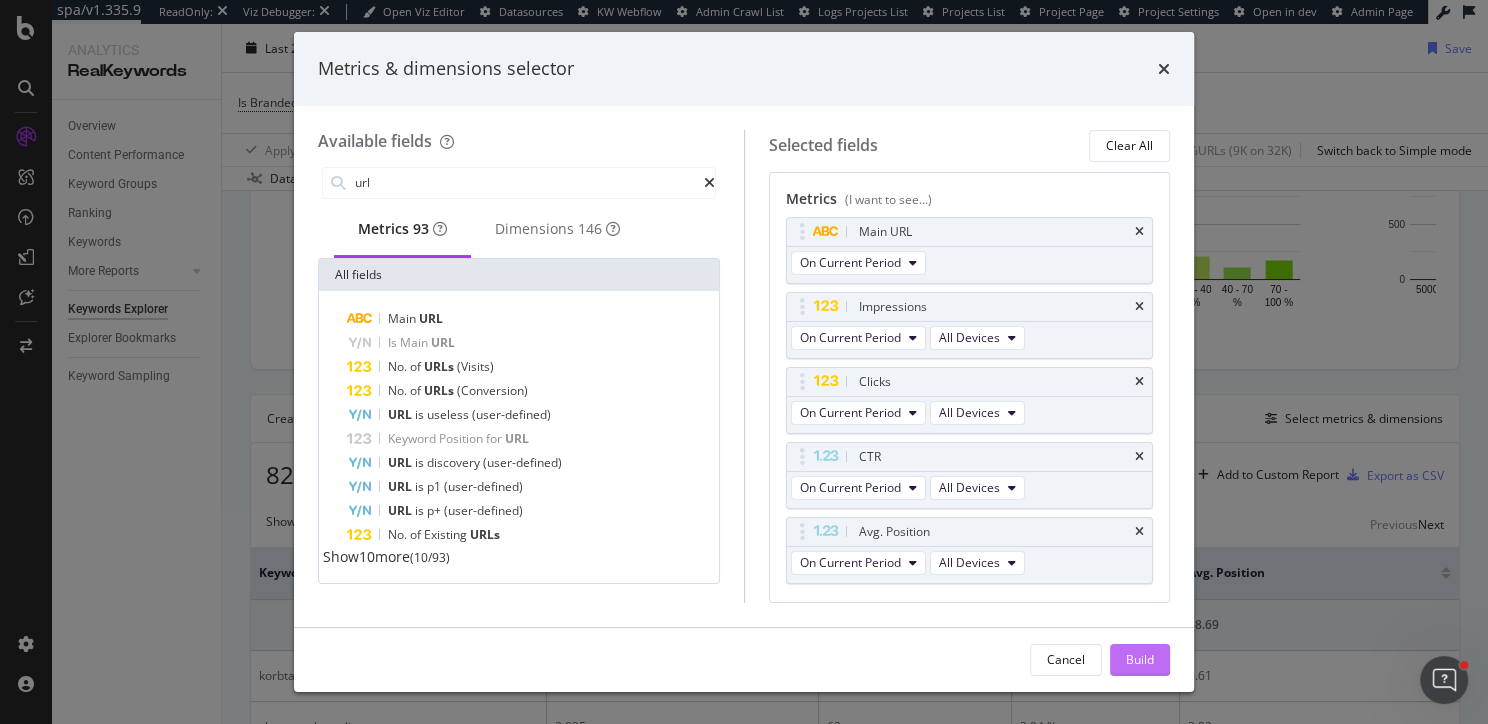 click on "Build" at bounding box center (1140, 659) 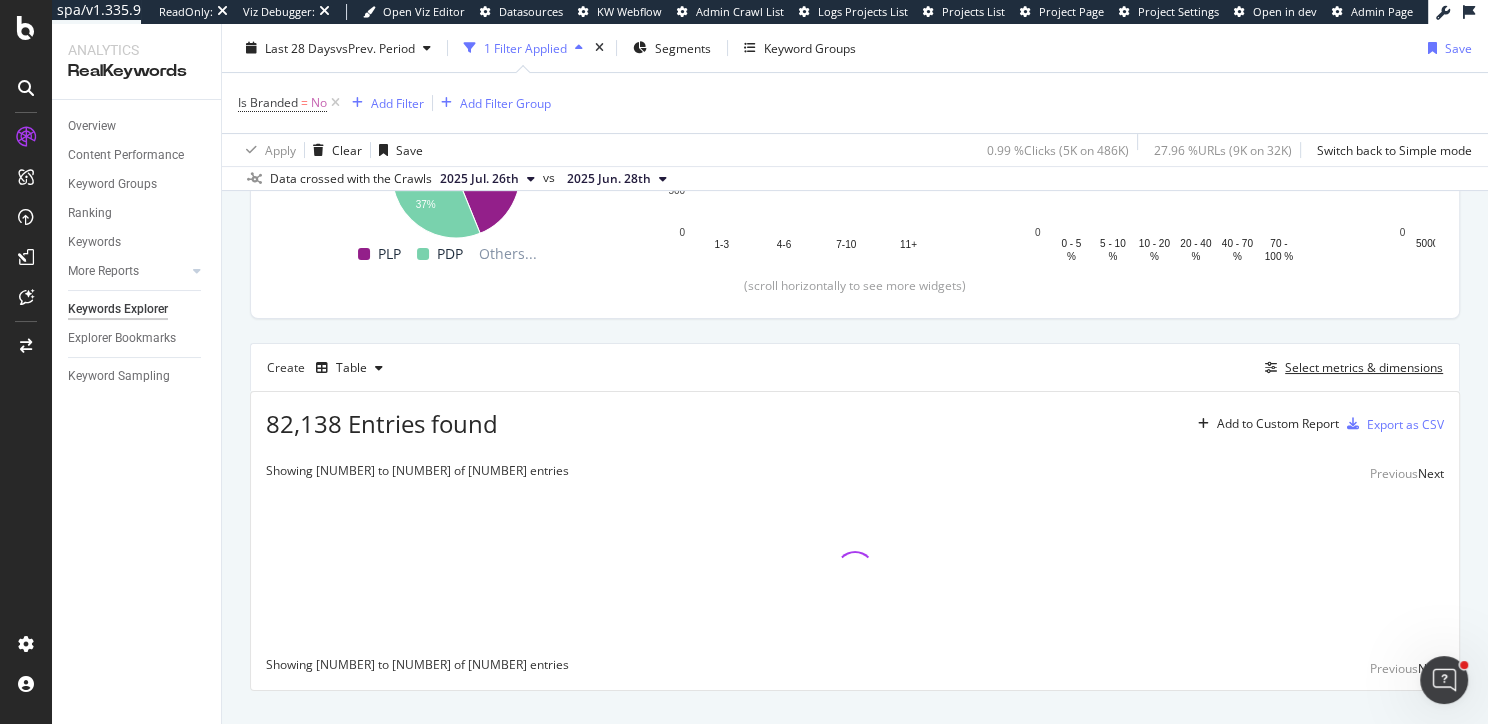 scroll, scrollTop: 431, scrollLeft: 0, axis: vertical 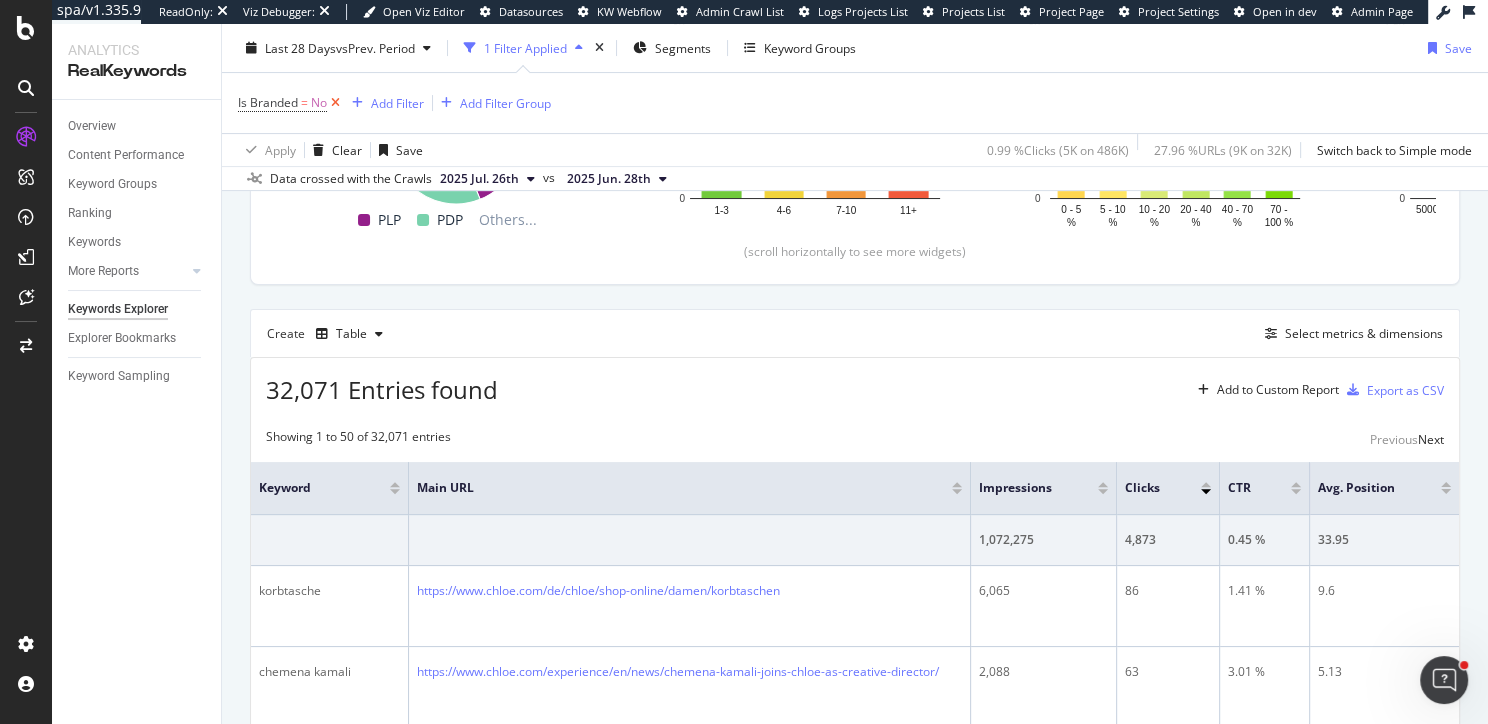 click at bounding box center [335, 103] 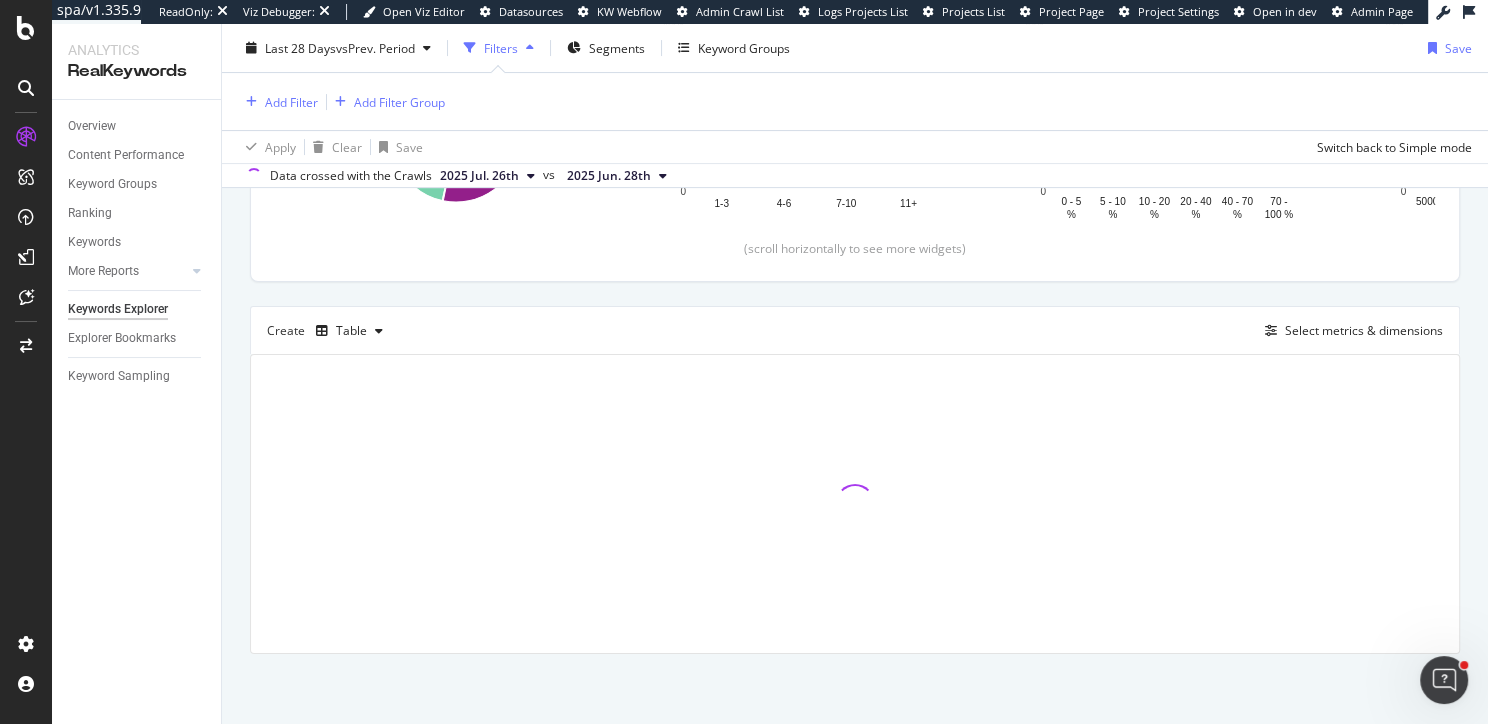 scroll, scrollTop: 428, scrollLeft: 0, axis: vertical 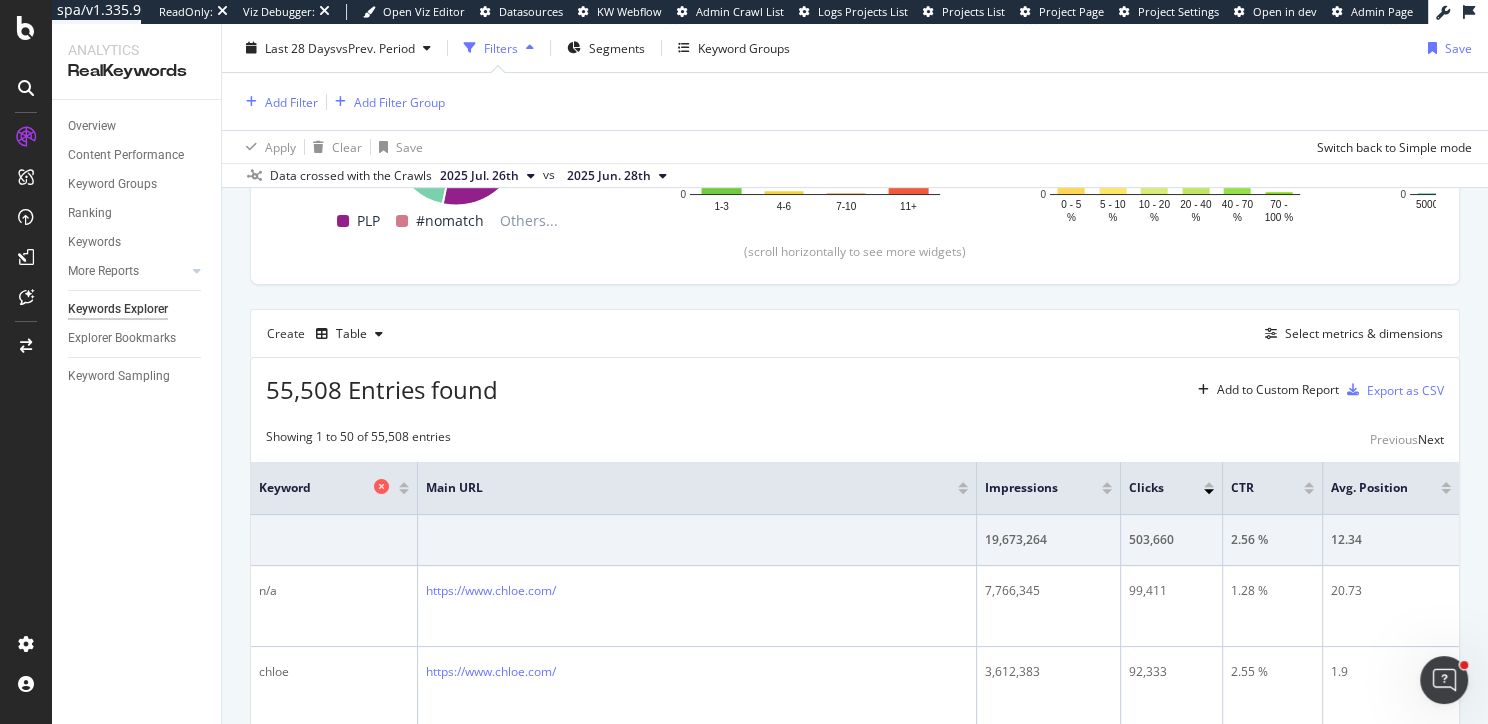 click at bounding box center [381, 486] 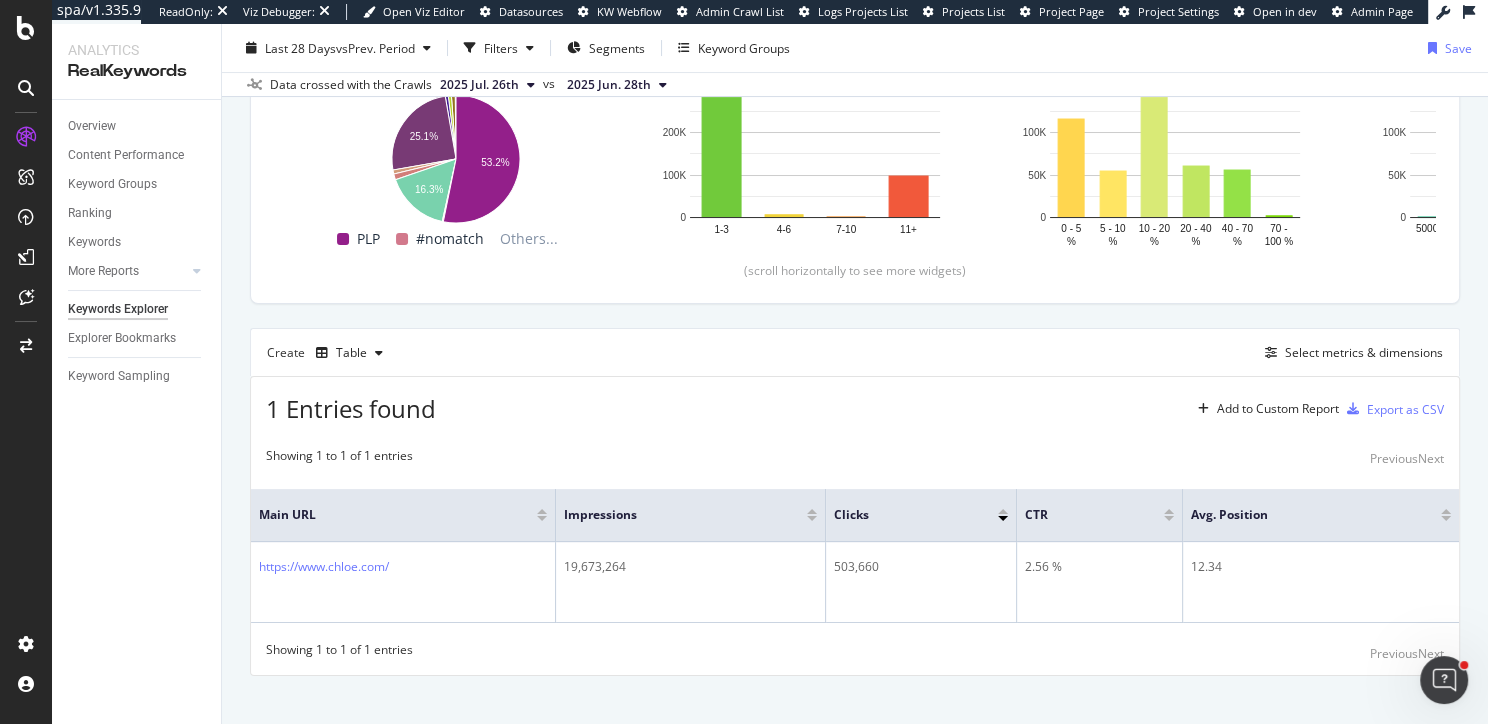 scroll, scrollTop: 337, scrollLeft: 0, axis: vertical 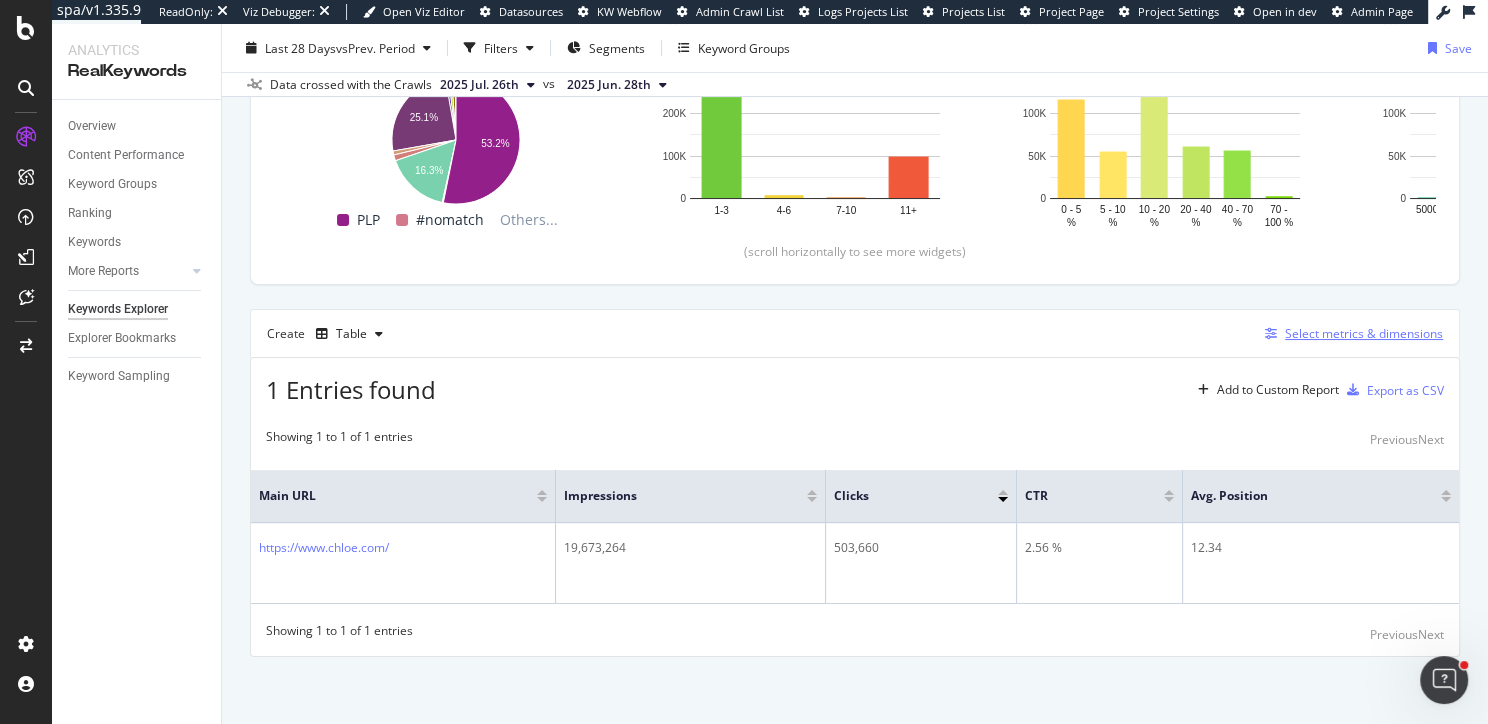 click on "Select metrics & dimensions" at bounding box center (1364, 333) 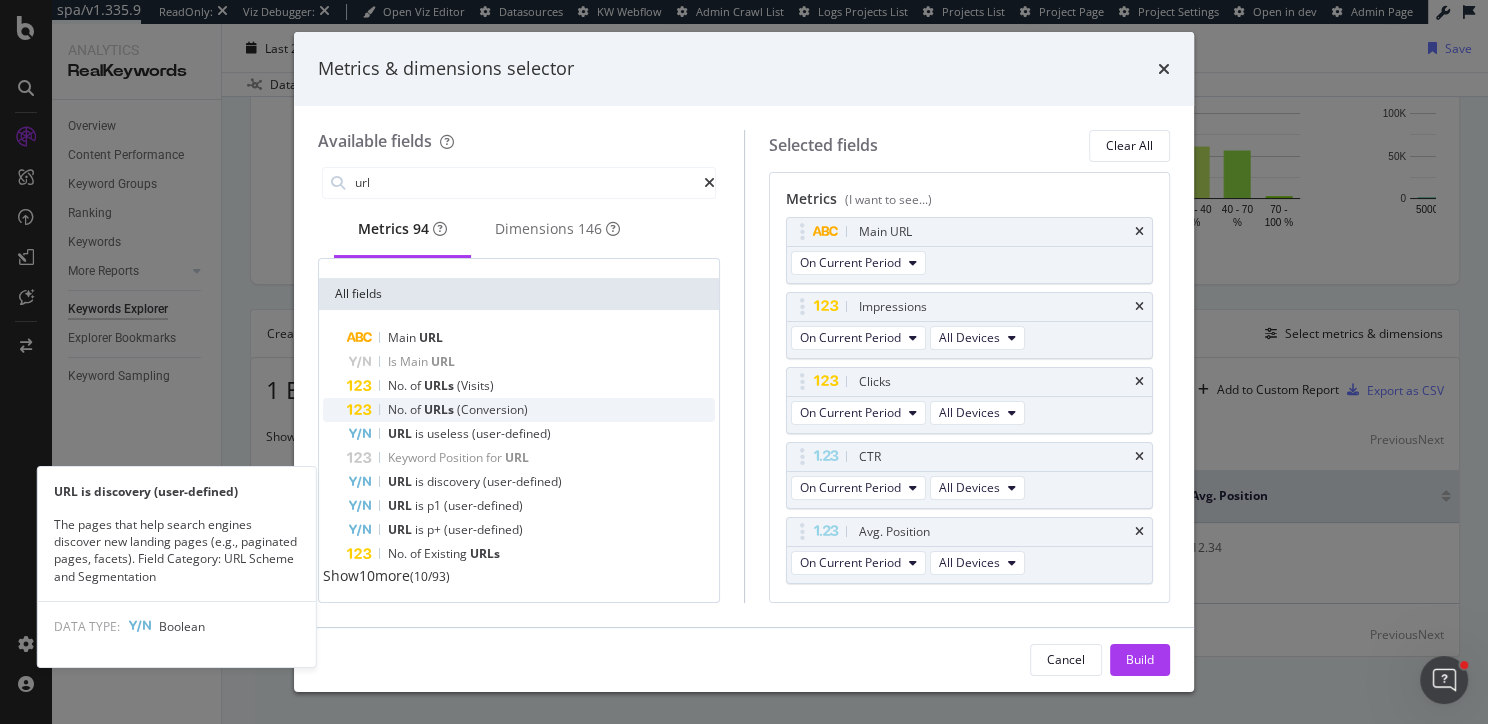 scroll, scrollTop: 82, scrollLeft: 0, axis: vertical 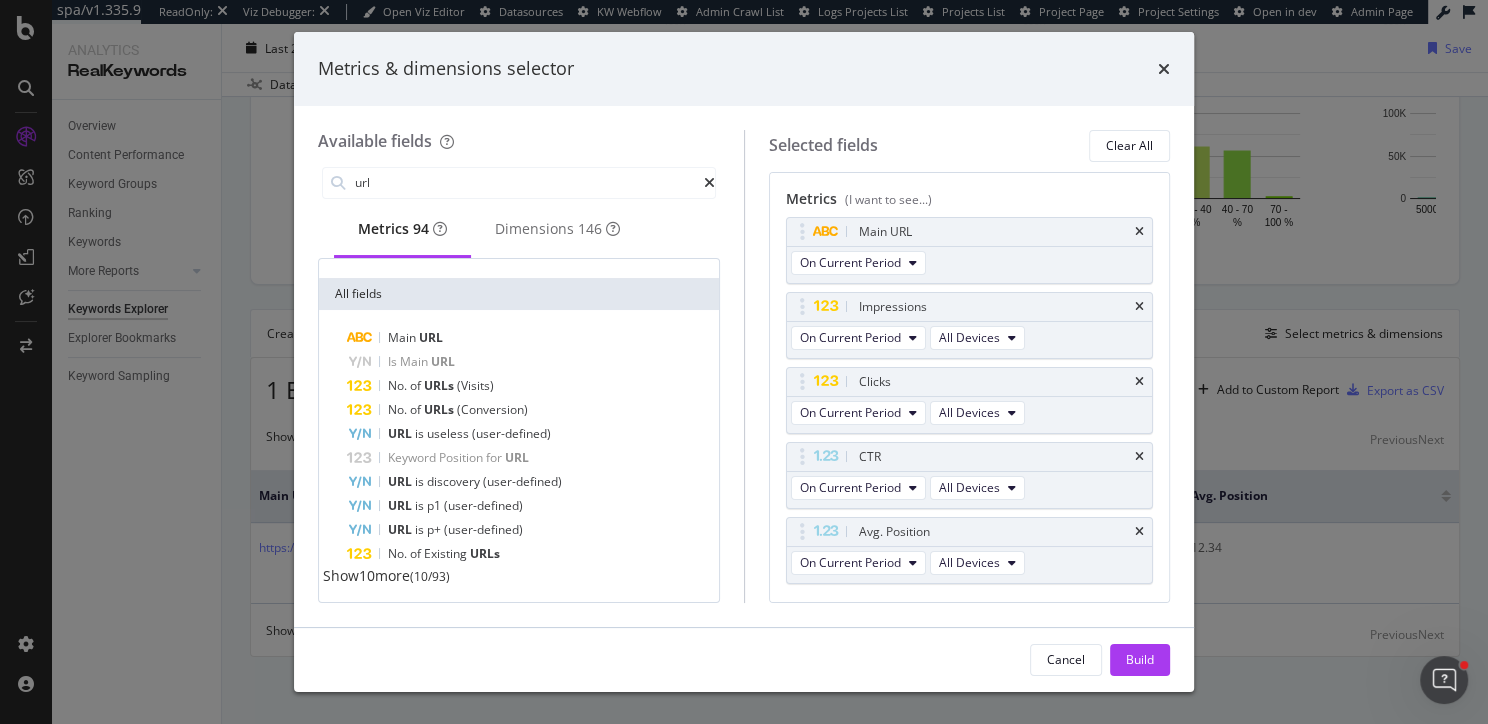 type on "url" 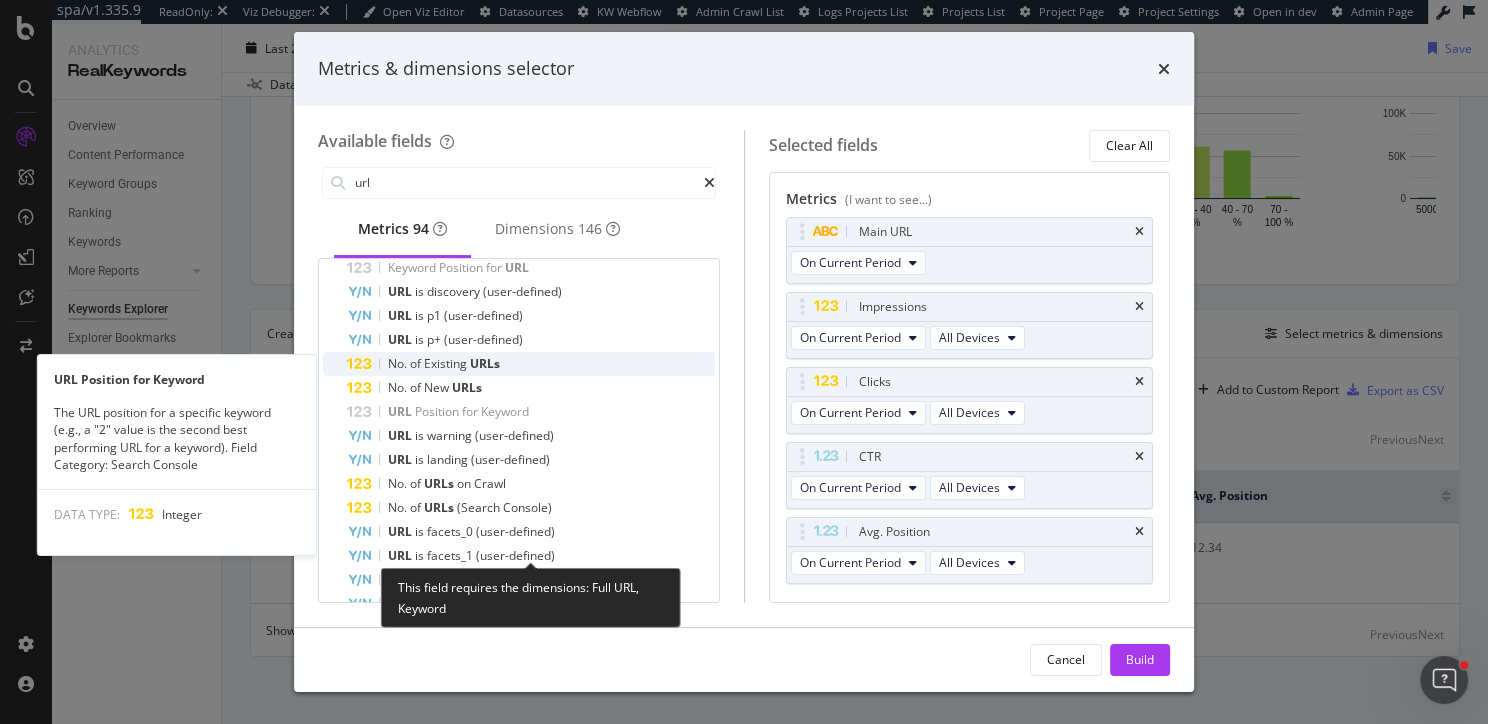 scroll, scrollTop: 322, scrollLeft: 0, axis: vertical 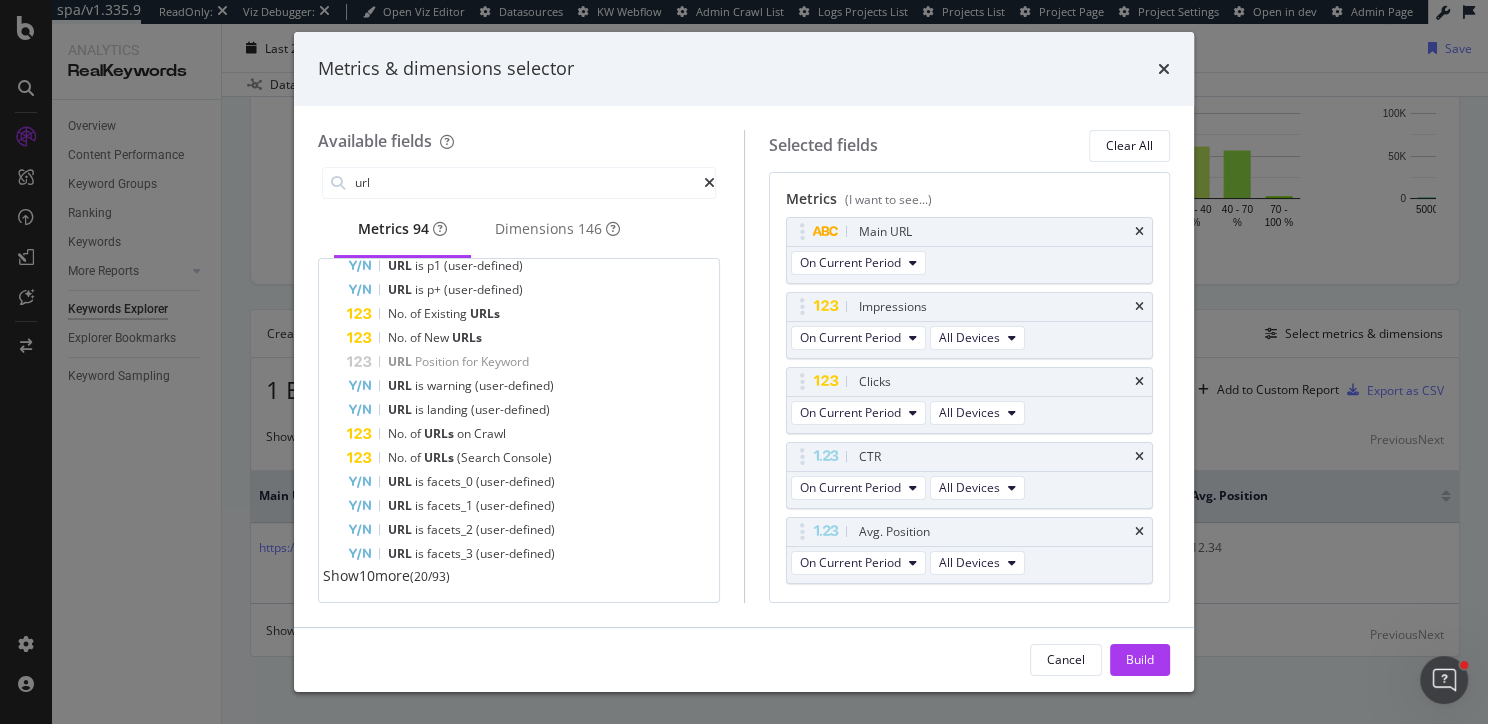 click on "Show  10  more" at bounding box center (366, 575) 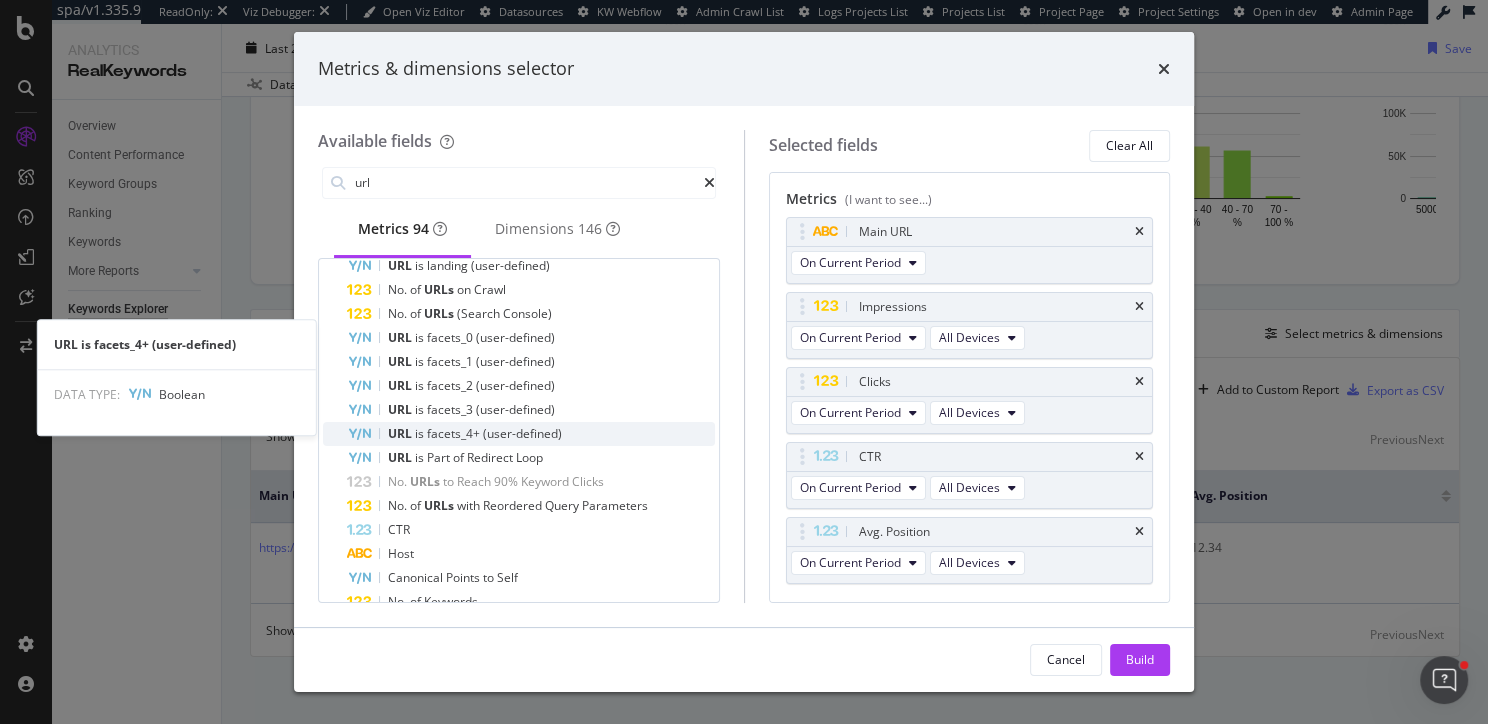 scroll, scrollTop: 562, scrollLeft: 0, axis: vertical 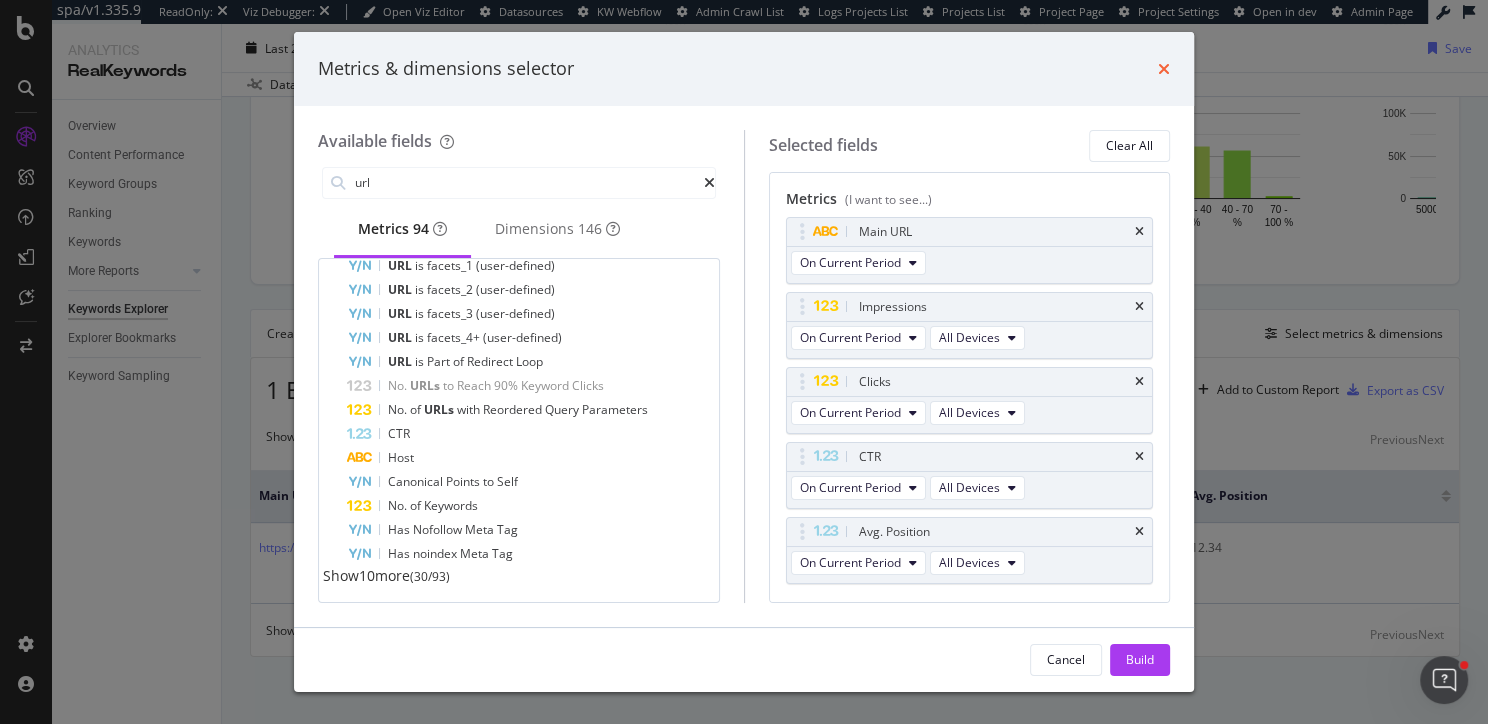 click at bounding box center (1164, 69) 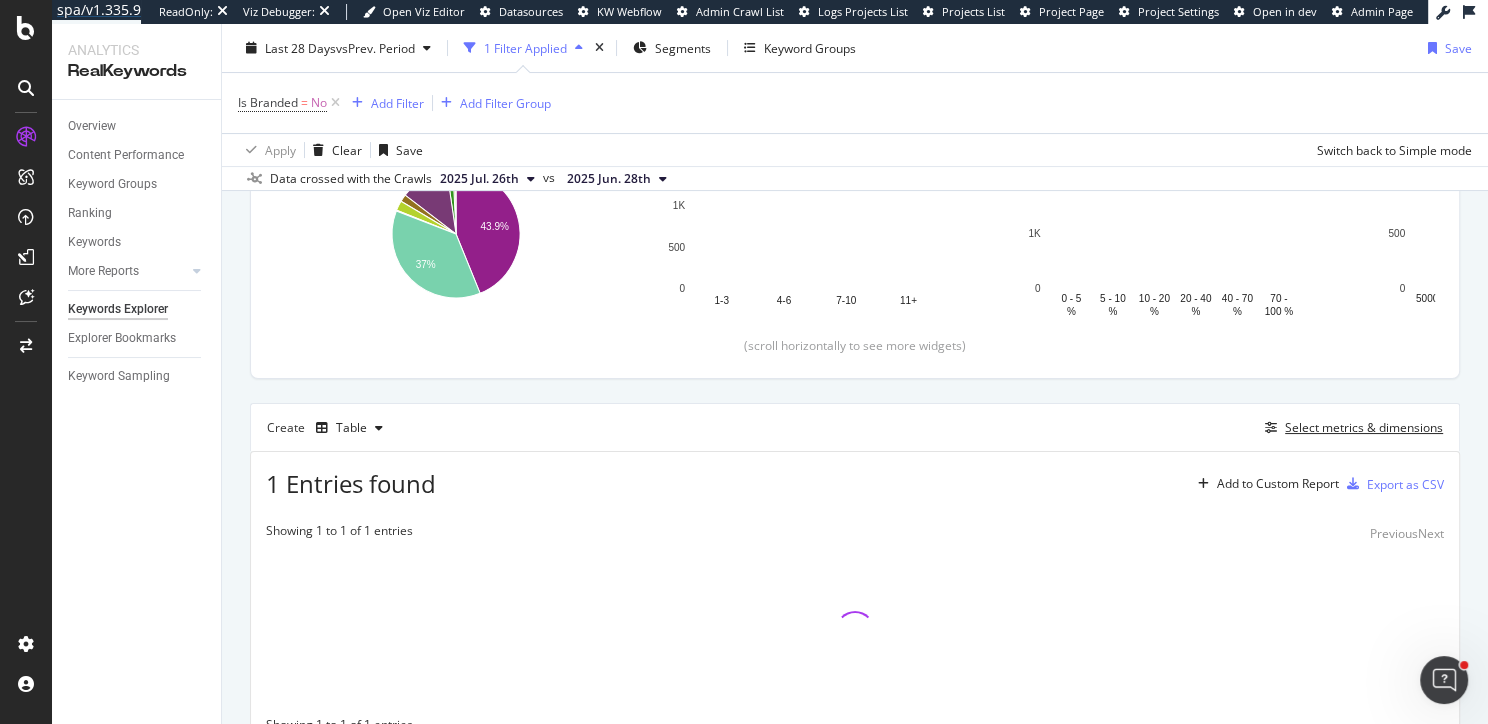 scroll, scrollTop: 431, scrollLeft: 0, axis: vertical 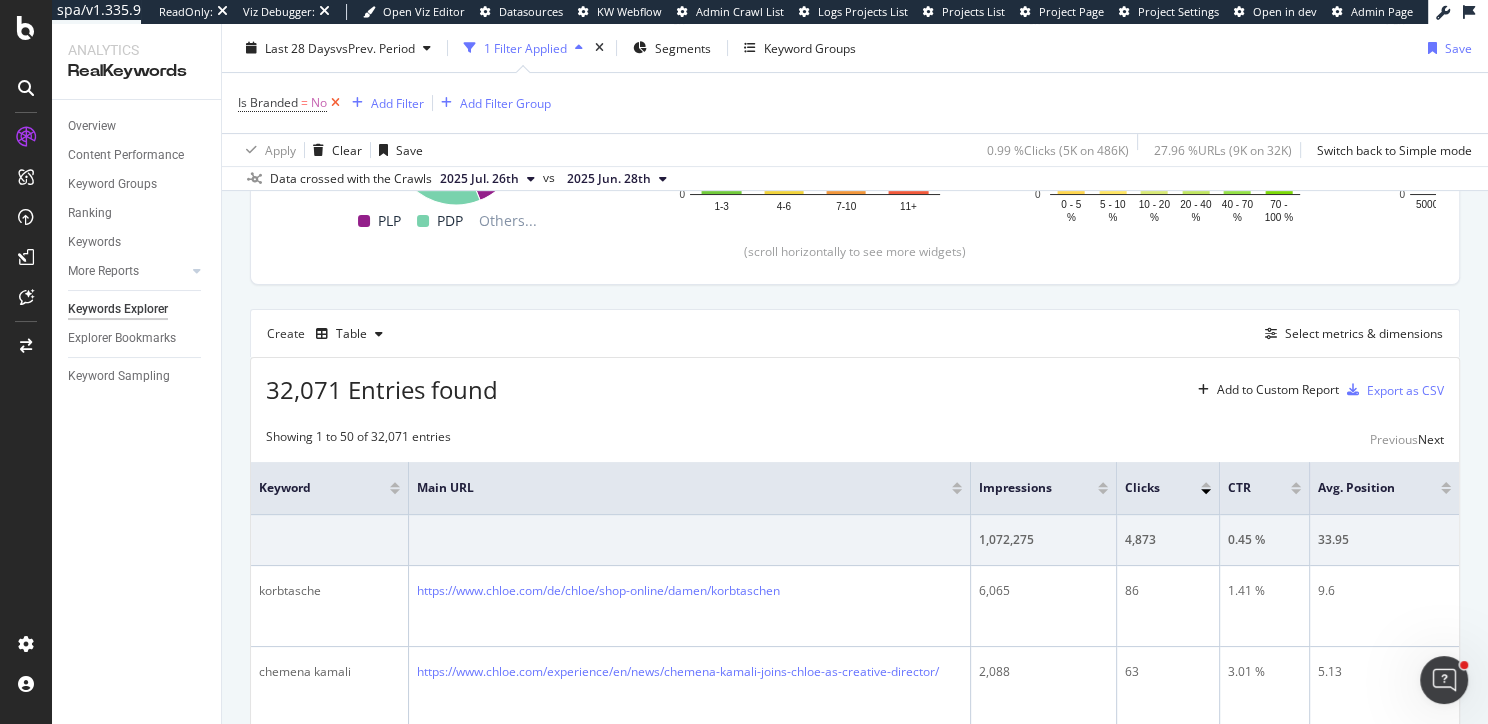 click at bounding box center (335, 103) 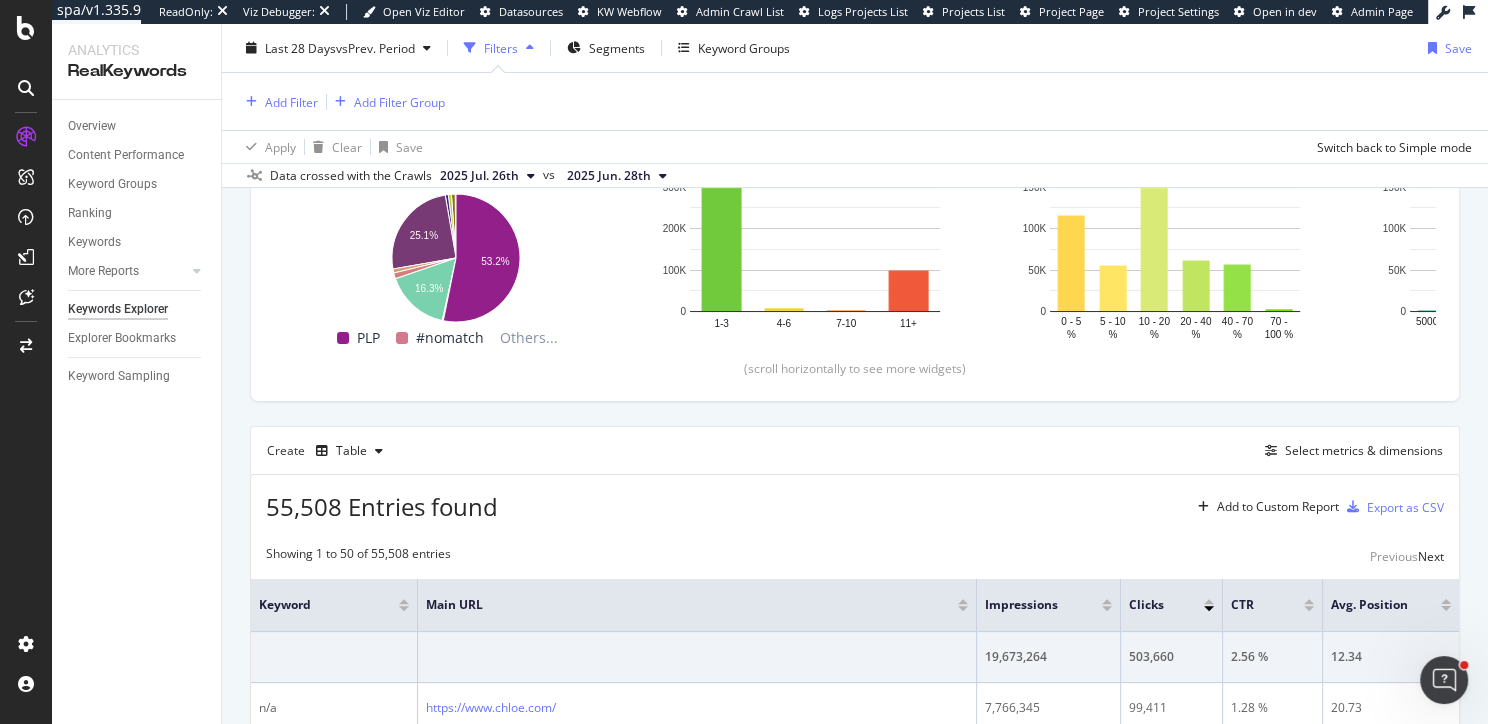 scroll, scrollTop: 202, scrollLeft: 0, axis: vertical 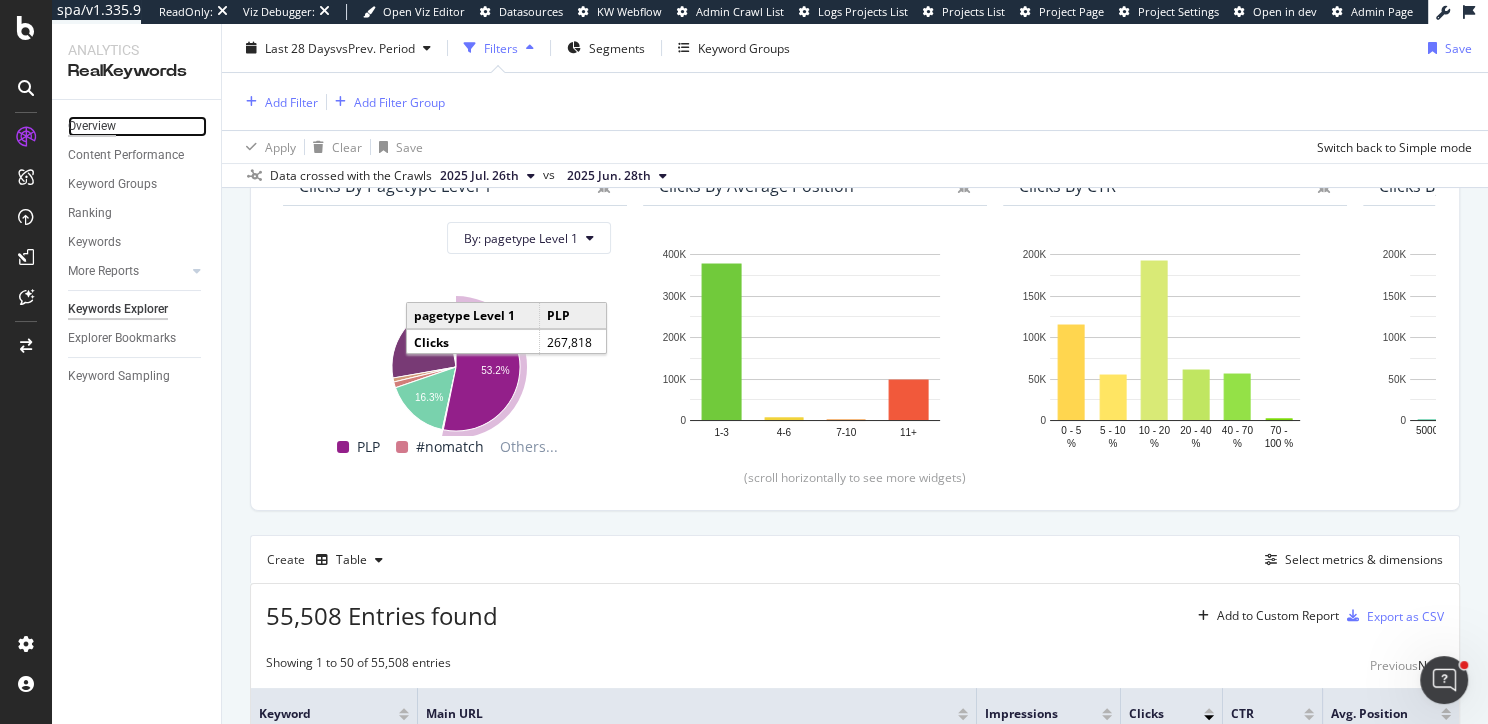 click on "Overview" at bounding box center (92, 126) 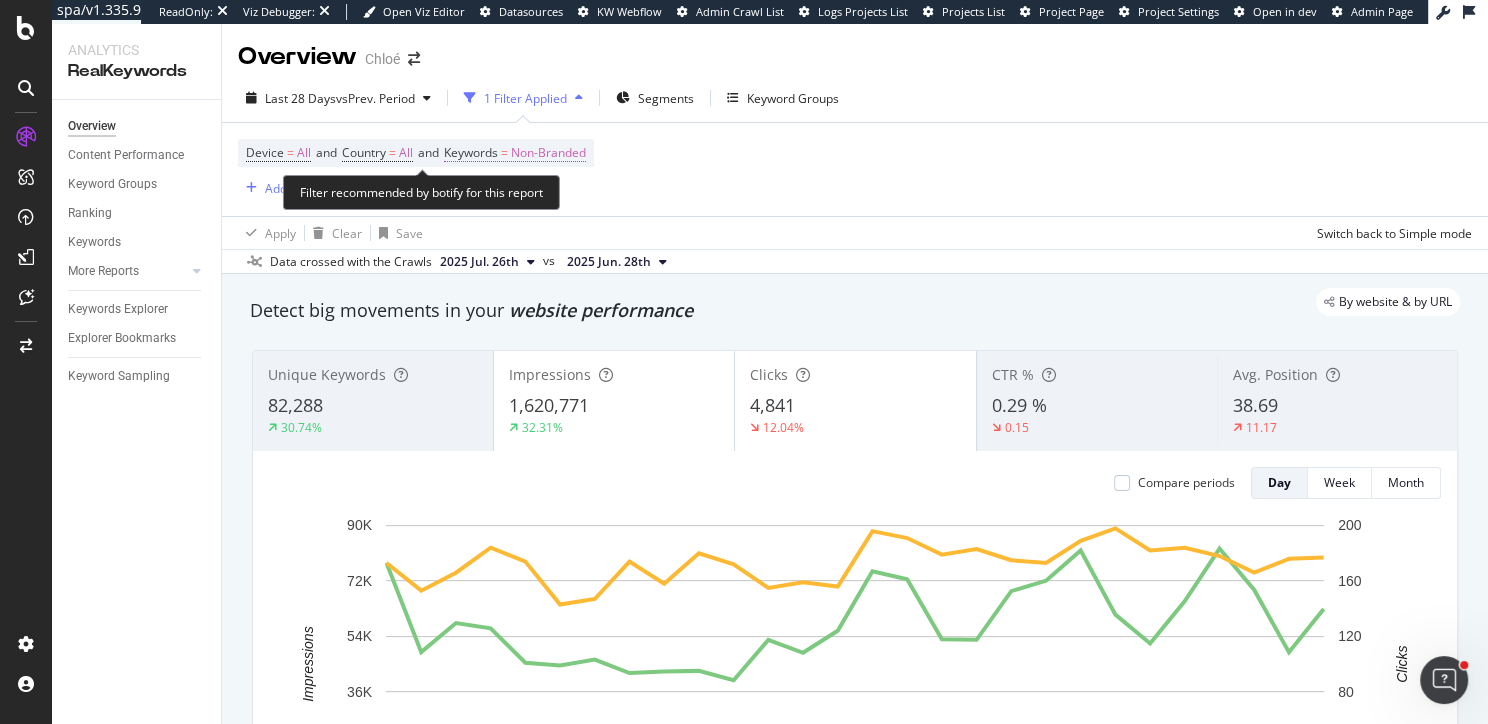 click on "Non-Branded" at bounding box center [548, 153] 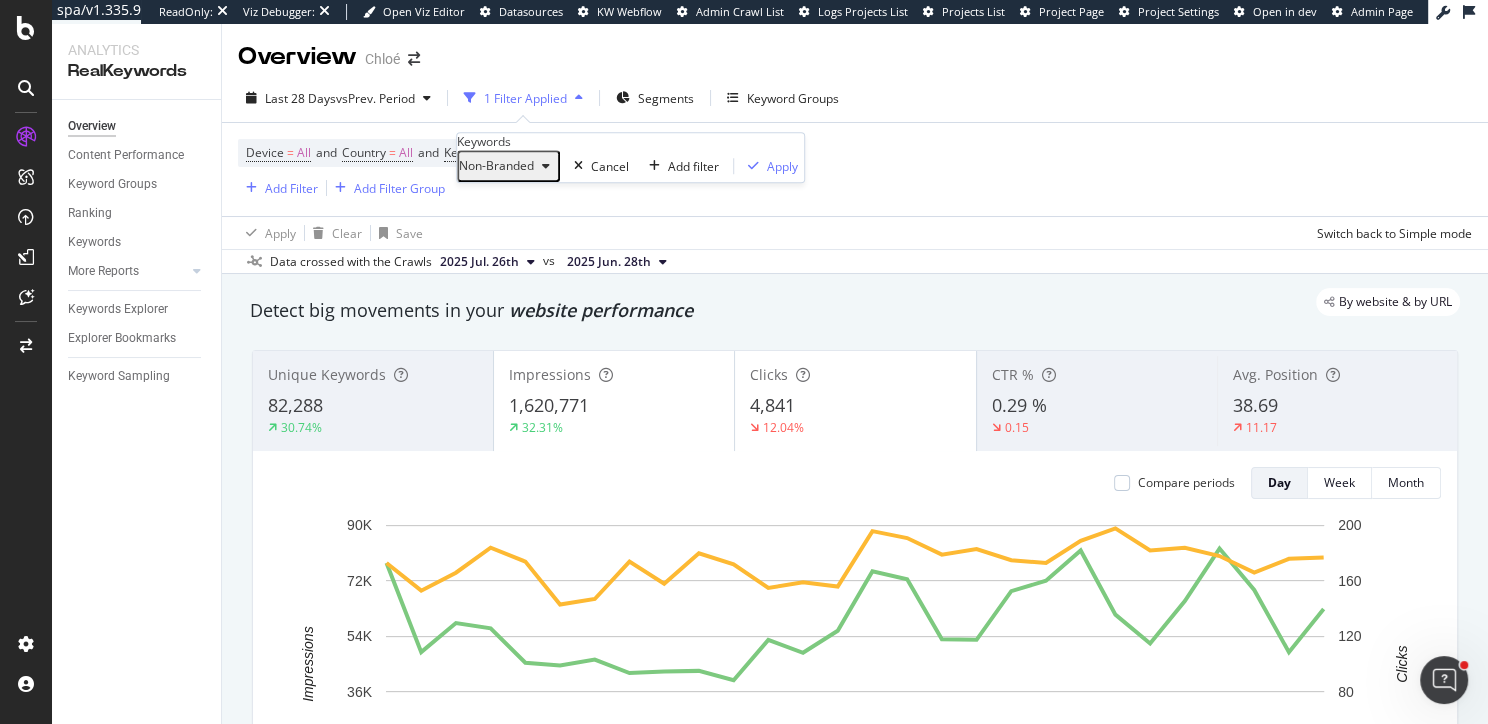 click on "Non-Branded" at bounding box center [496, 165] 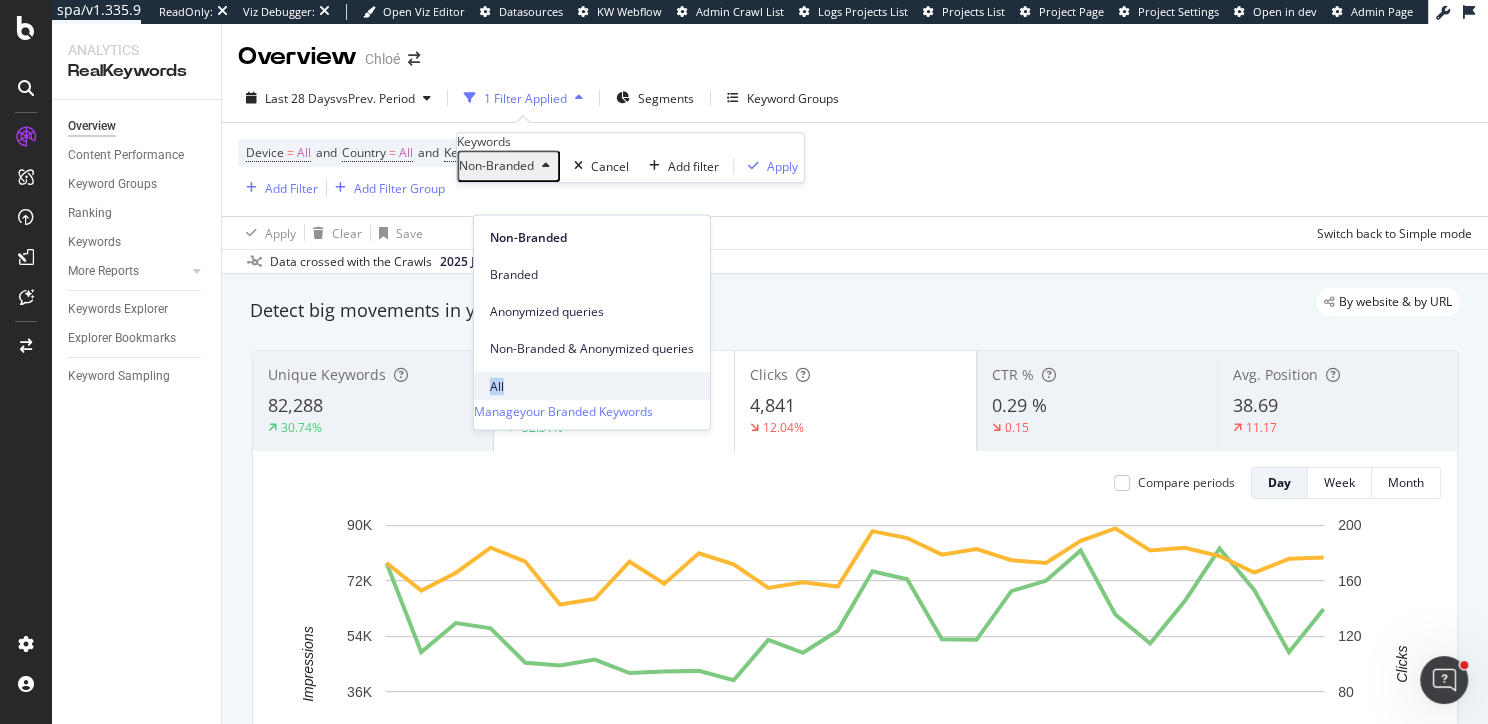 drag, startPoint x: 528, startPoint y: 337, endPoint x: 525, endPoint y: 350, distance: 13.341664 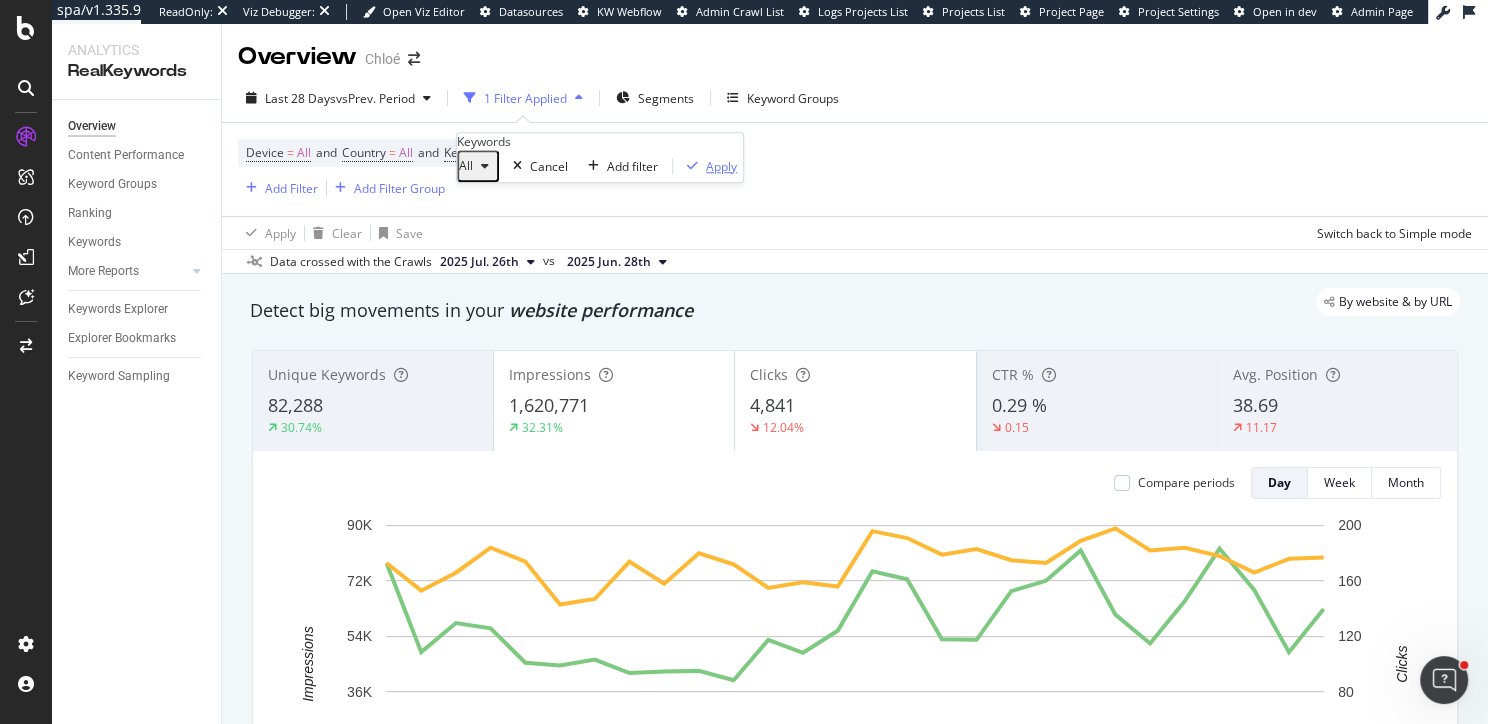 click on "Apply" at bounding box center [721, 166] 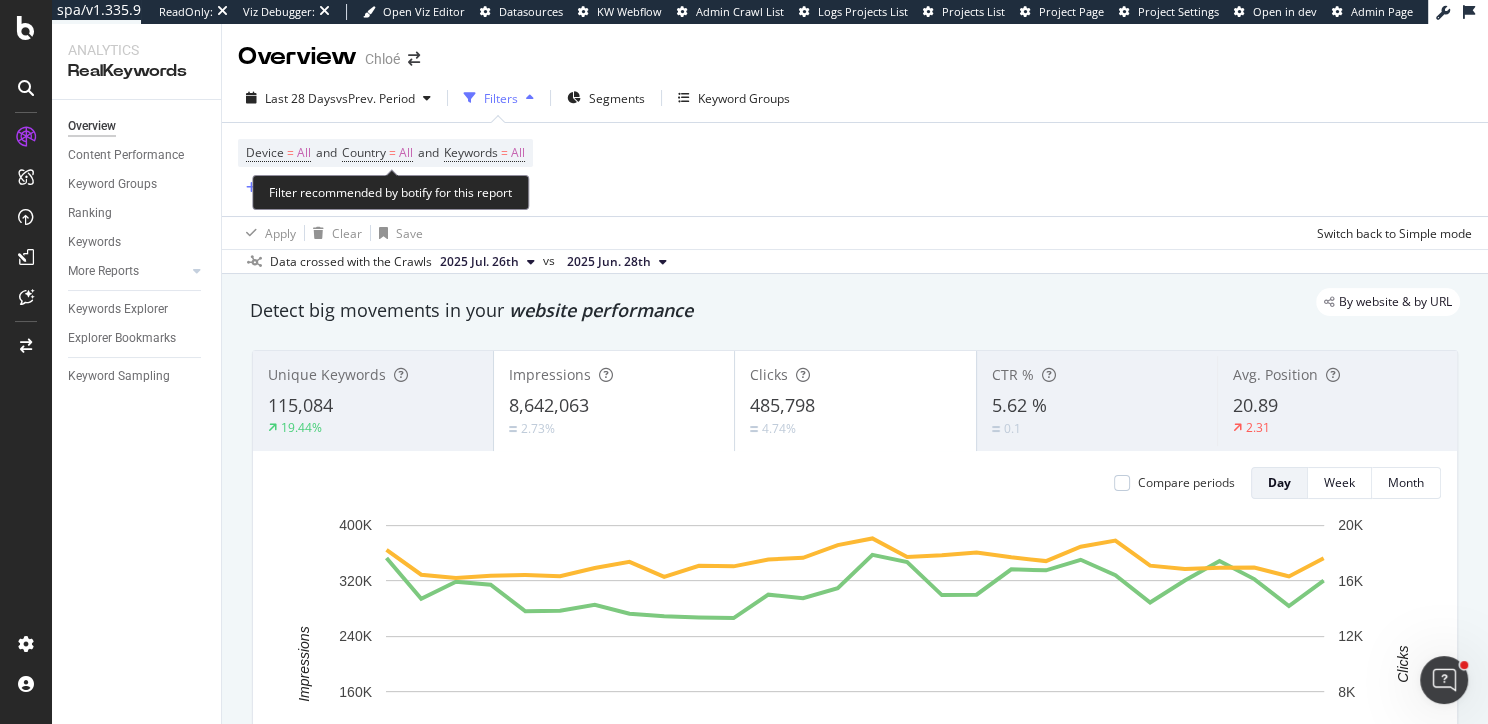 click on "Device   =     All  and  Country   =     All  and  Keywords   =     All" at bounding box center [385, 153] 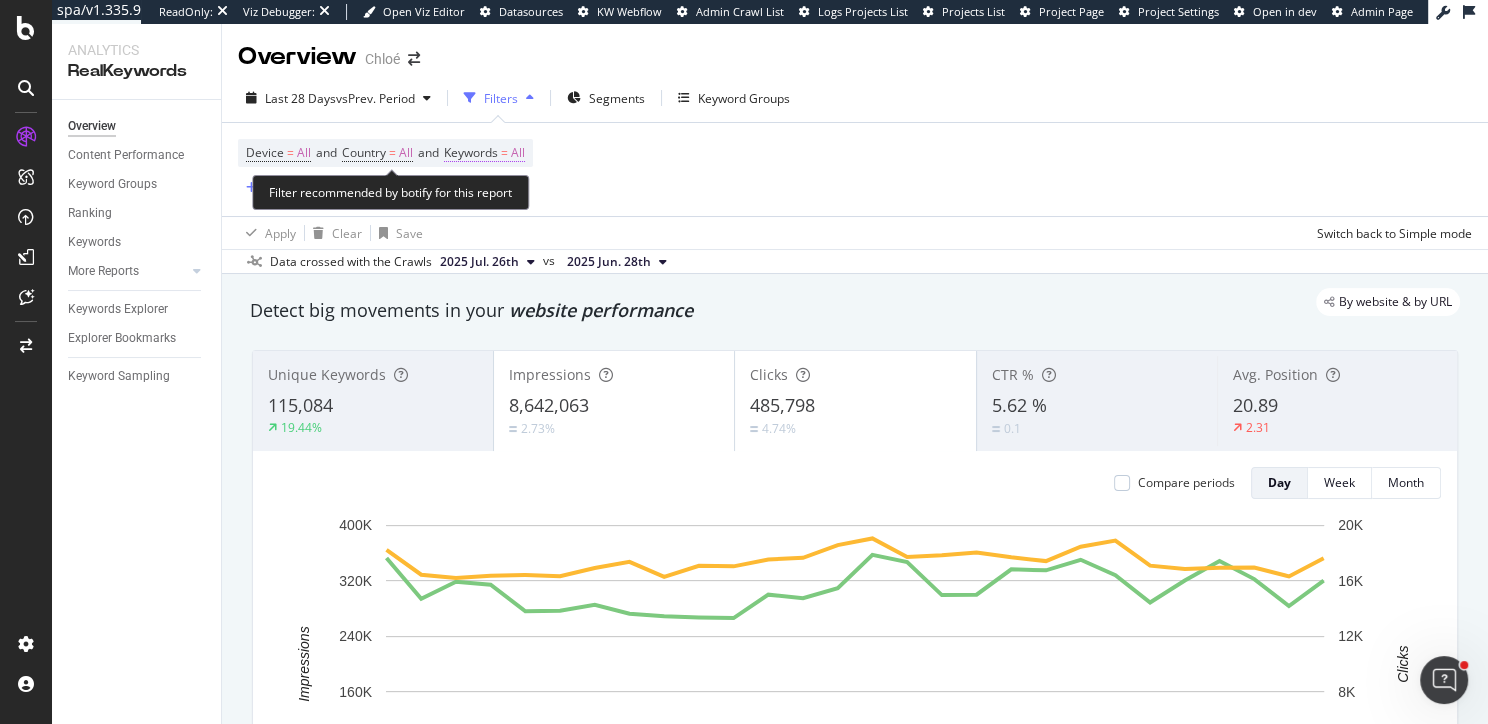 click on "Keywords" at bounding box center (471, 152) 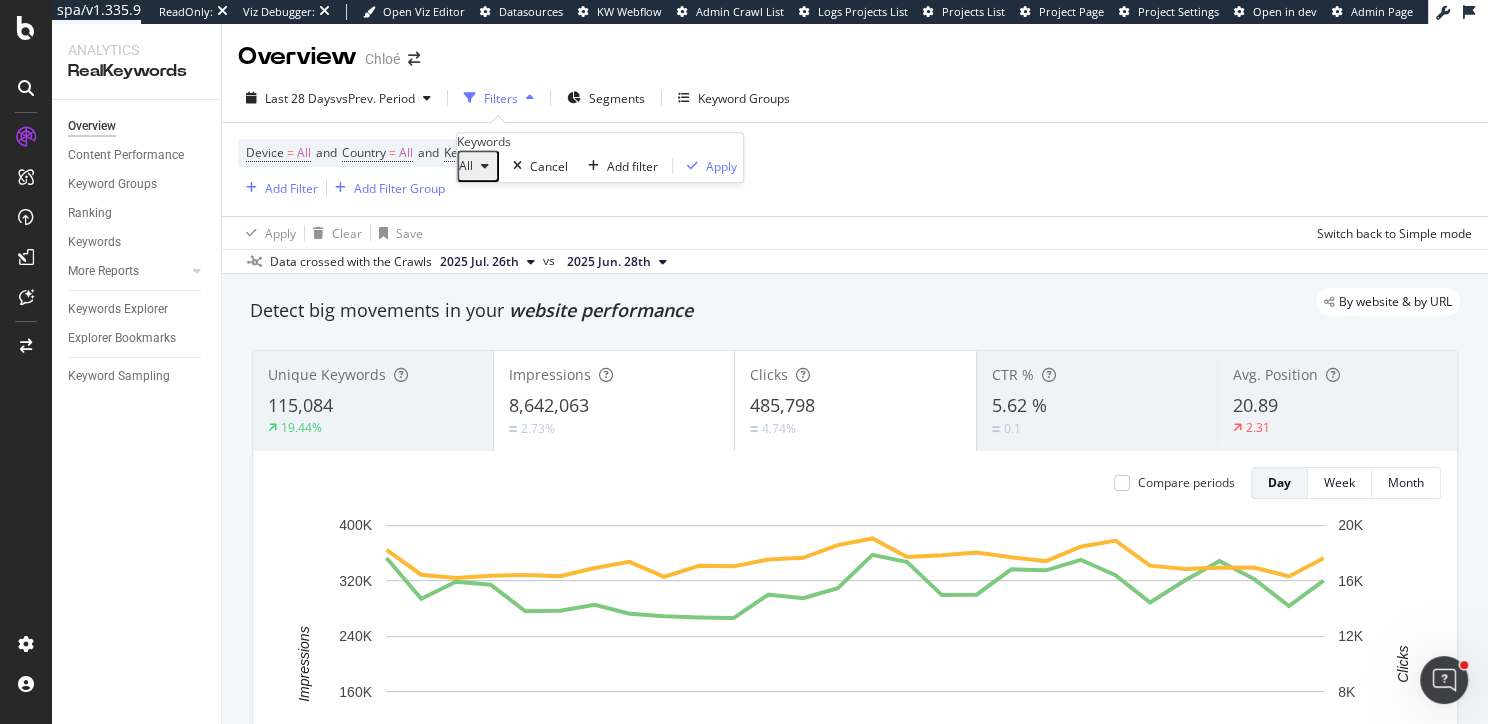 click on "All" at bounding box center (478, 166) 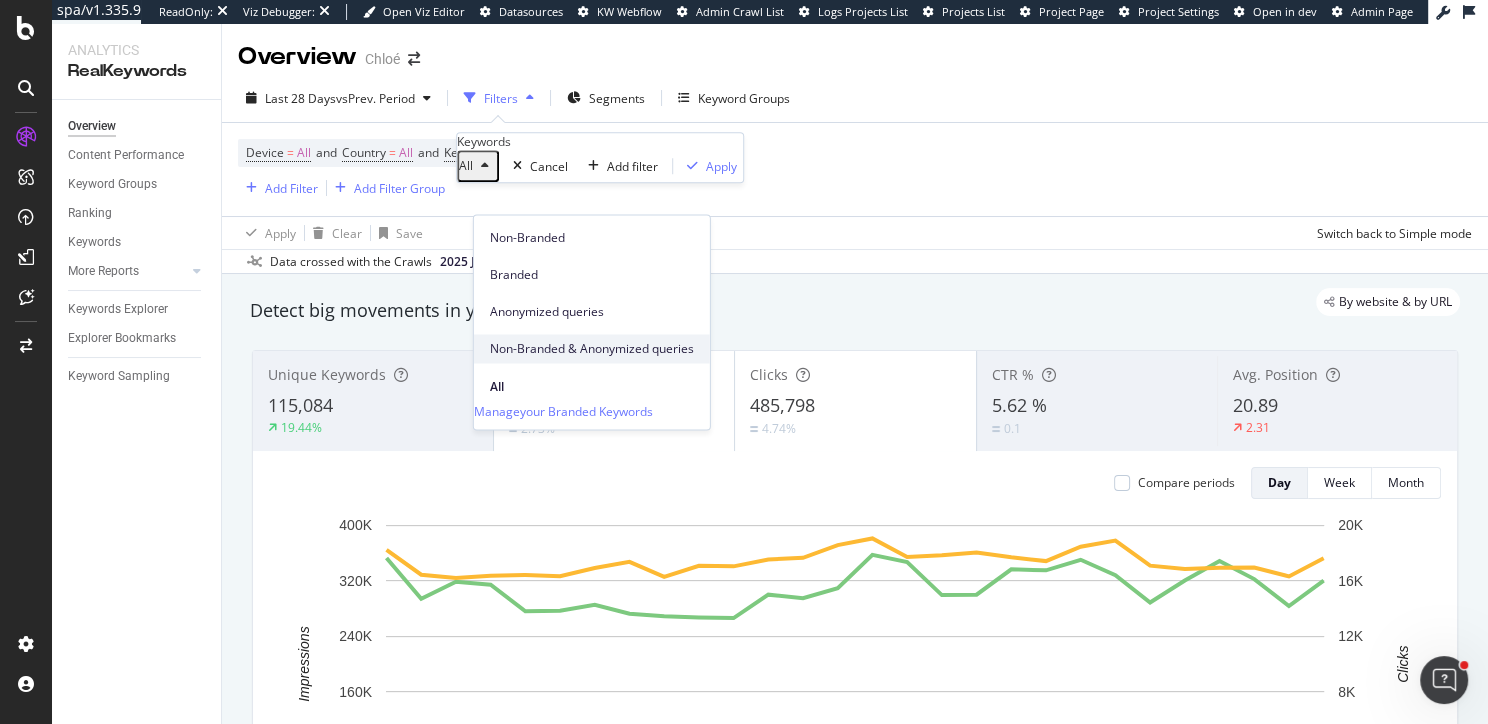 click on "Non-Branded & Anonymized queries" at bounding box center [592, 348] 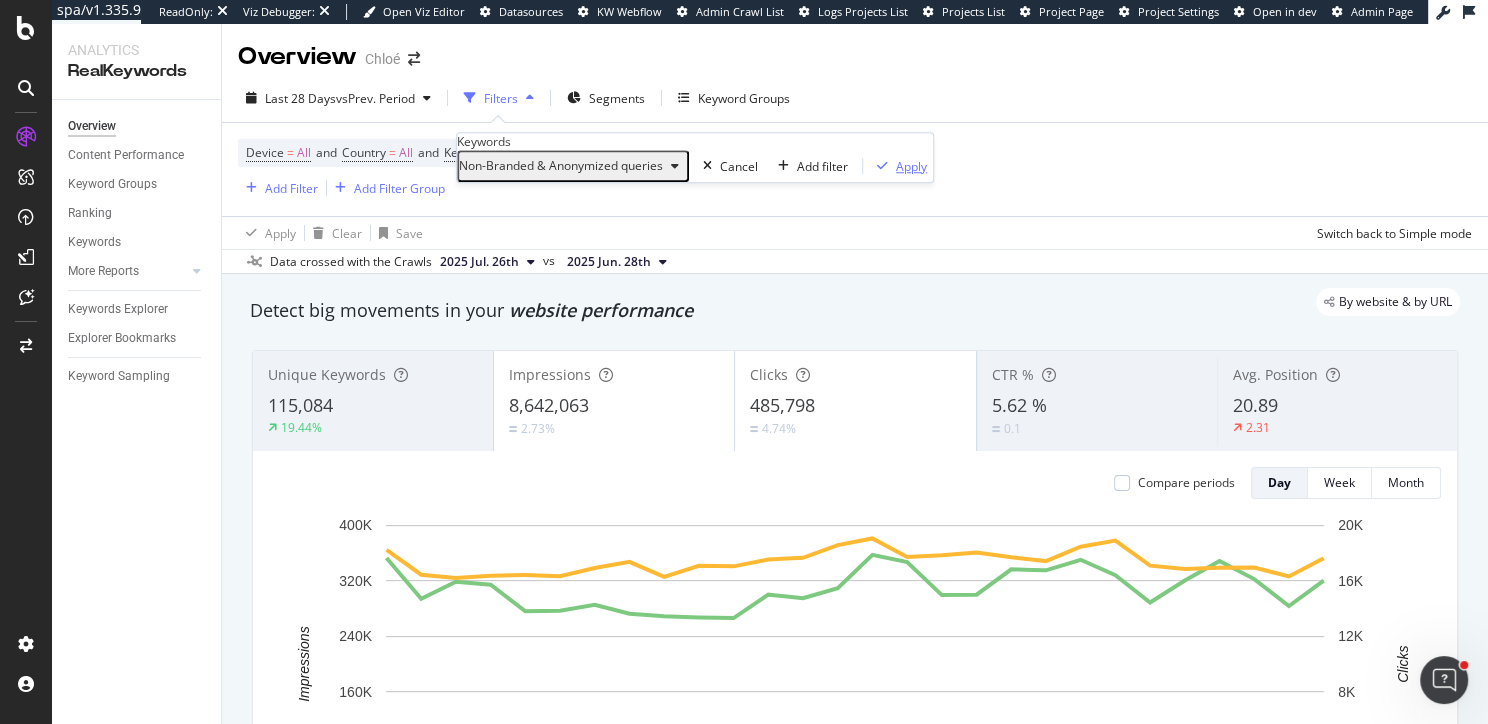 click on "Apply" at bounding box center [911, 166] 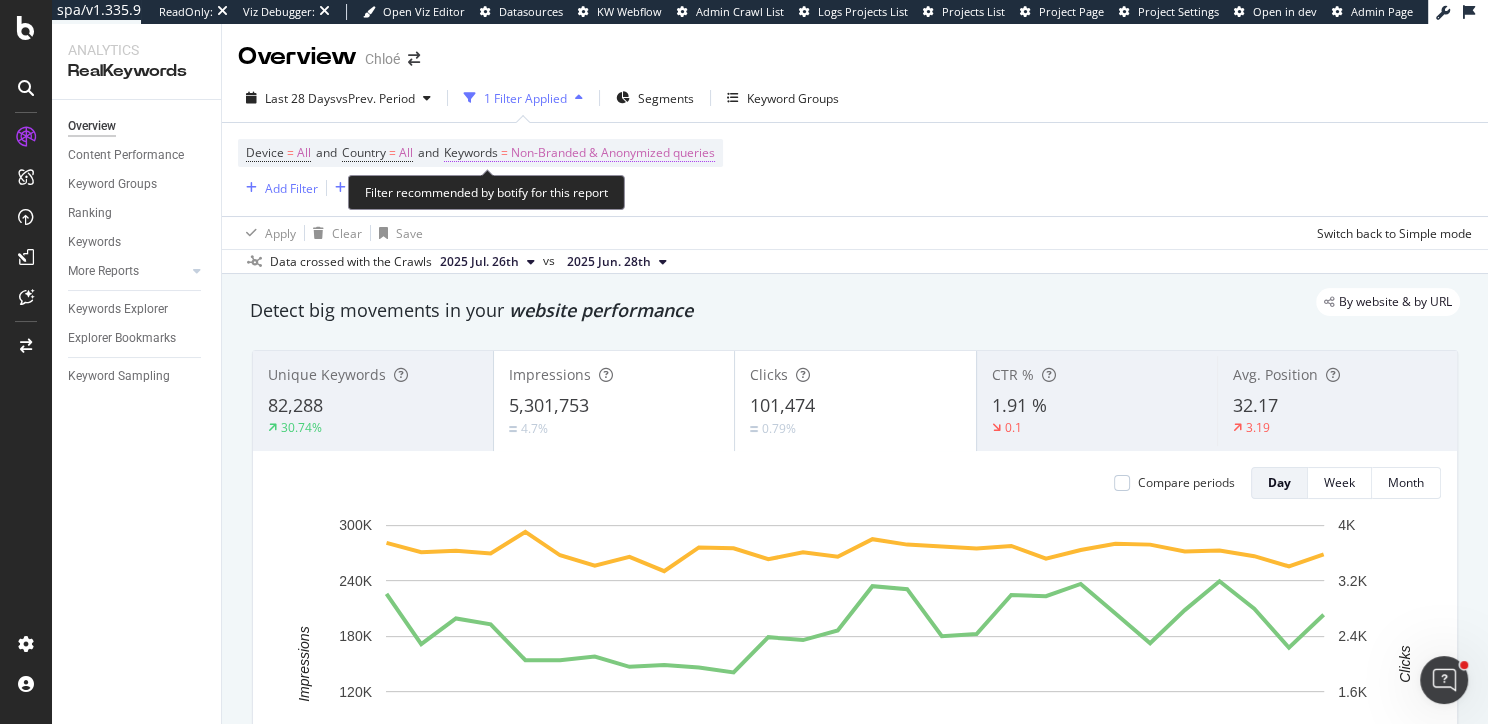 click on "Non-Branded & Anonymized queries" at bounding box center [613, 153] 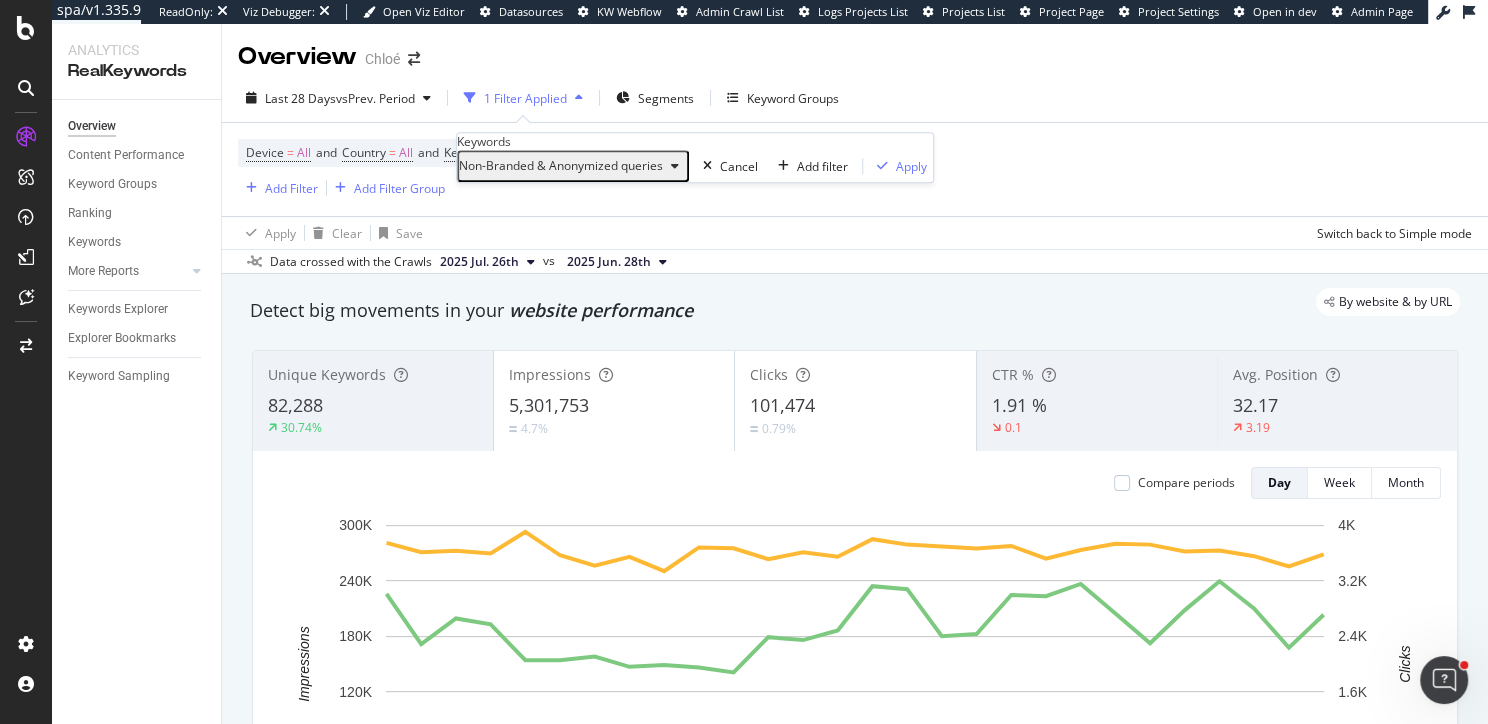 click on "Non-Branded & Anonymized queries" at bounding box center [561, 165] 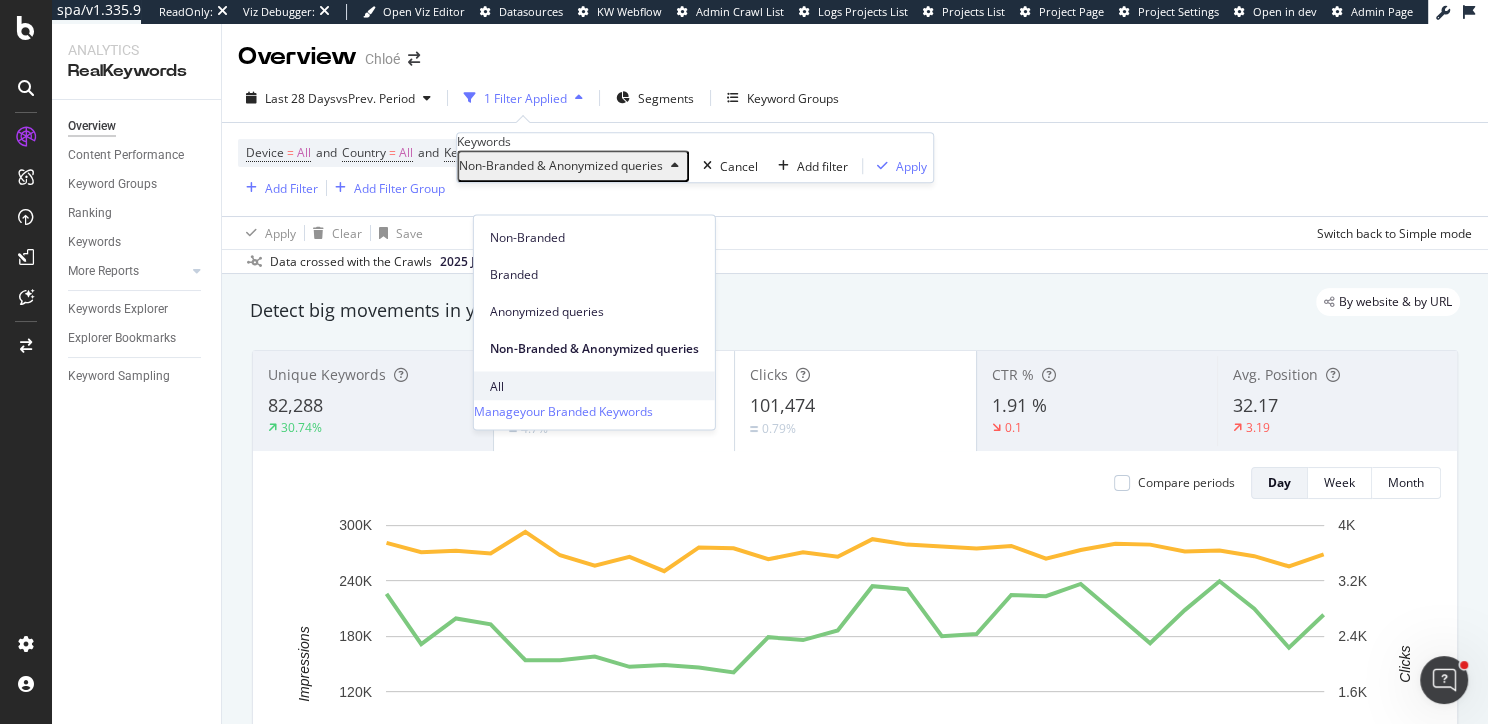 click on "All" at bounding box center (594, 386) 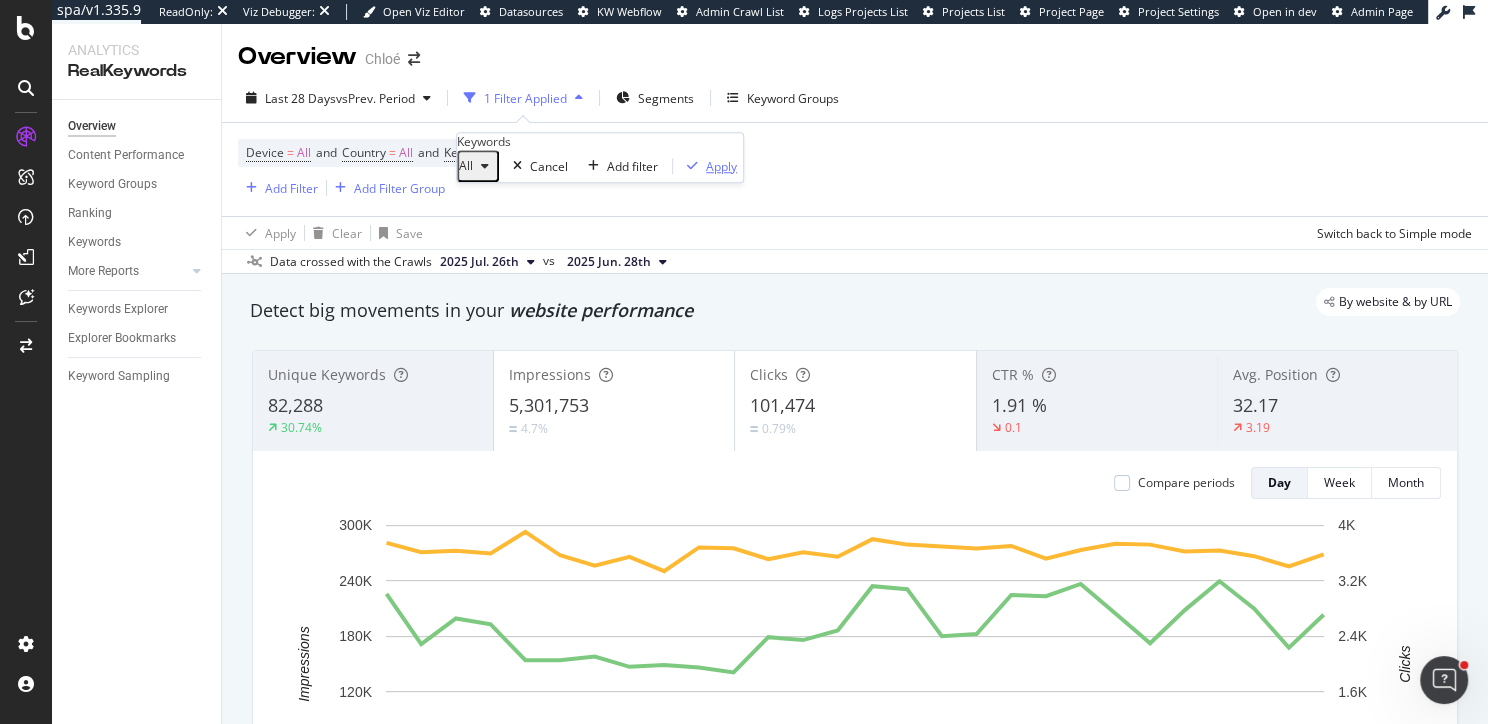 click on "Apply" at bounding box center (721, 166) 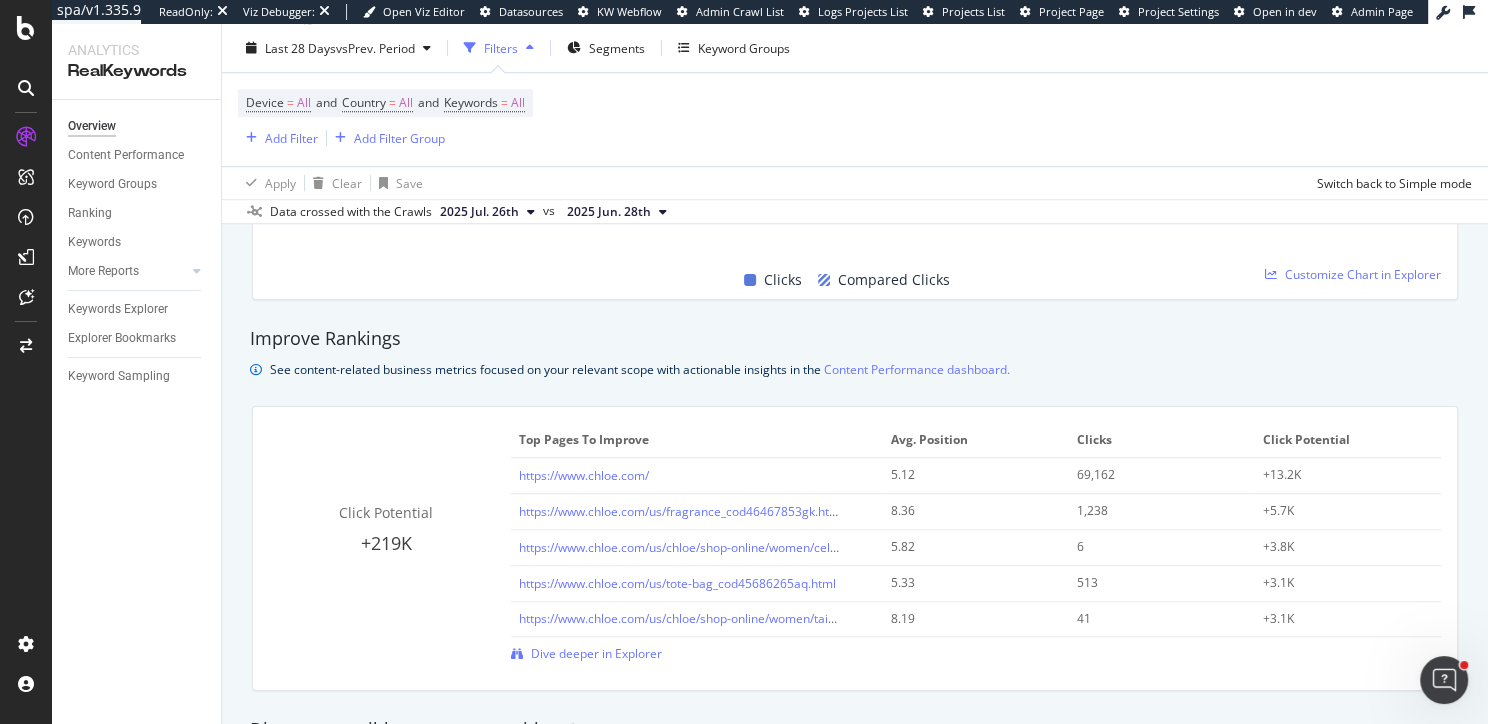 scroll, scrollTop: 1350, scrollLeft: 0, axis: vertical 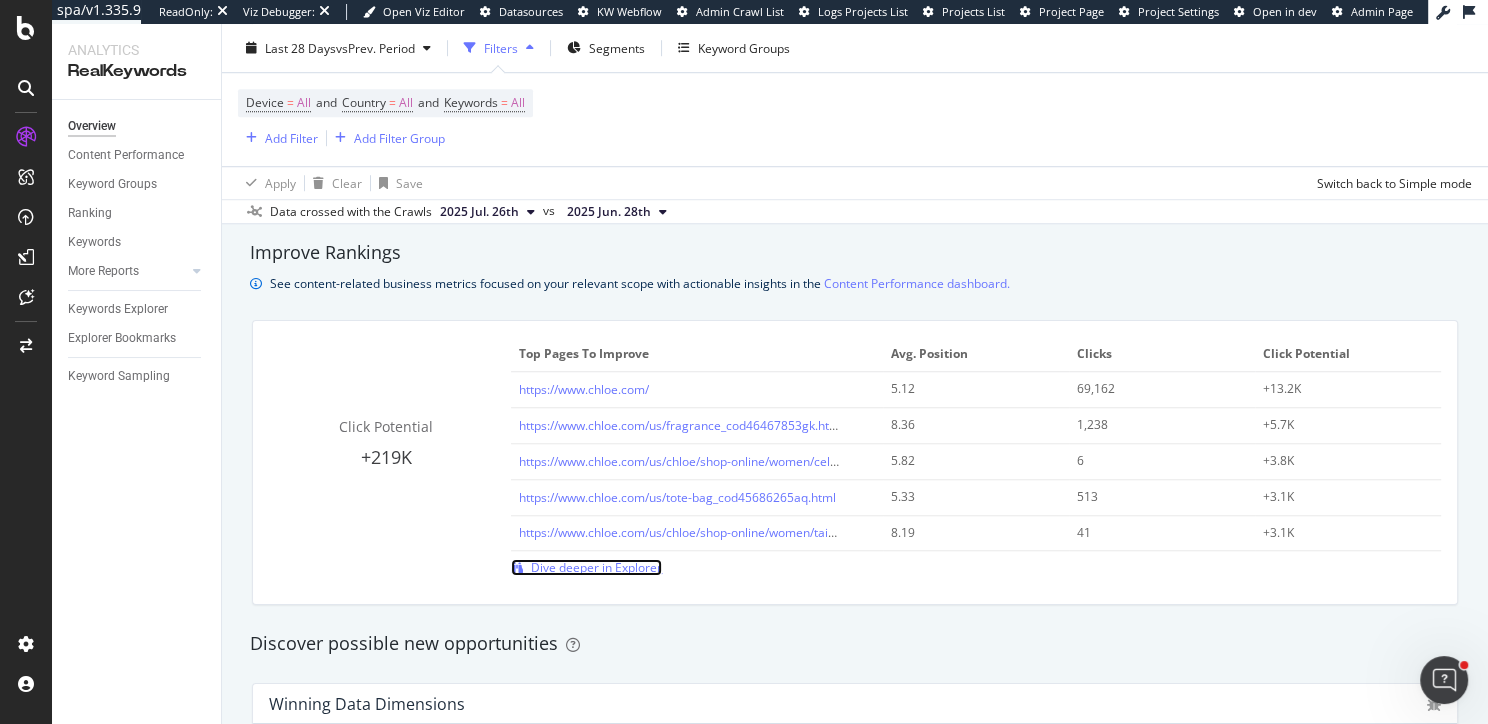click on "Dive deeper in Explorer" at bounding box center [596, 567] 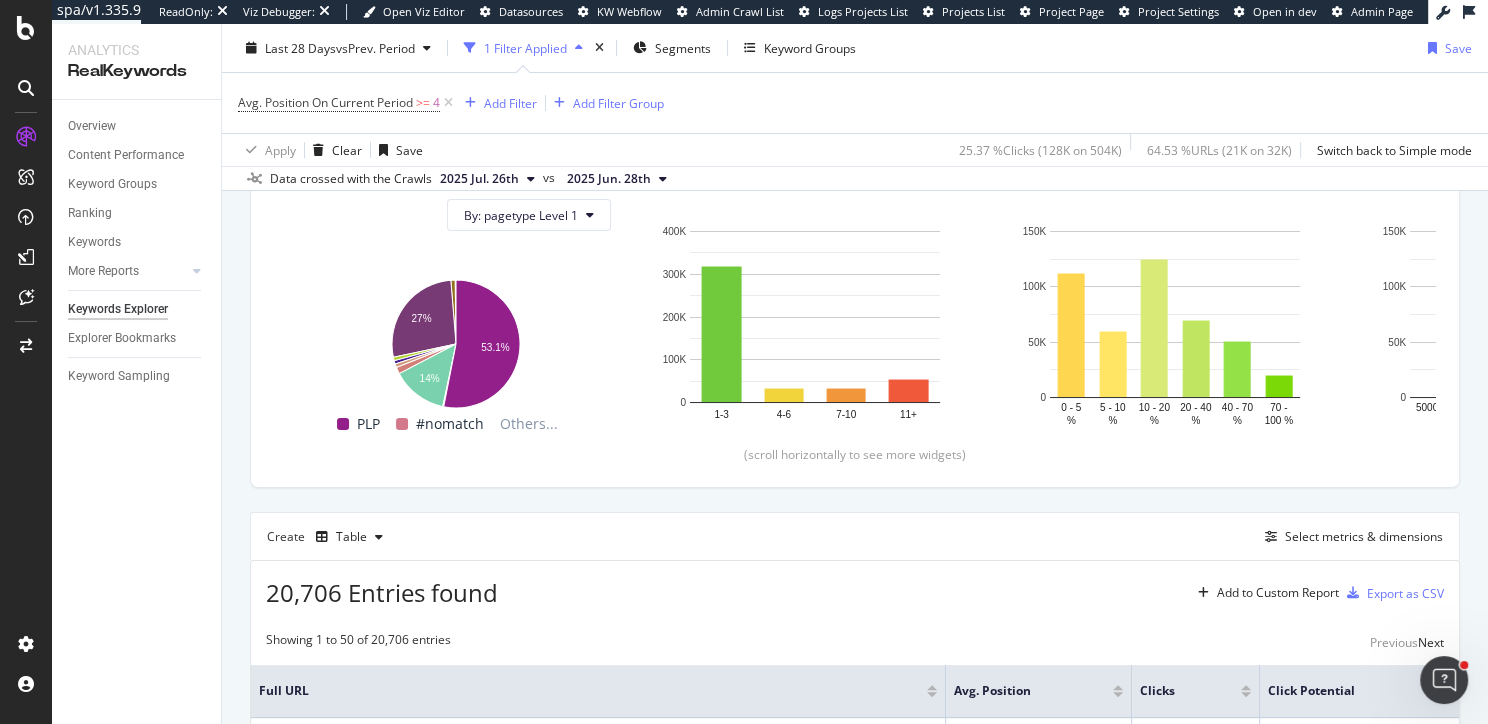 scroll, scrollTop: 0, scrollLeft: 0, axis: both 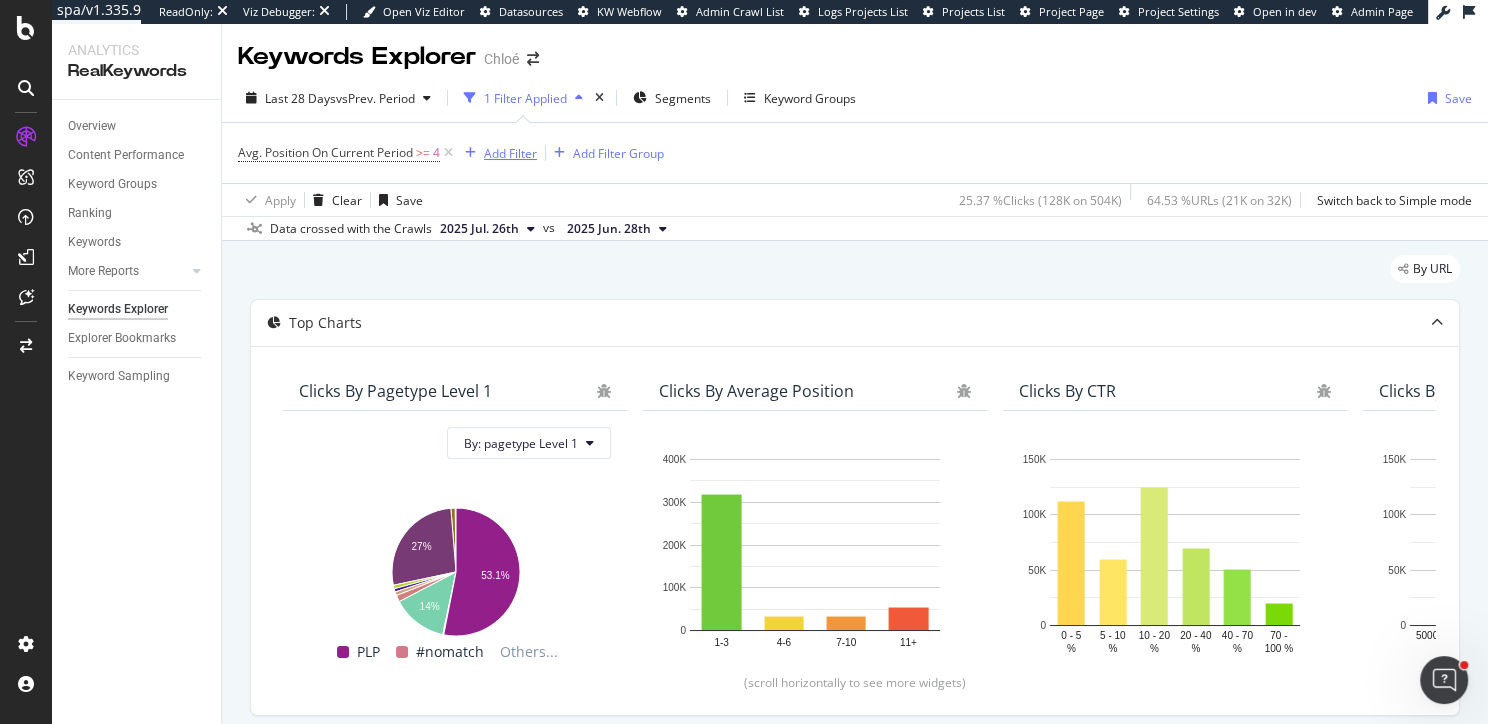 click on "Add Filter" at bounding box center [510, 153] 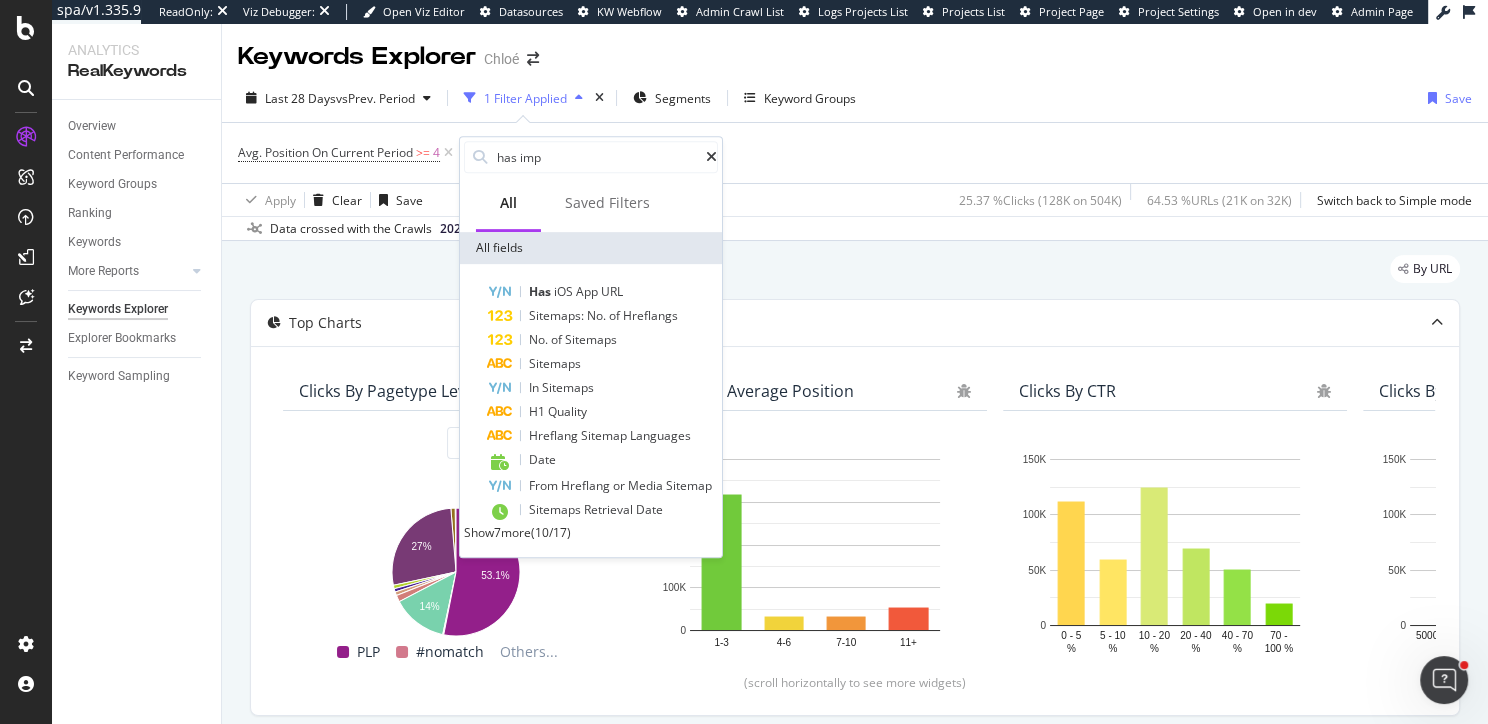 click on "Show  7  more" at bounding box center [497, 532] 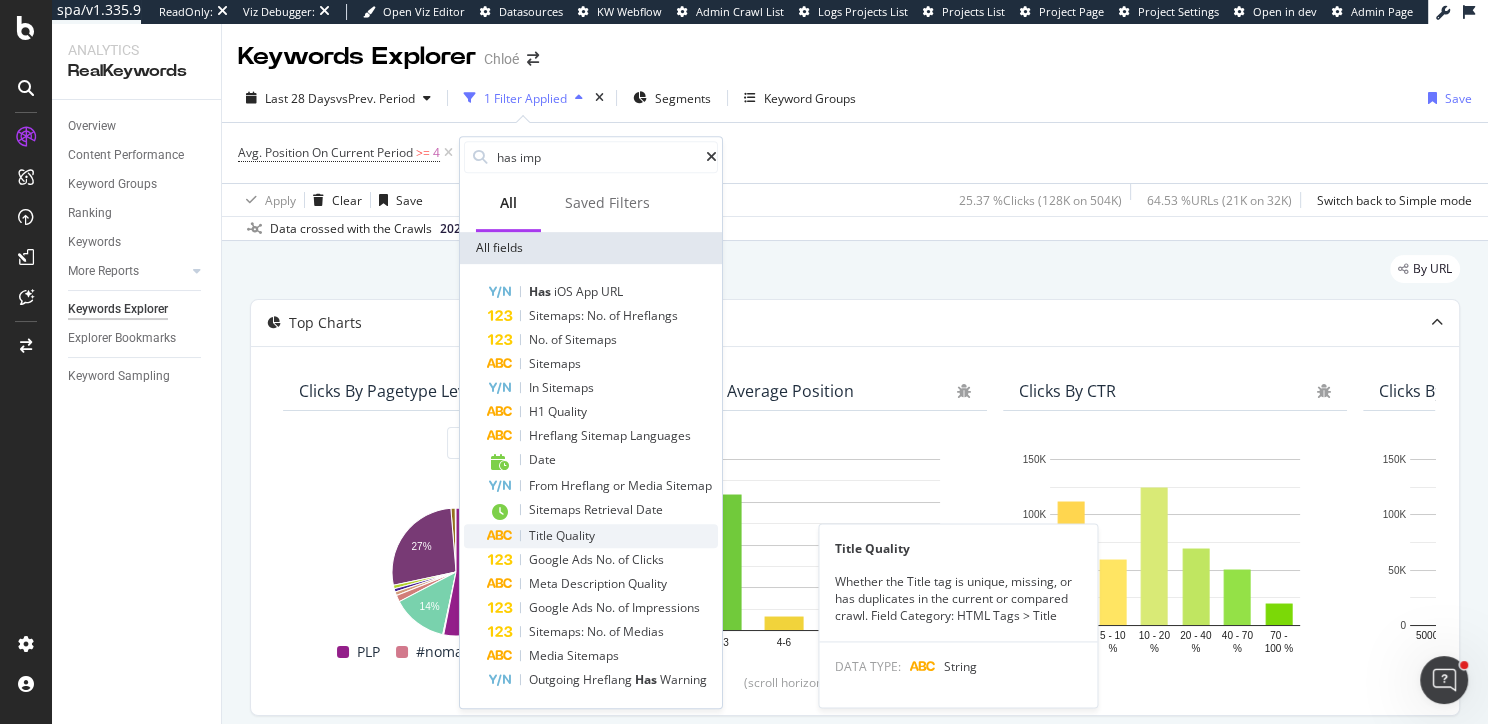 scroll, scrollTop: 64, scrollLeft: 0, axis: vertical 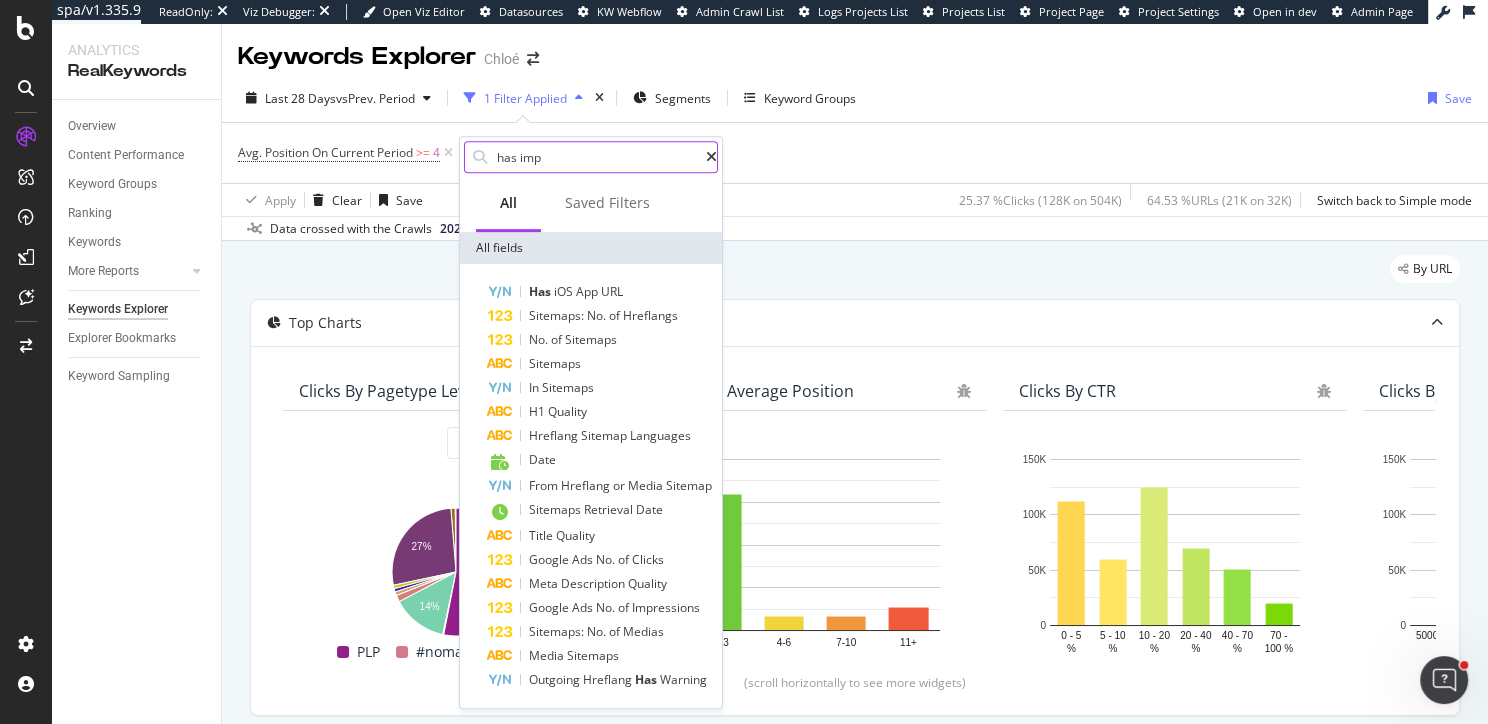 click on "has imp" at bounding box center (600, 157) 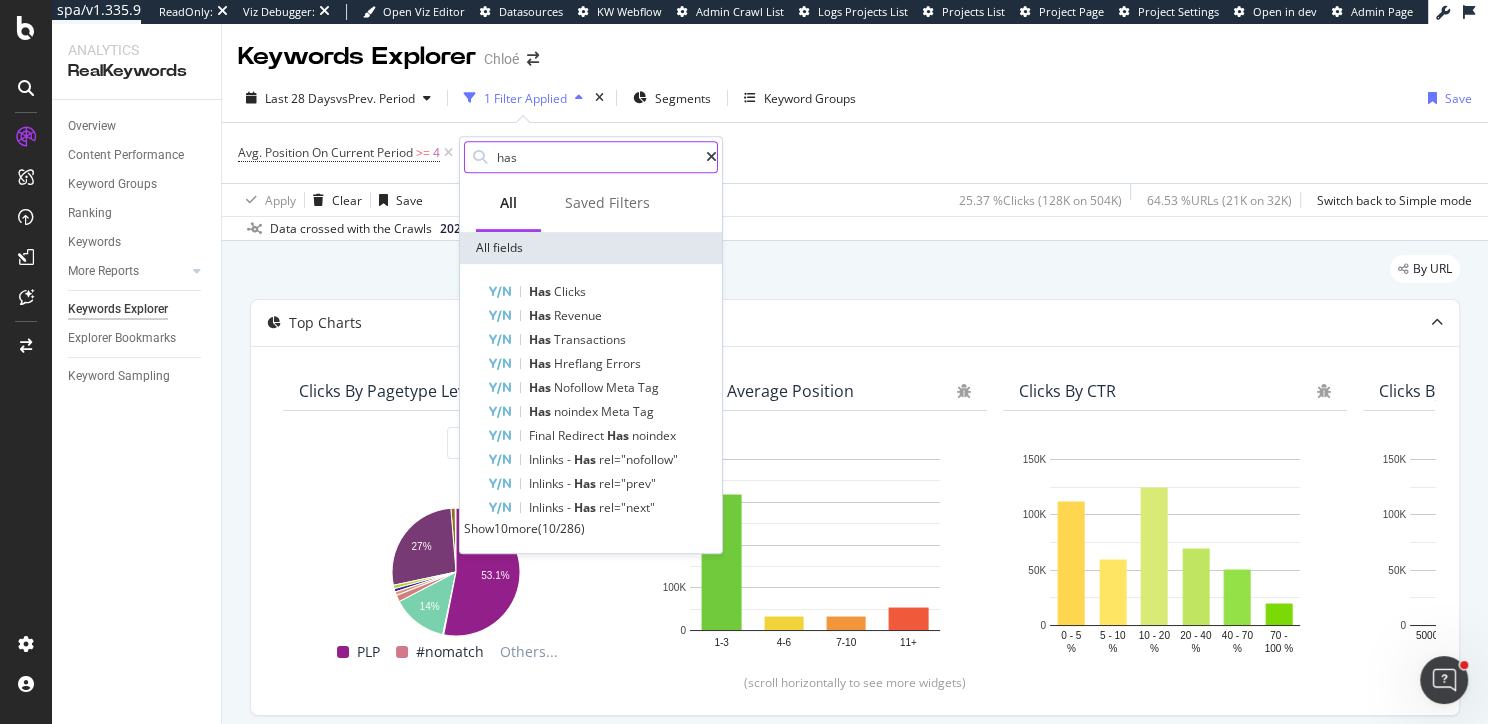 scroll, scrollTop: 0, scrollLeft: 0, axis: both 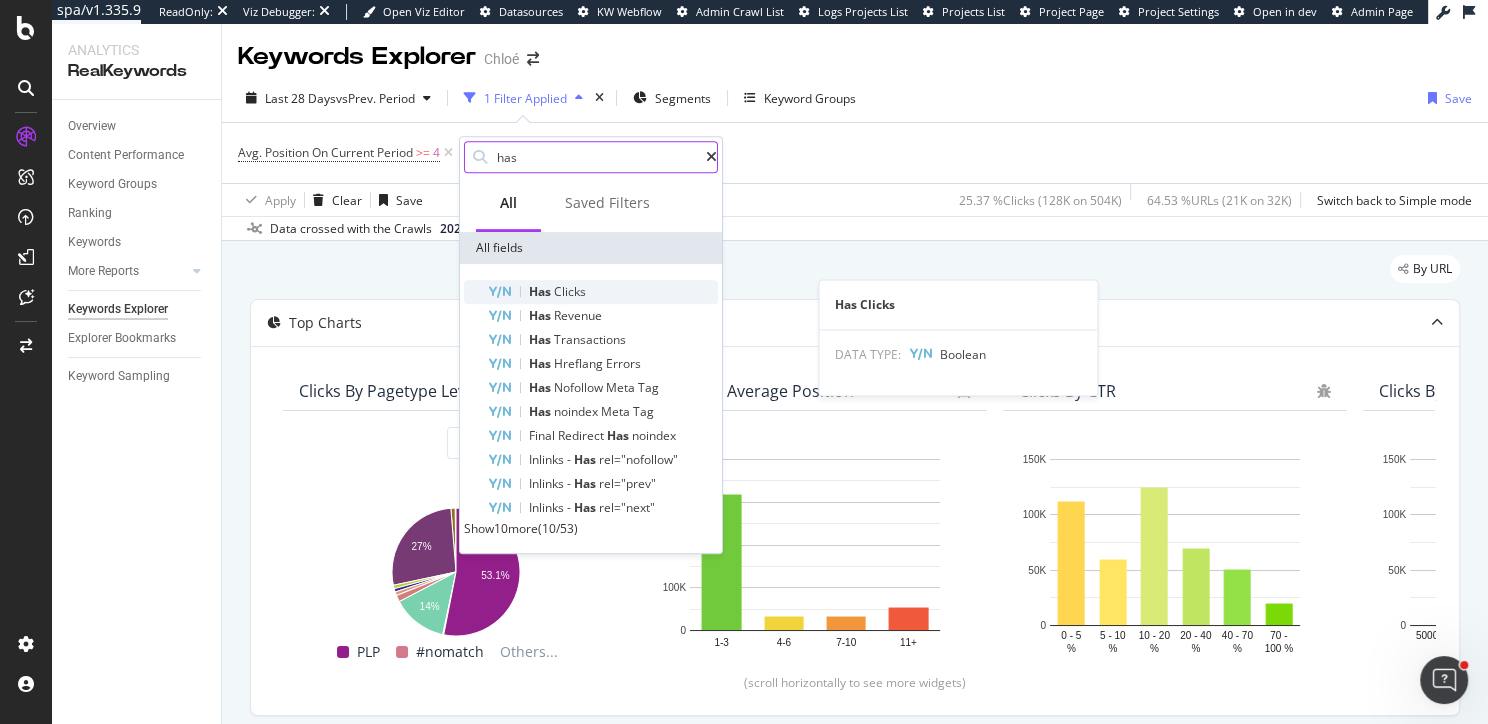 type on "has" 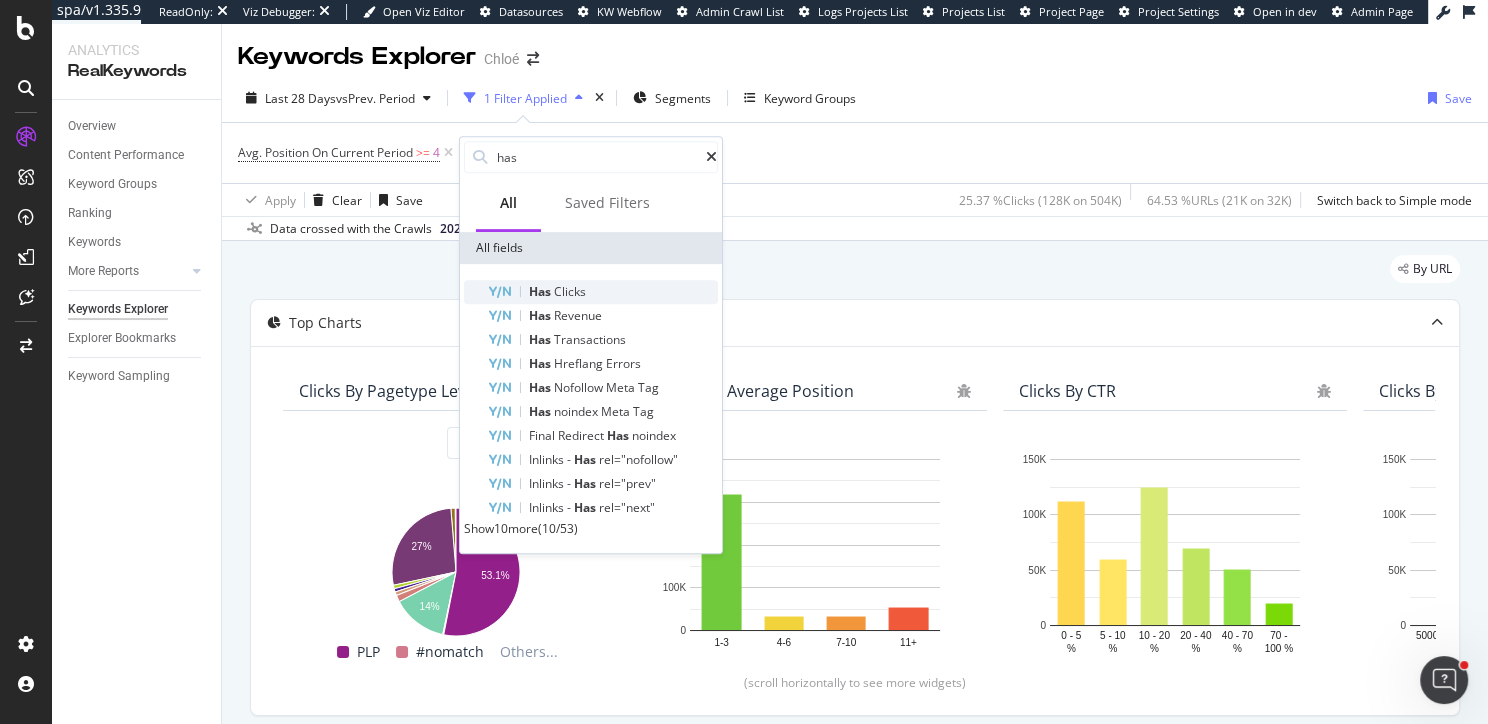 click on "Clicks" at bounding box center (570, 291) 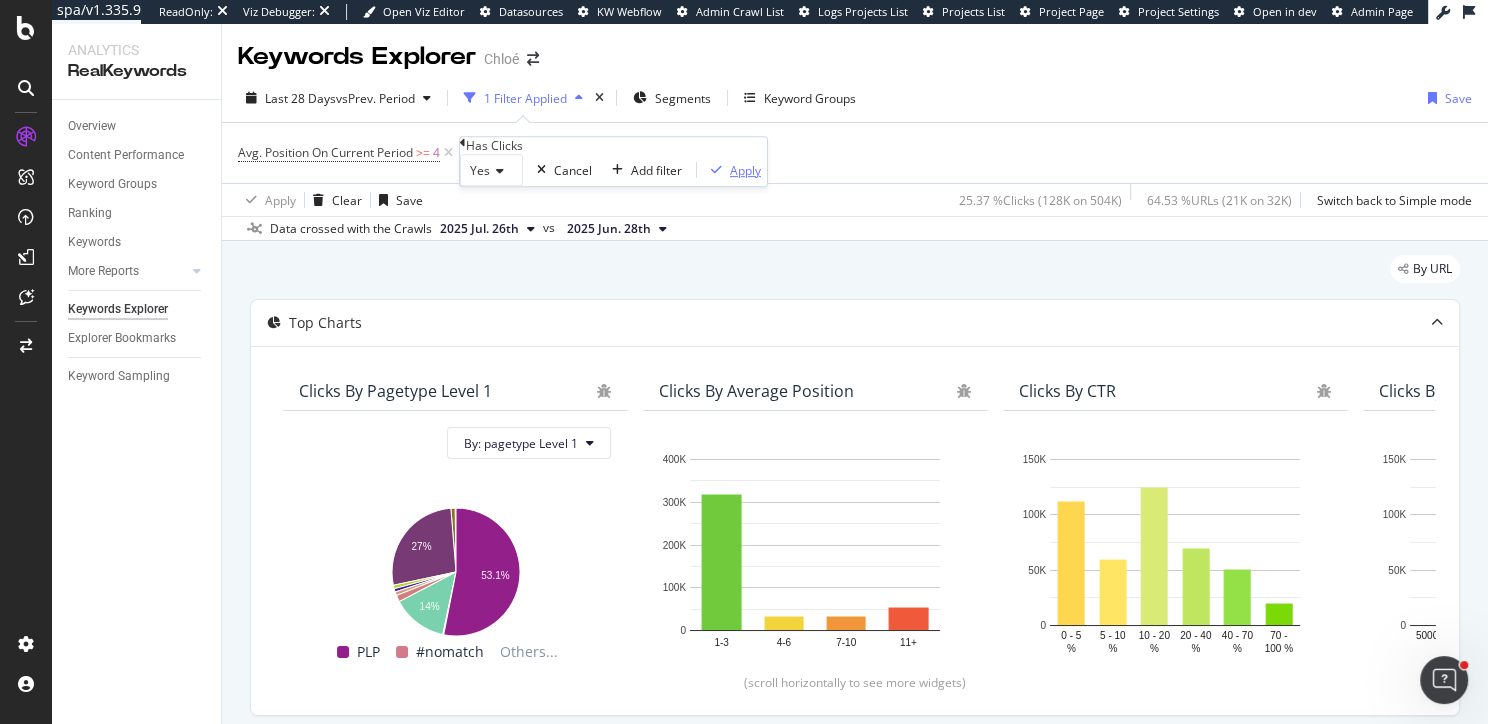 click on "Apply" at bounding box center (745, 170) 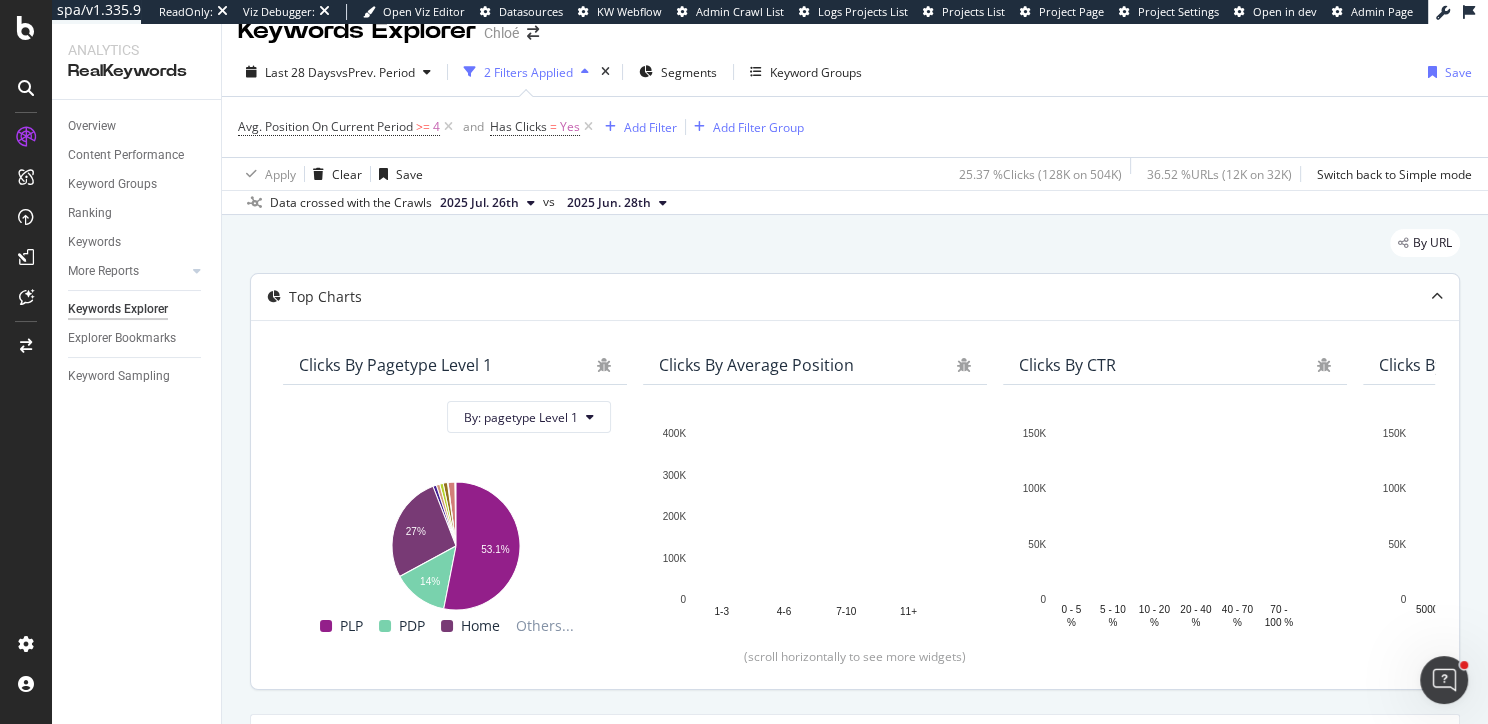 scroll, scrollTop: 0, scrollLeft: 0, axis: both 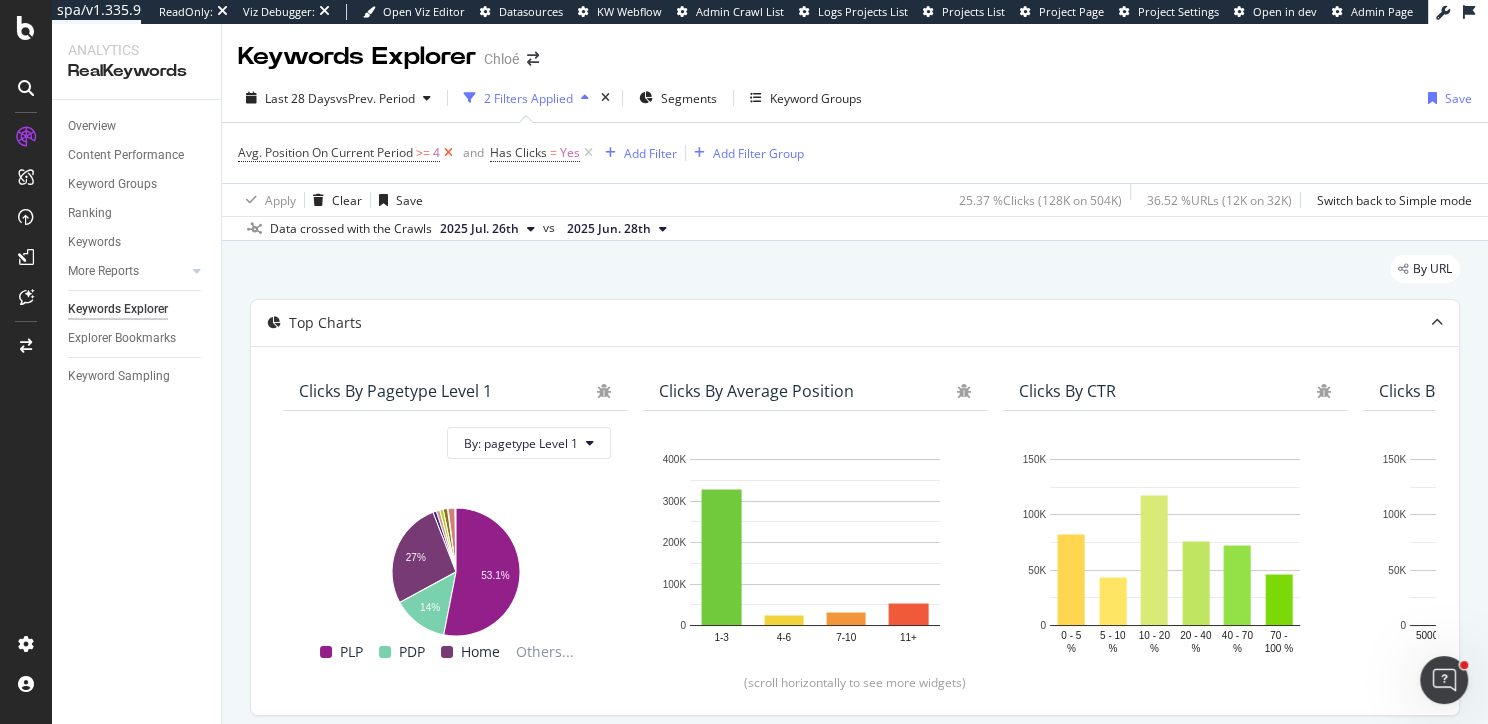 click at bounding box center [448, 153] 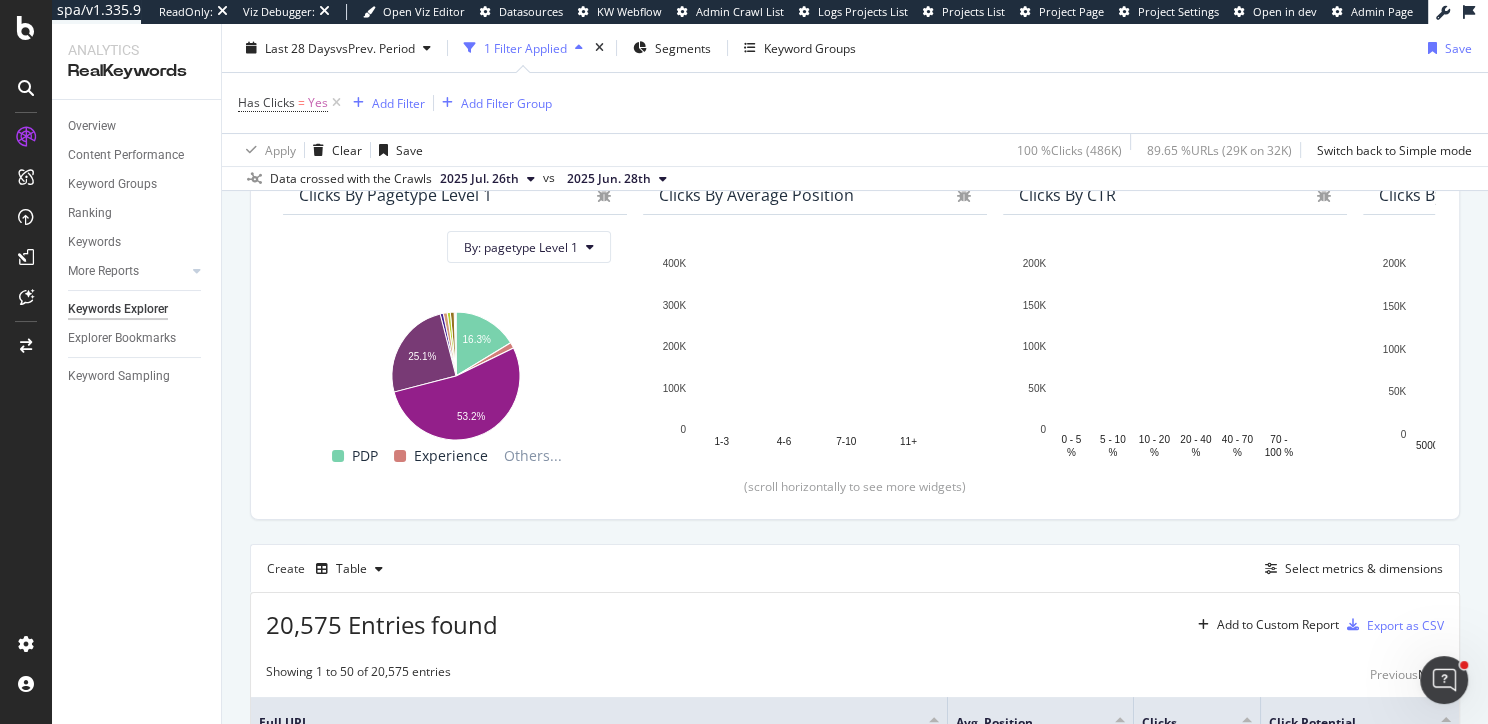 scroll, scrollTop: 132, scrollLeft: 0, axis: vertical 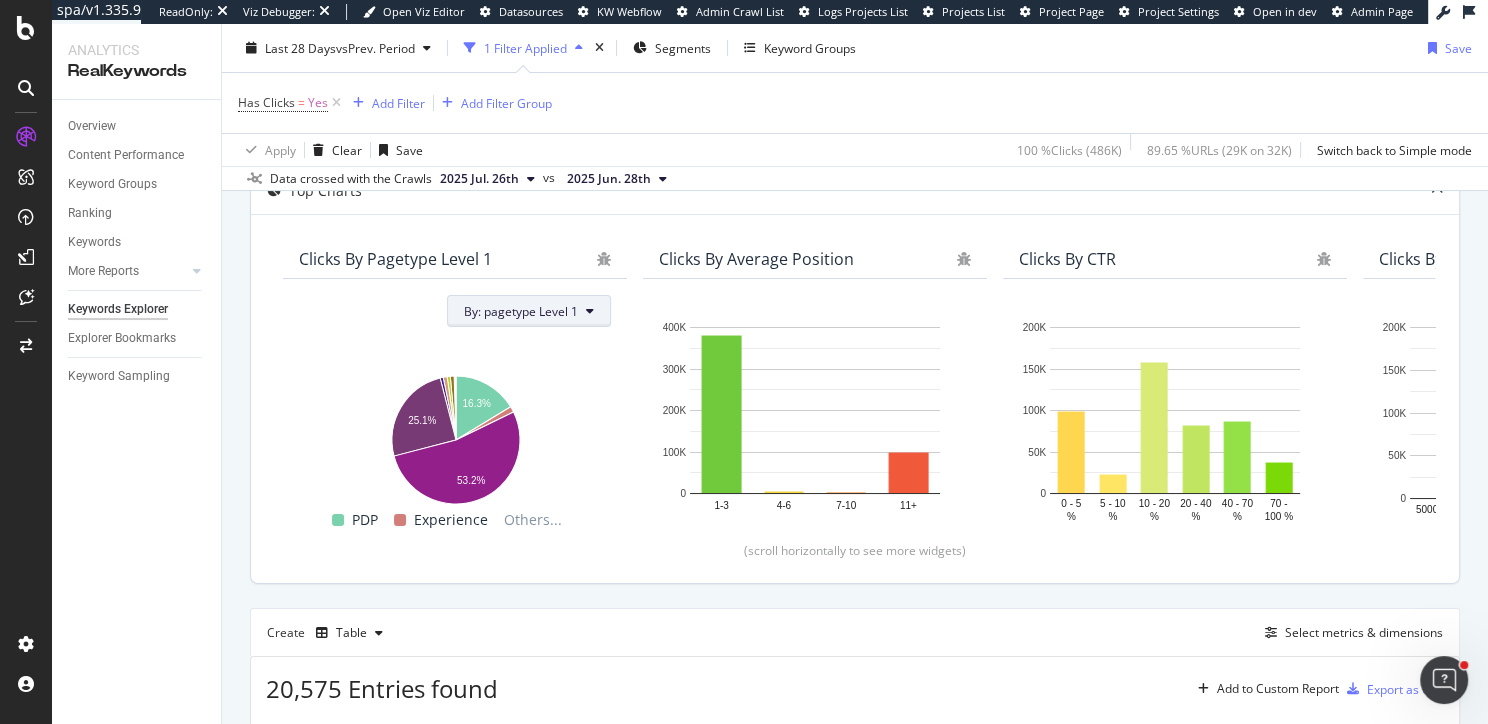 click on "By: pagetype Level 1" at bounding box center (521, 311) 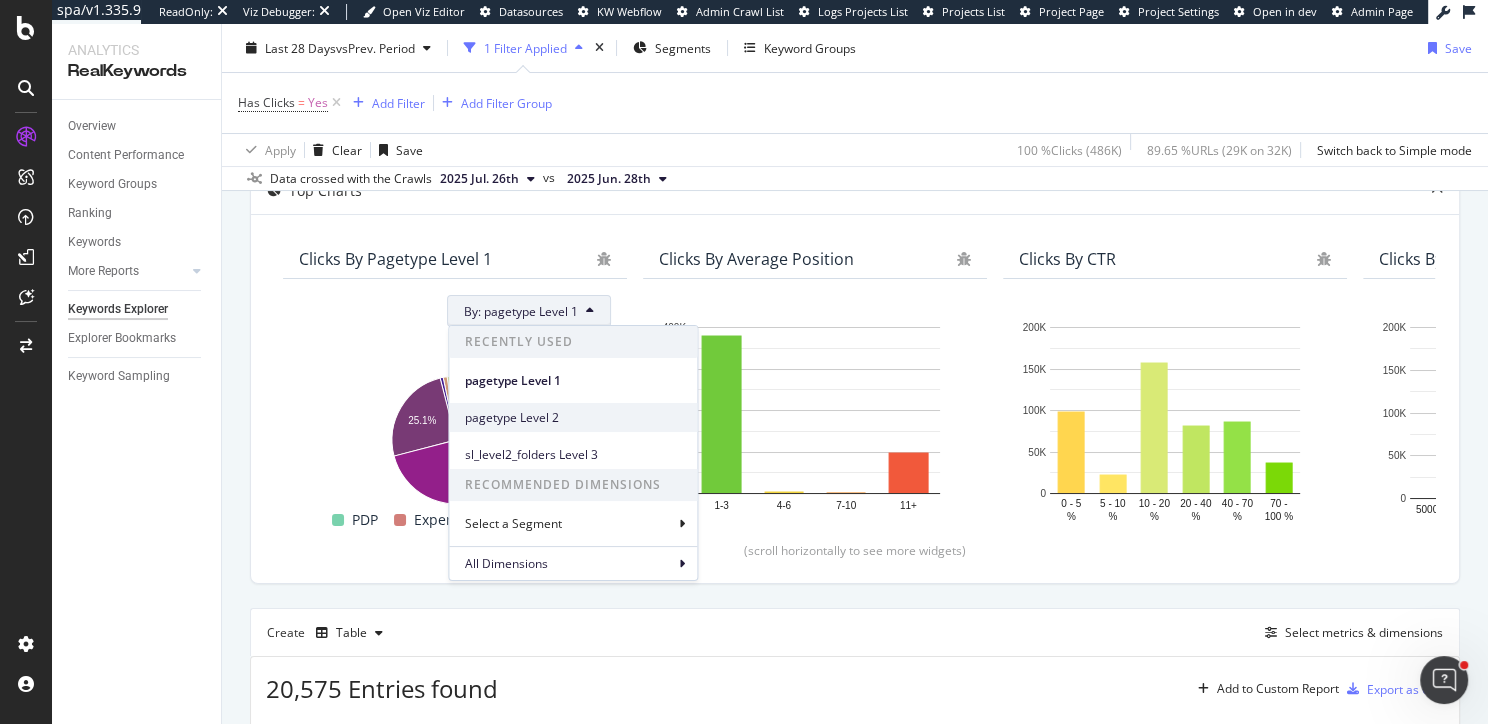 click on "pagetype Level 2" at bounding box center (573, 418) 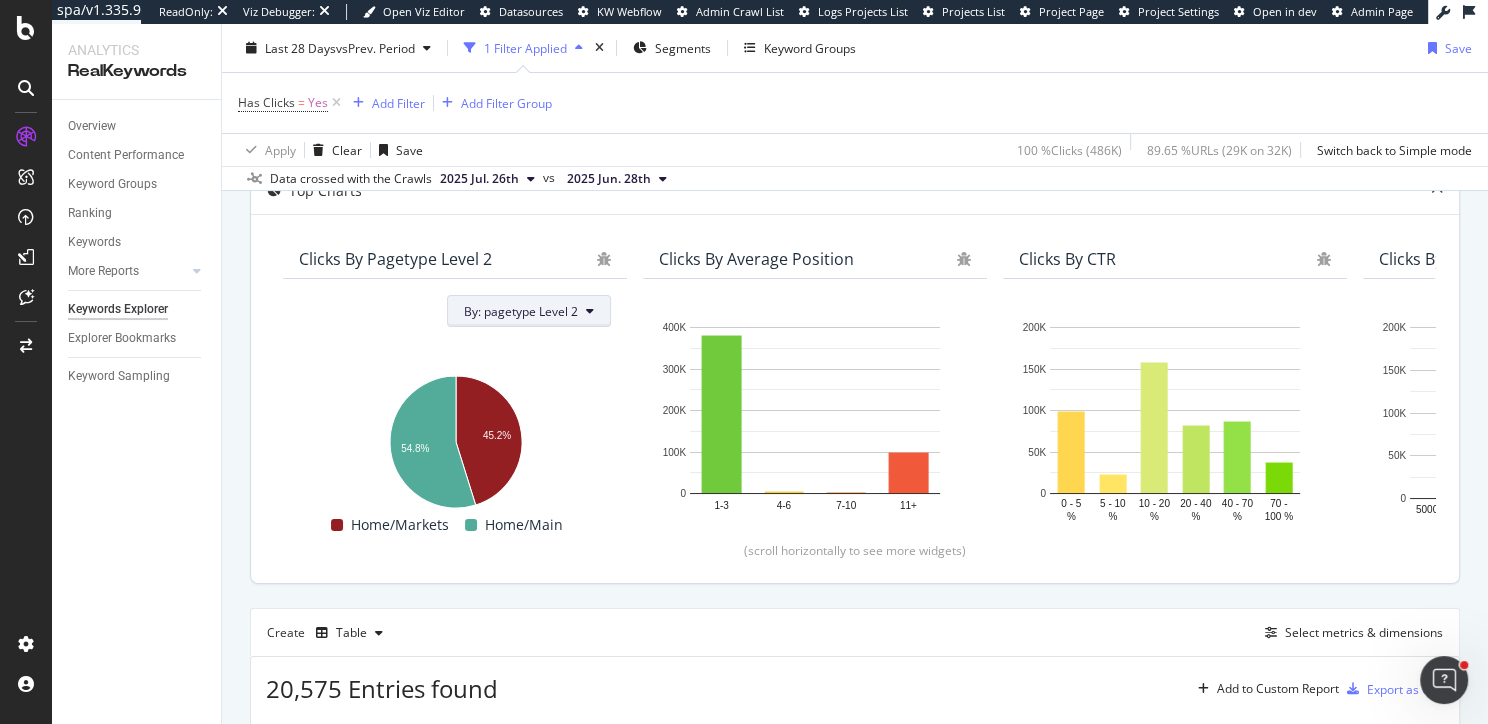 click on "By: pagetype Level 2" at bounding box center (521, 311) 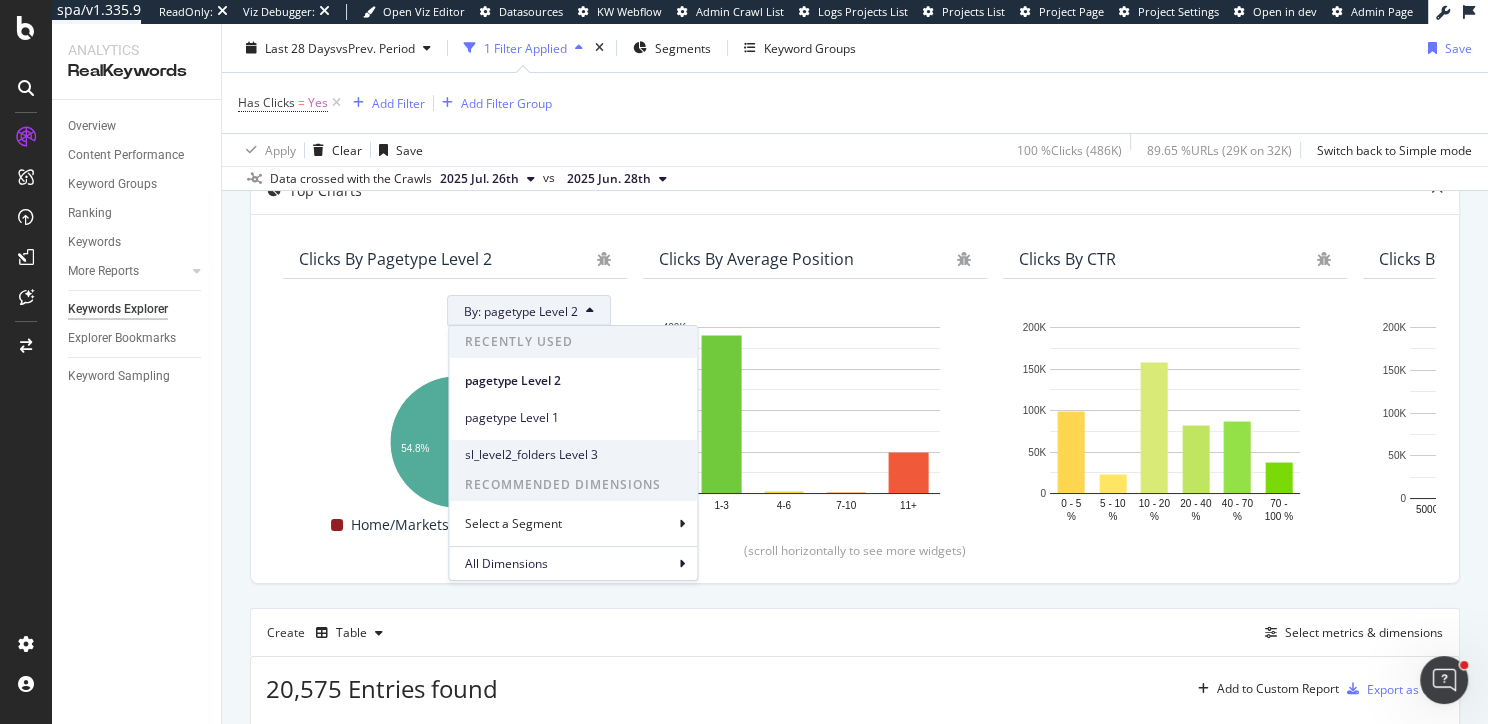 click on "sl_level2_folders Level 3" at bounding box center [573, 455] 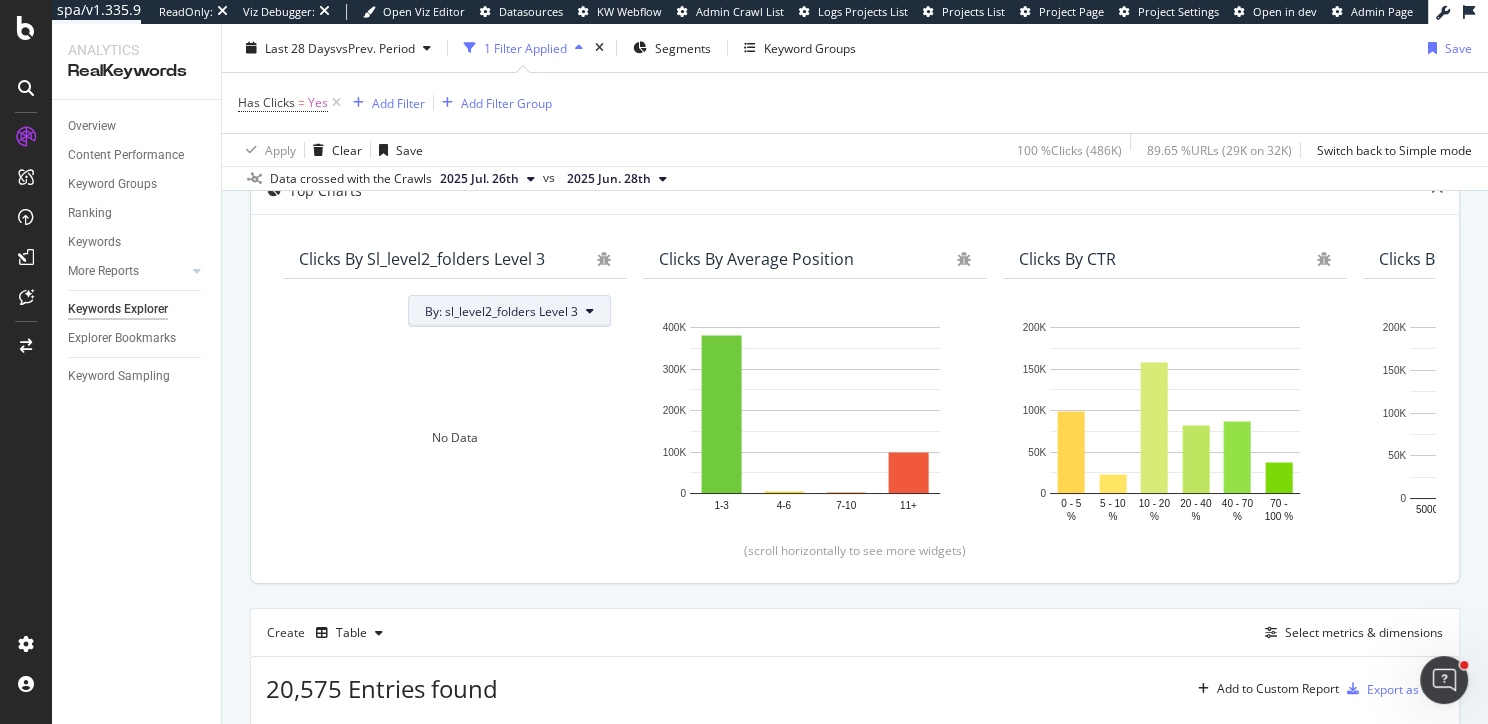 click on "By: sl_level2_folders Level 3" at bounding box center [501, 311] 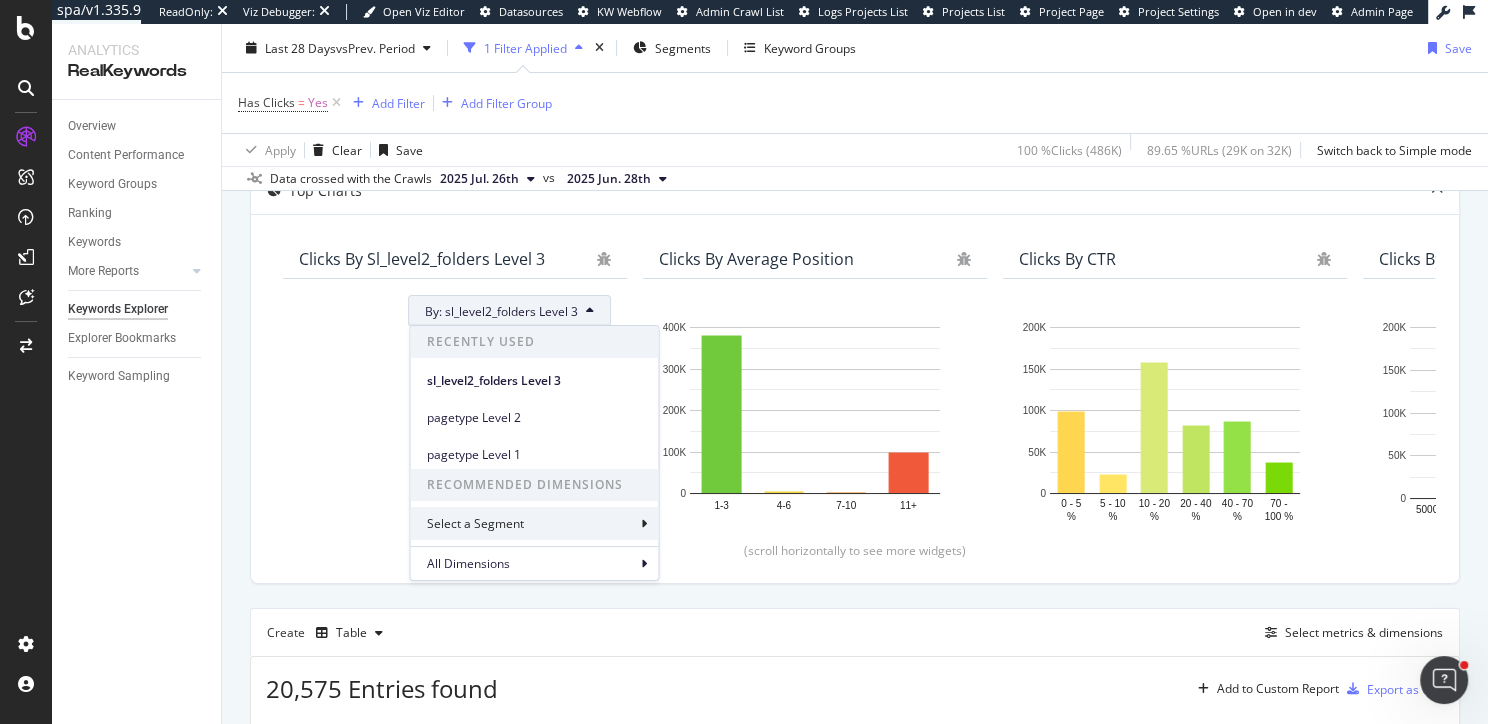 click on "Select a Segment" at bounding box center (534, 523) 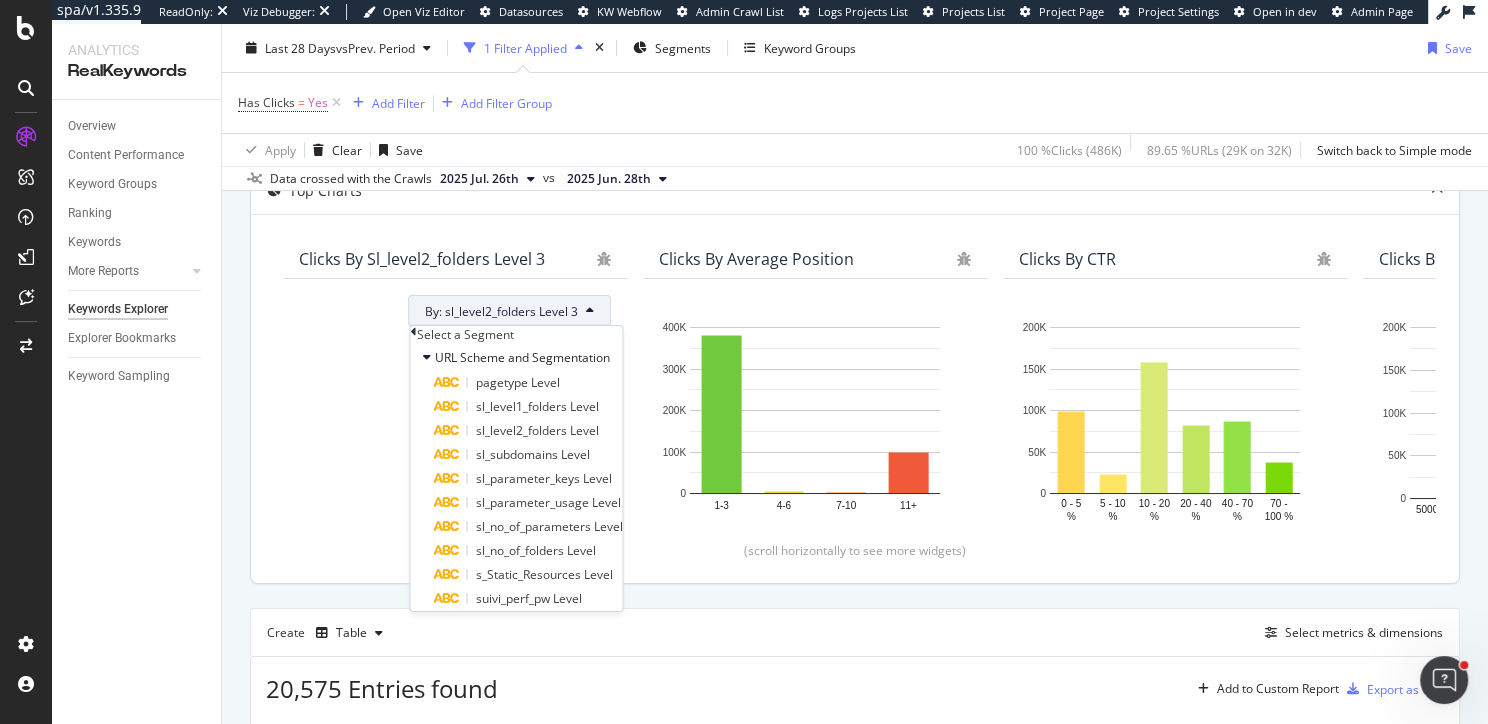 click on "By: sl_level2_folders Level 3 No Data" at bounding box center [455, 413] 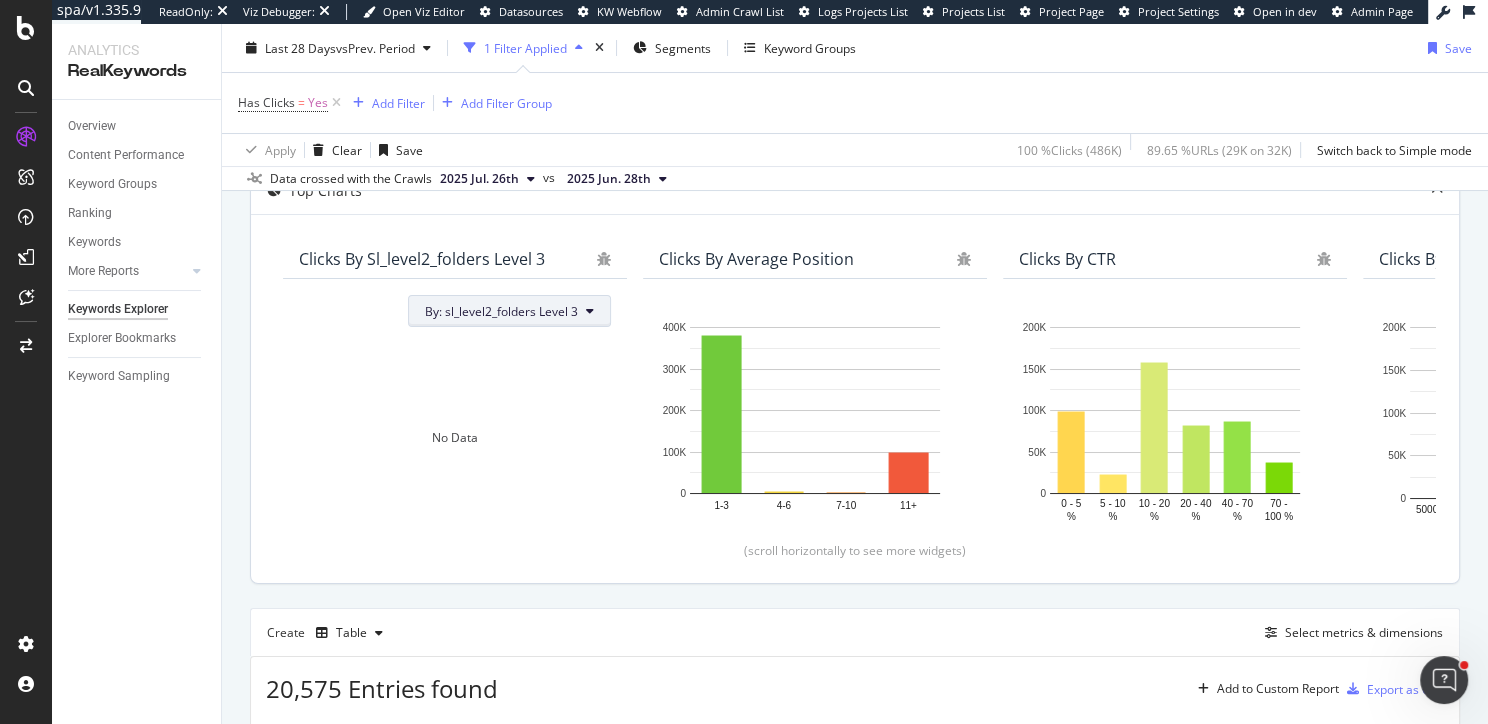 click on "By: sl_level2_folders Level 3" at bounding box center [501, 311] 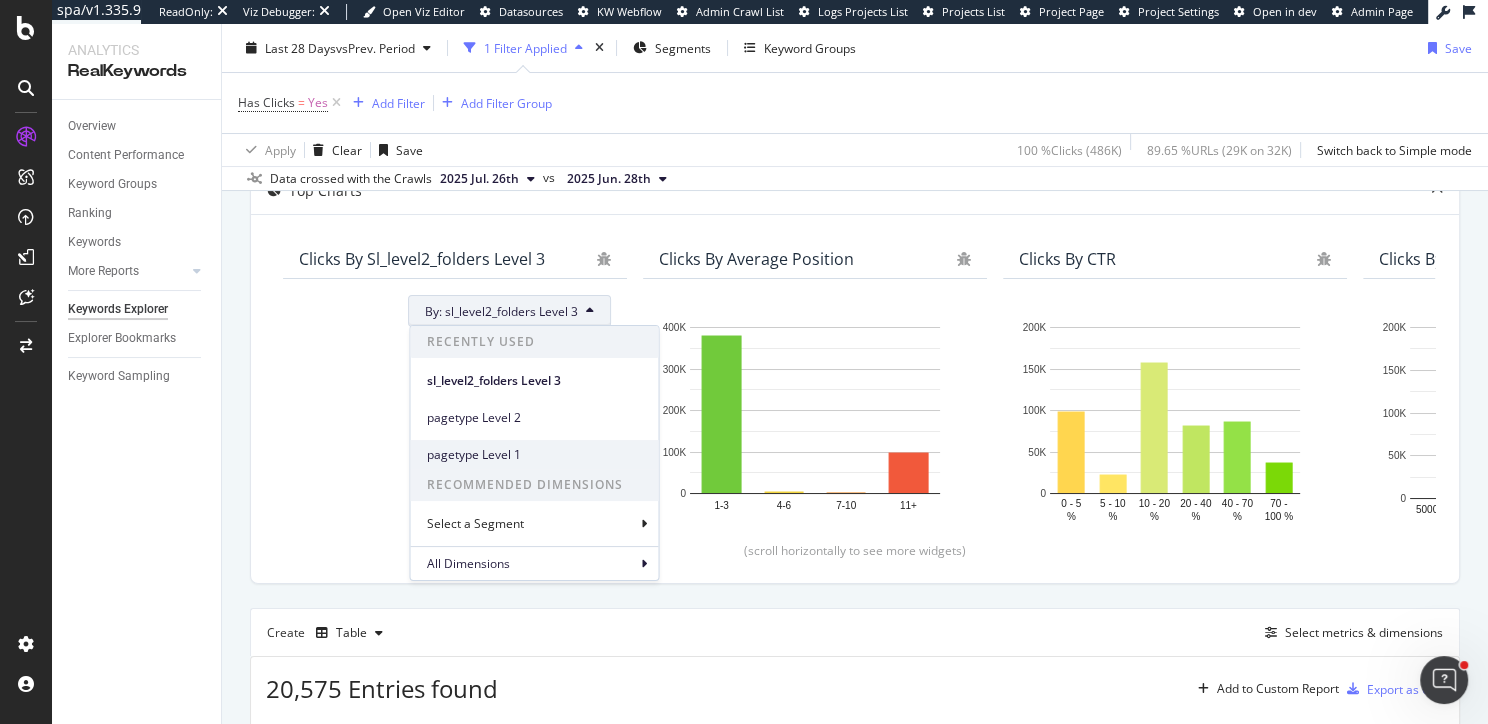 click on "pagetype Level 1" at bounding box center (534, 455) 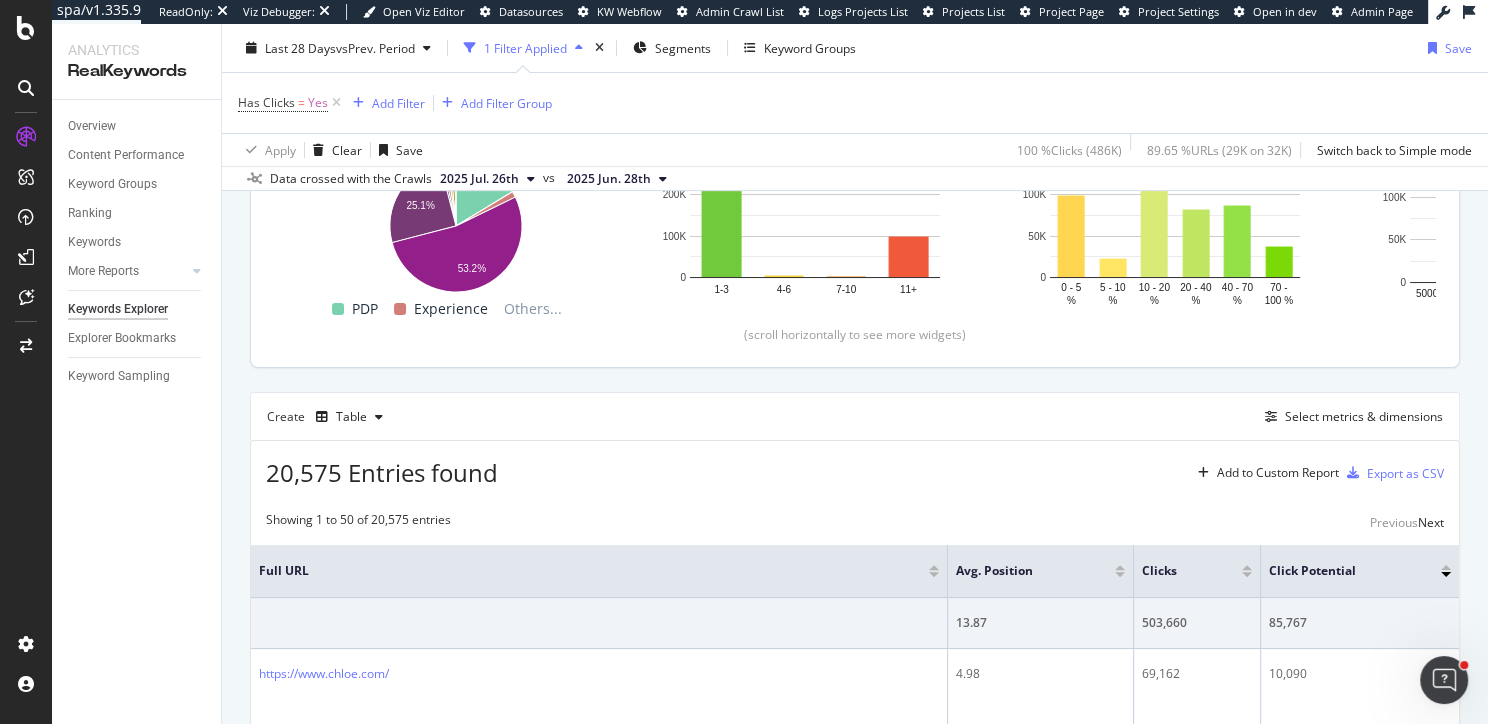 scroll, scrollTop: 287, scrollLeft: 0, axis: vertical 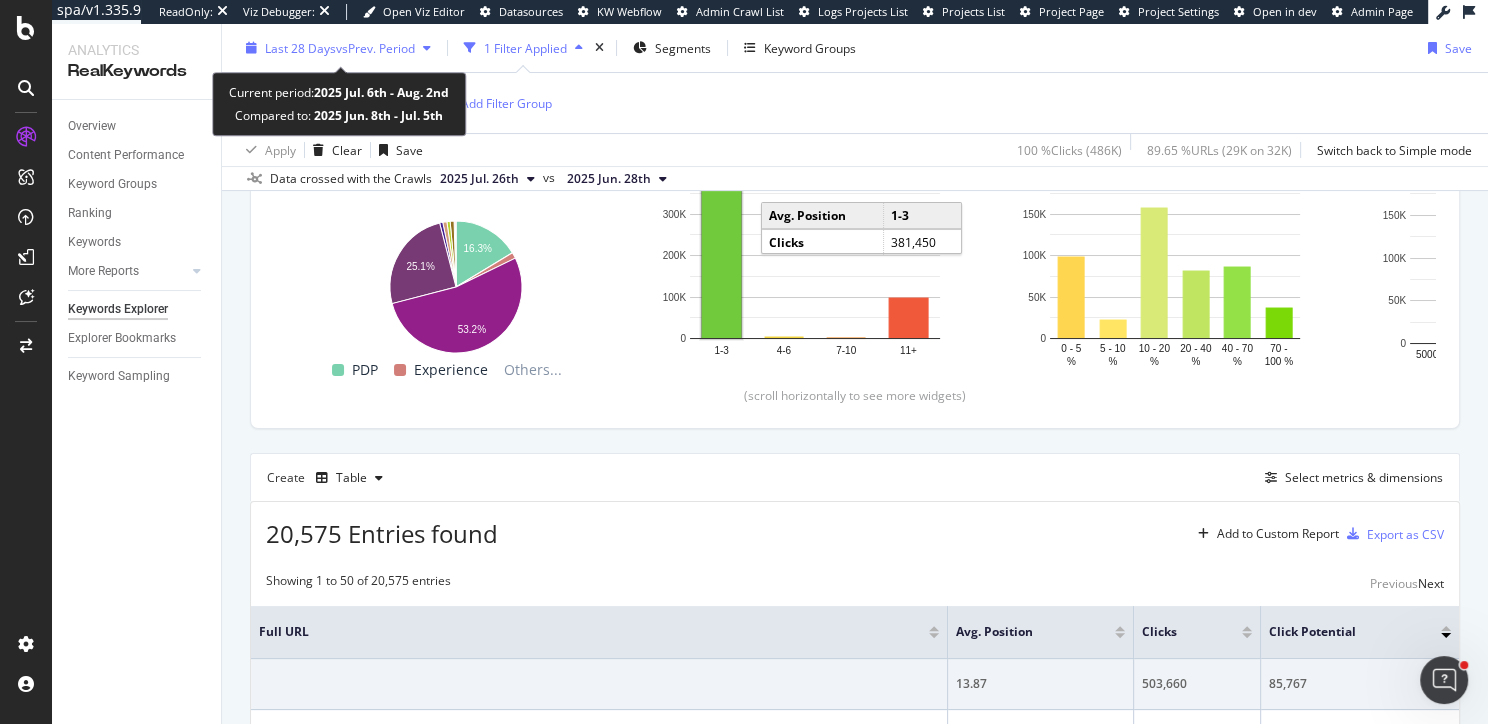 click on "vs  Prev. Period" at bounding box center (375, 47) 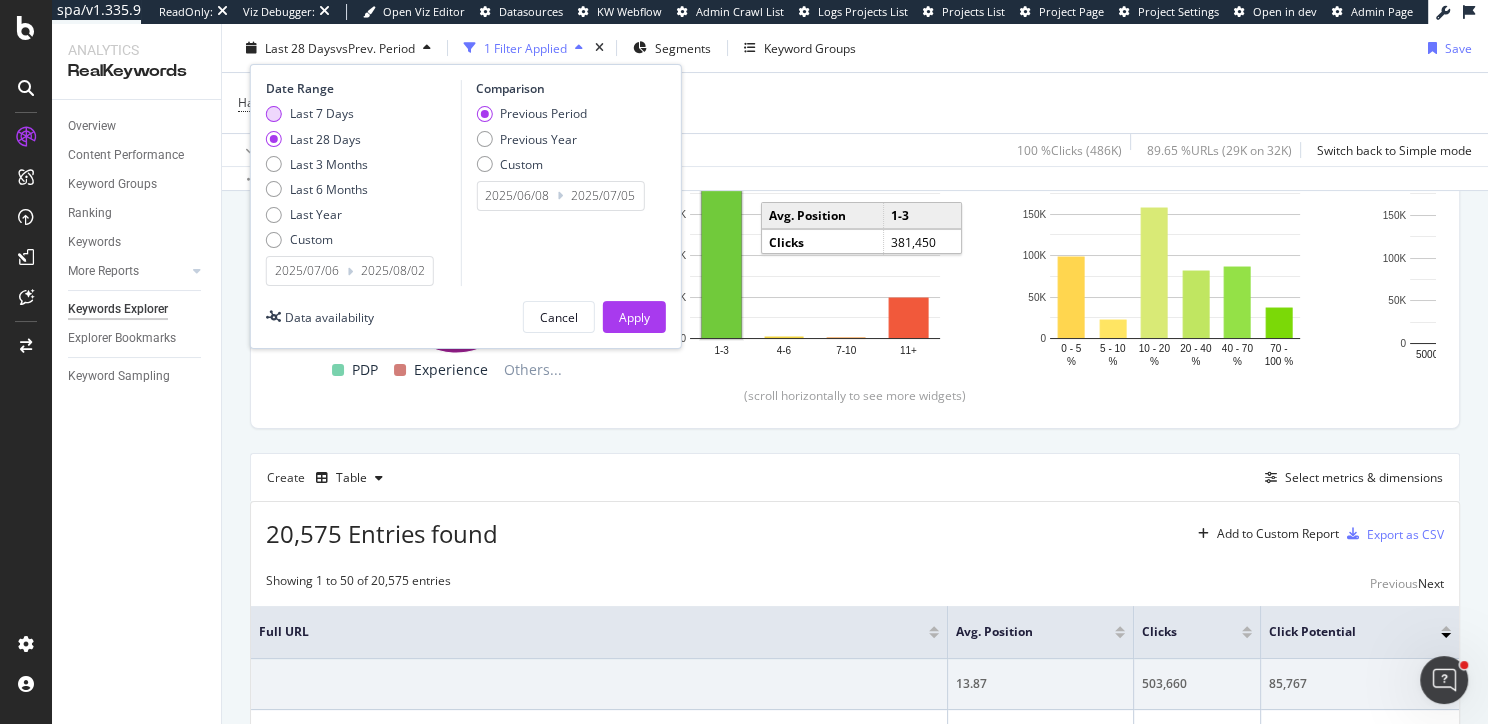 click at bounding box center [274, 114] 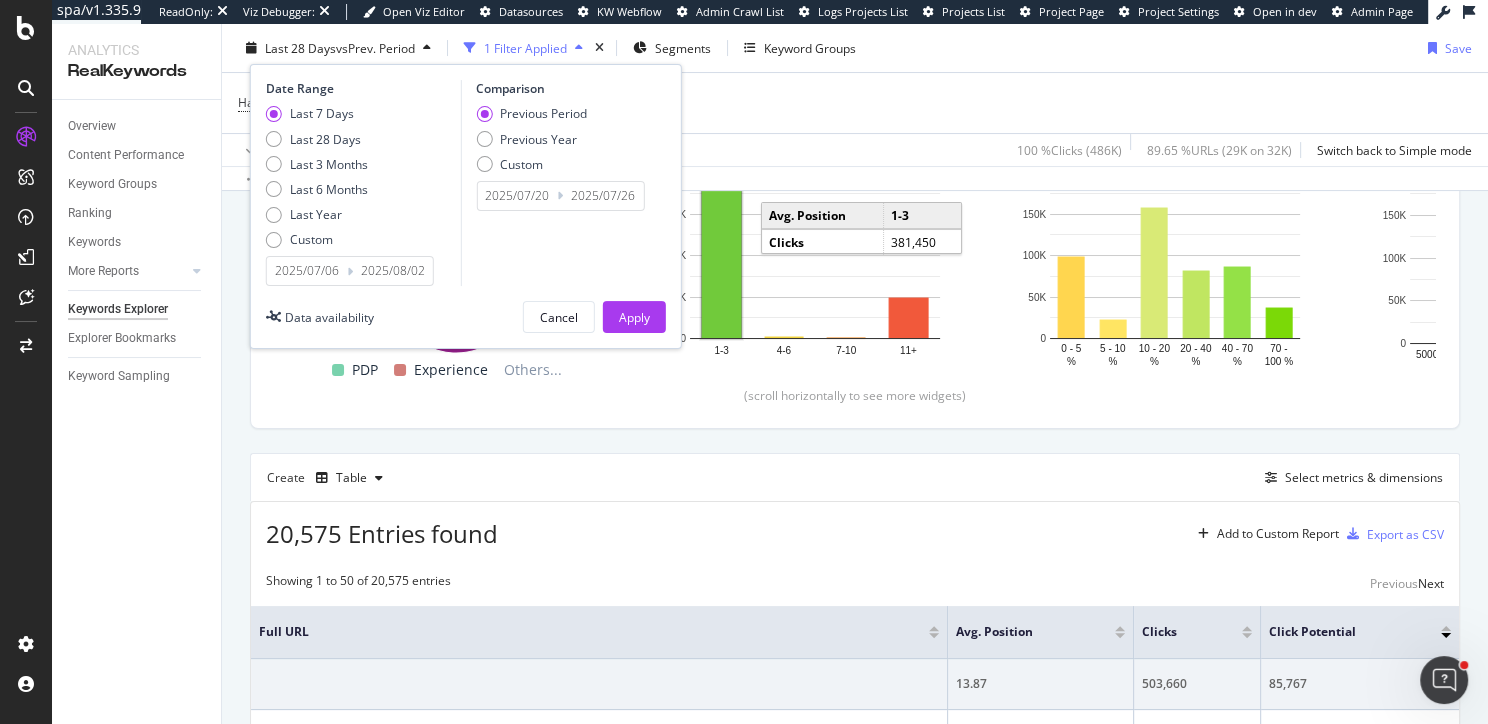 type on "2025/07/27" 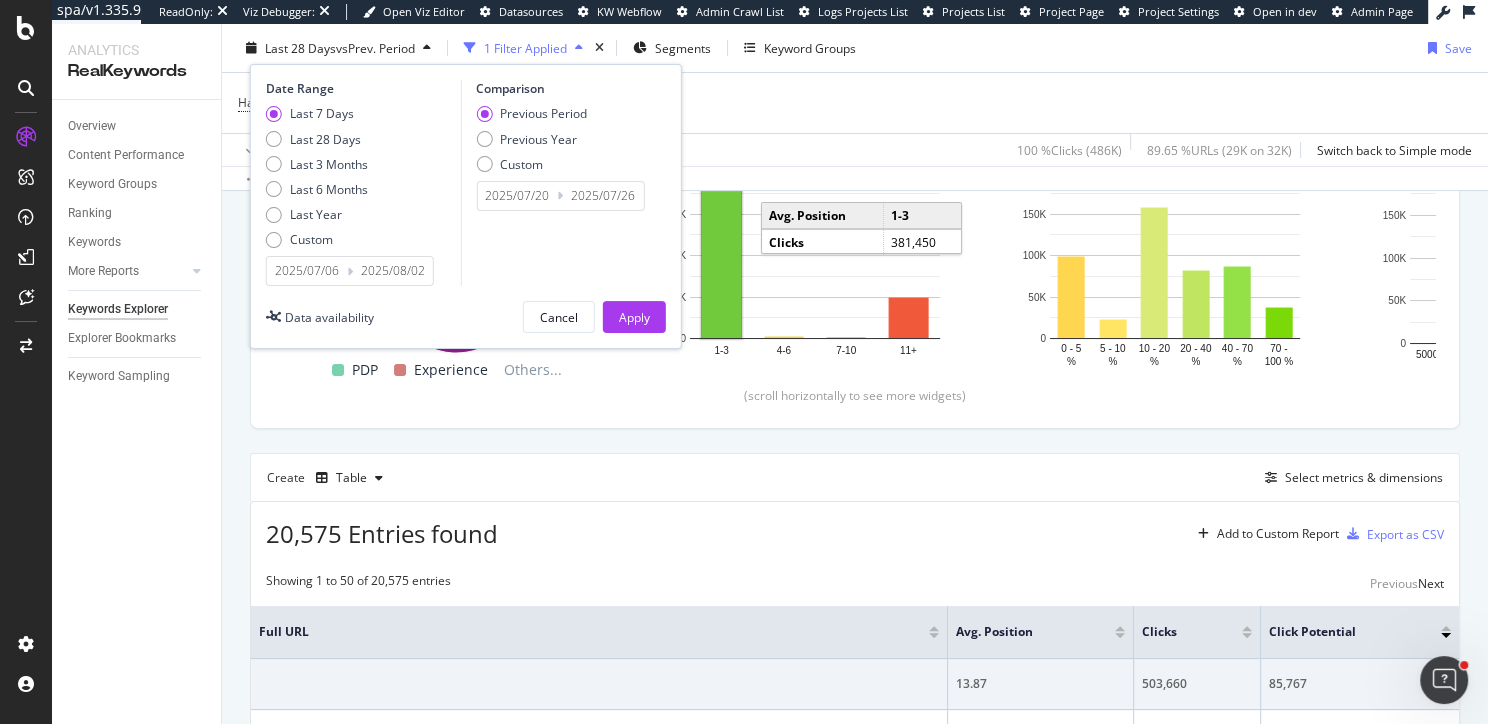 type on "2025/07/20" 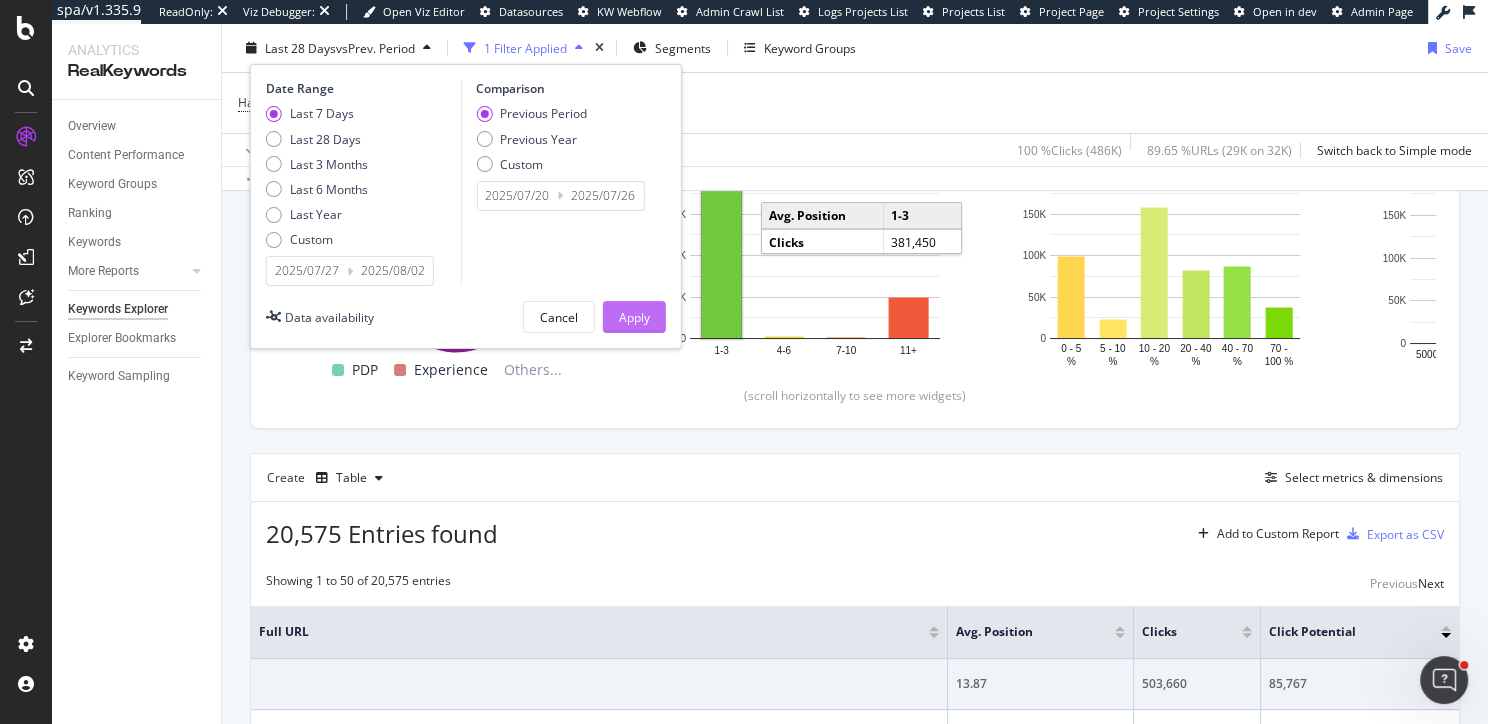 click on "Apply" at bounding box center [634, 316] 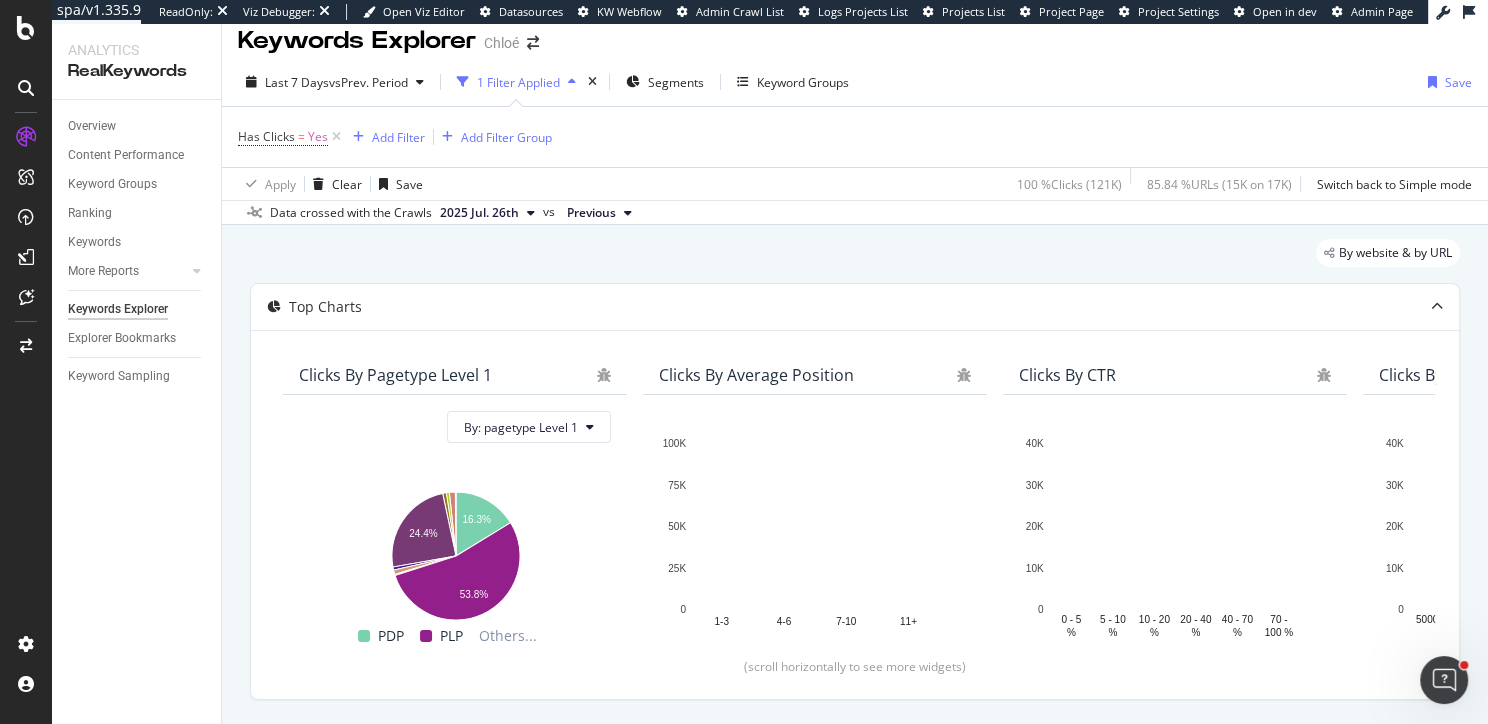 scroll, scrollTop: 0, scrollLeft: 0, axis: both 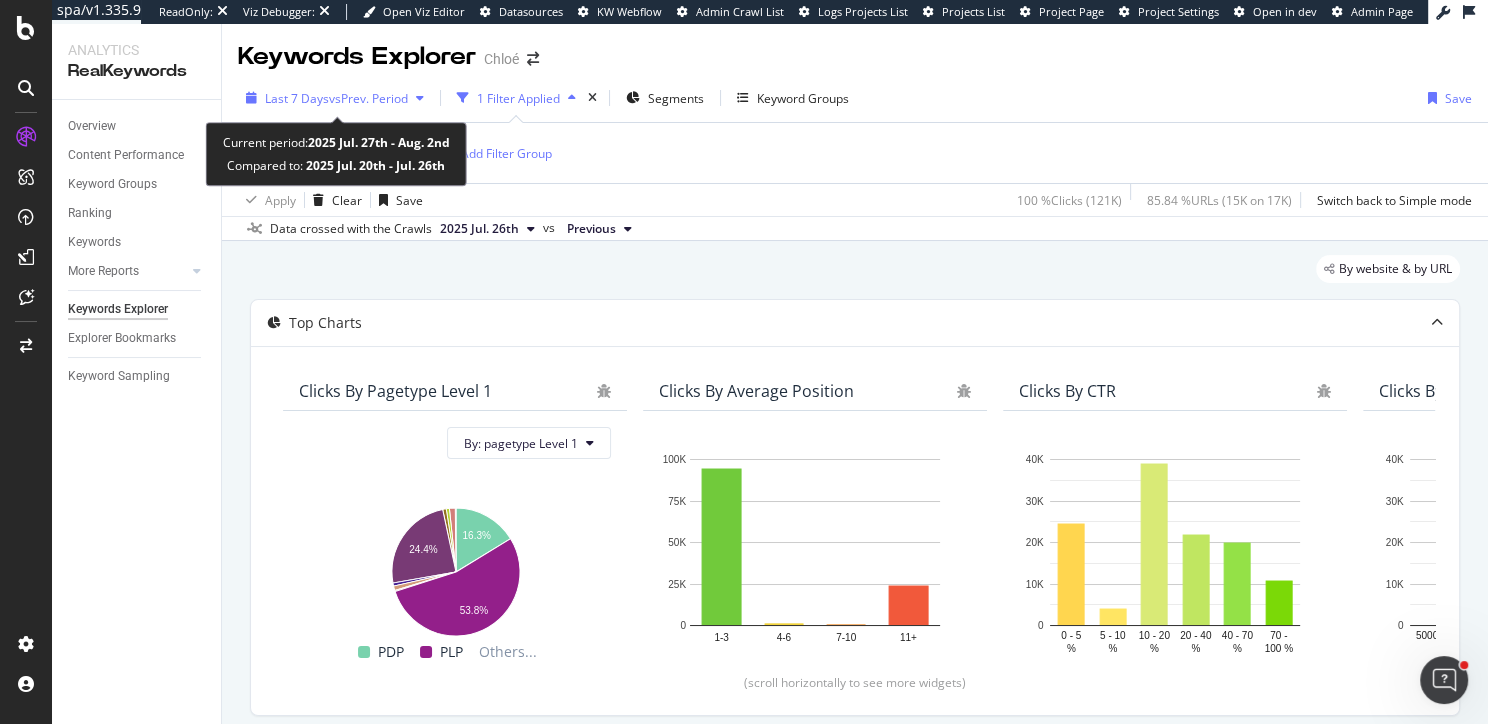 click on "Last 7 Days  vs  Prev. Period" at bounding box center (335, 98) 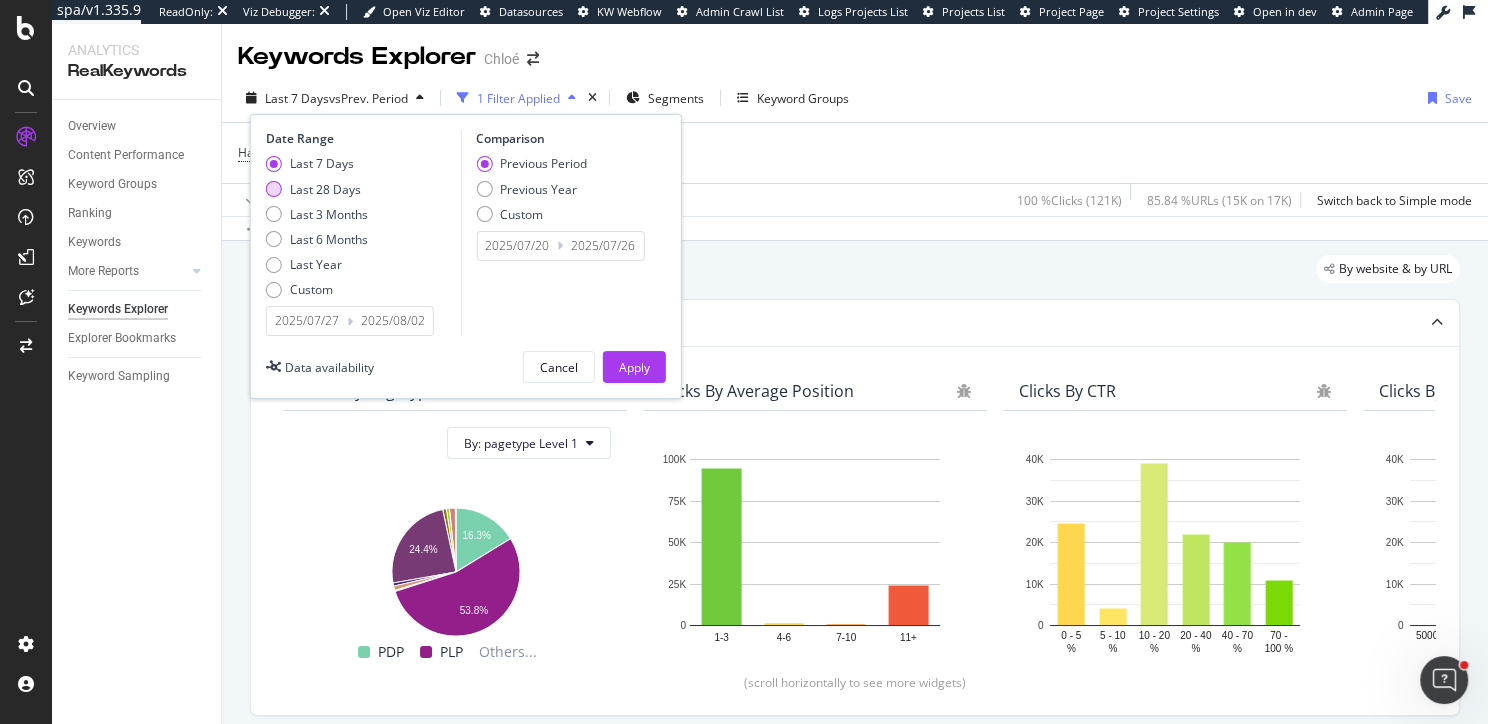 click at bounding box center [274, 189] 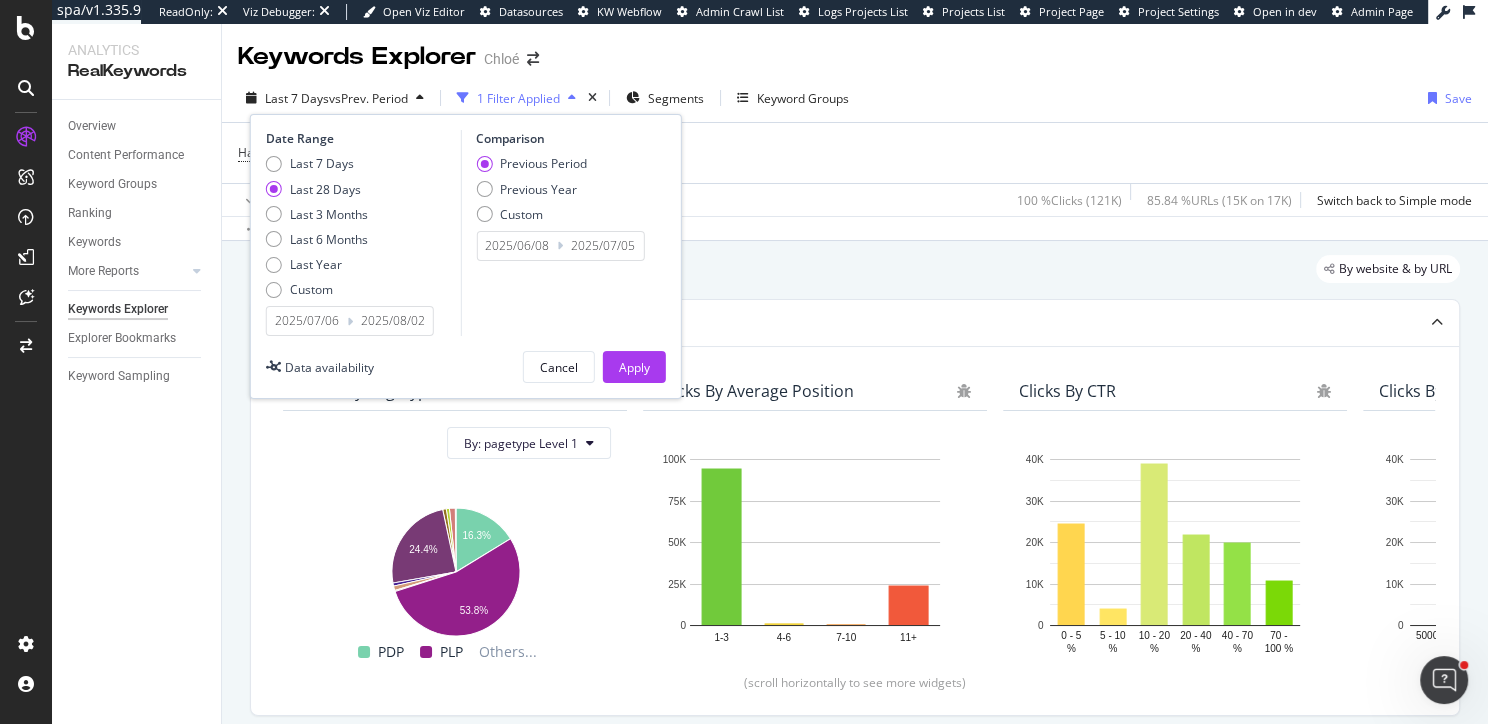 drag, startPoint x: 640, startPoint y: 357, endPoint x: 407, endPoint y: 316, distance: 236.5798 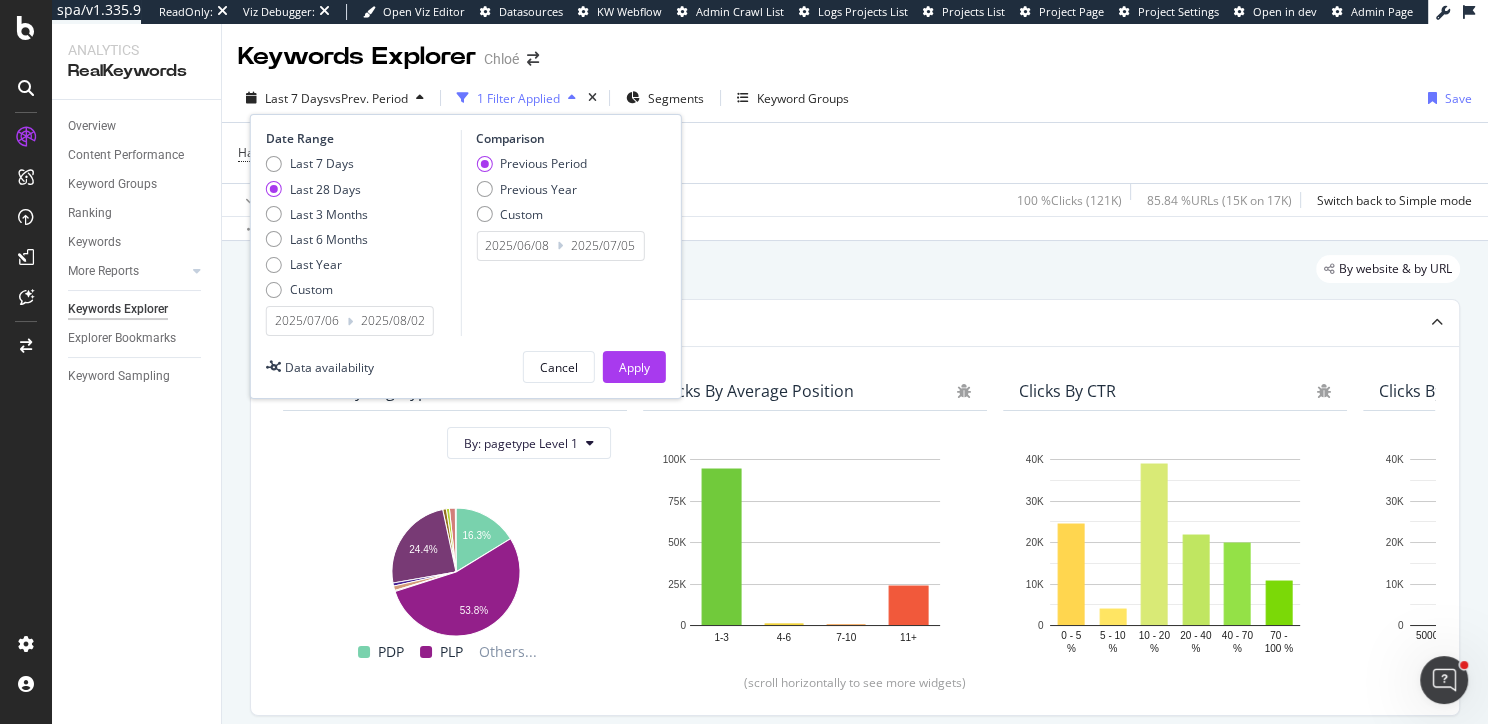 click on "Date Range Last 7 Days Last 28 Days Last 3 Months Last 6 Months Last Year Custom 2025/07/06 Navigate forward to interact with the calendar and select a date. Press the question mark key to get the keyboard shortcuts for changing dates. 2025/08/02 Navigate backward to interact with the calendar and select a date. Press the question mark key to get the keyboard shortcuts for changing dates. Comparison Previous Period Previous Year Custom 2025/06/08 Navigate forward to interact with the calendar and select a date. Press the question mark key to get the keyboard shortcuts for changing dates. 2025/07/05 Navigate backward to interact with the calendar and select a date. Press the question mark key to get the keyboard shortcuts for changing dates. Data availability Cancel Apply" at bounding box center (466, 256) 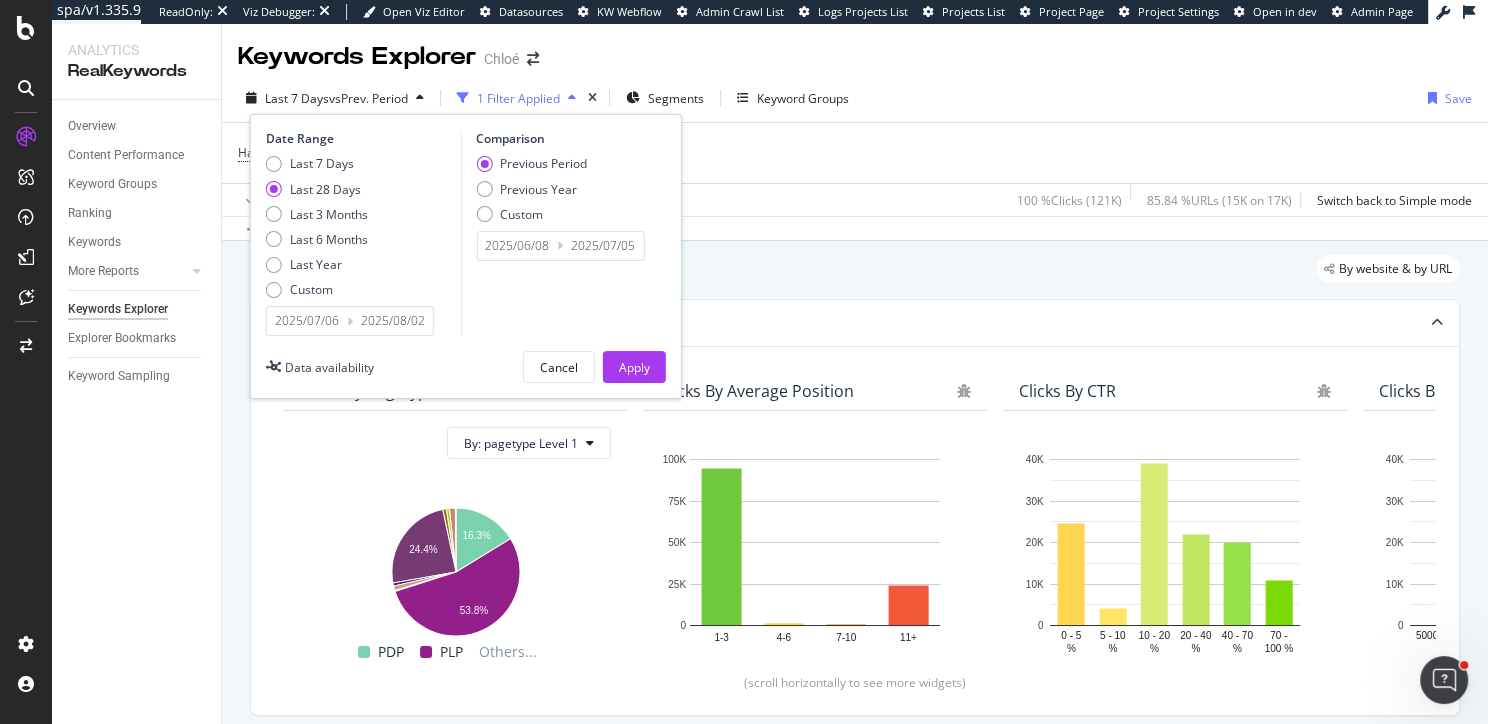 click on "2025/07/06" at bounding box center [307, 321] 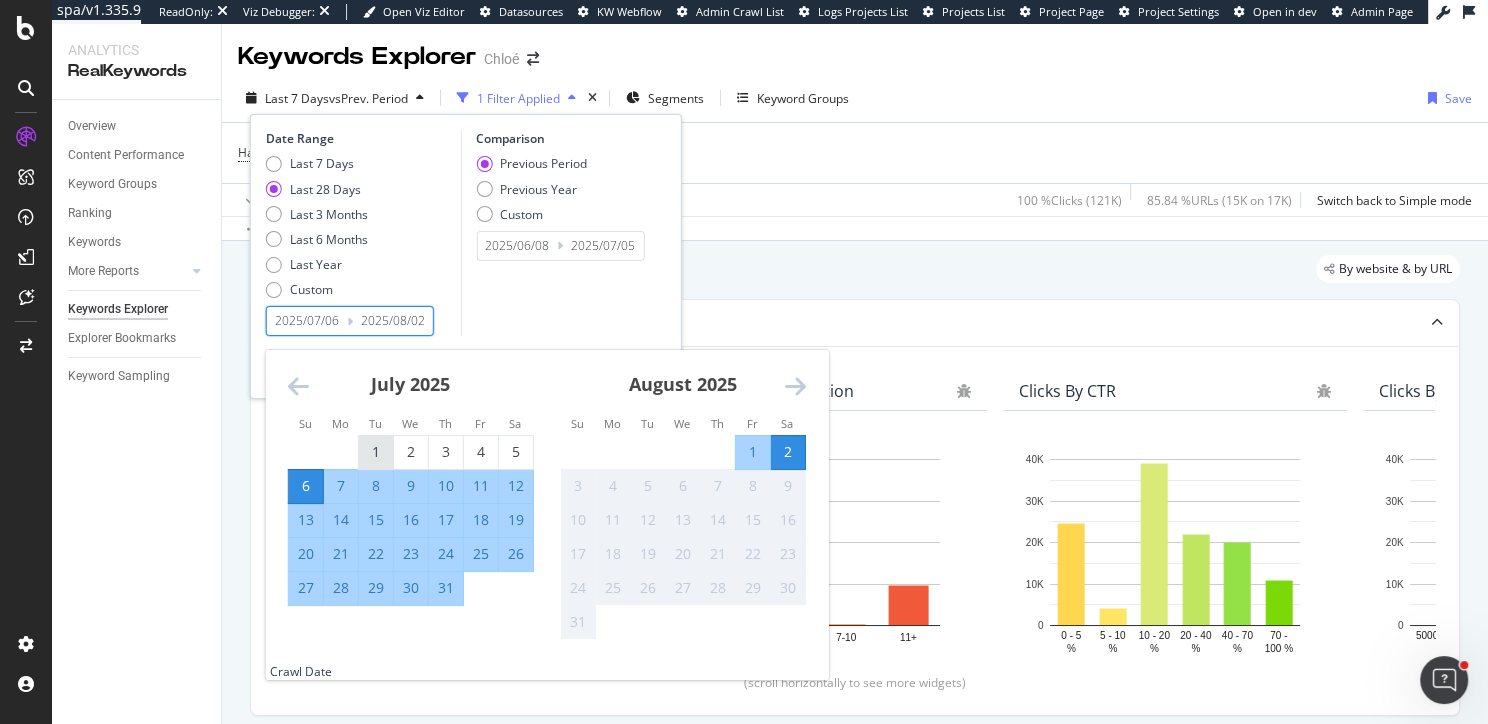 click on "1" at bounding box center (376, 452) 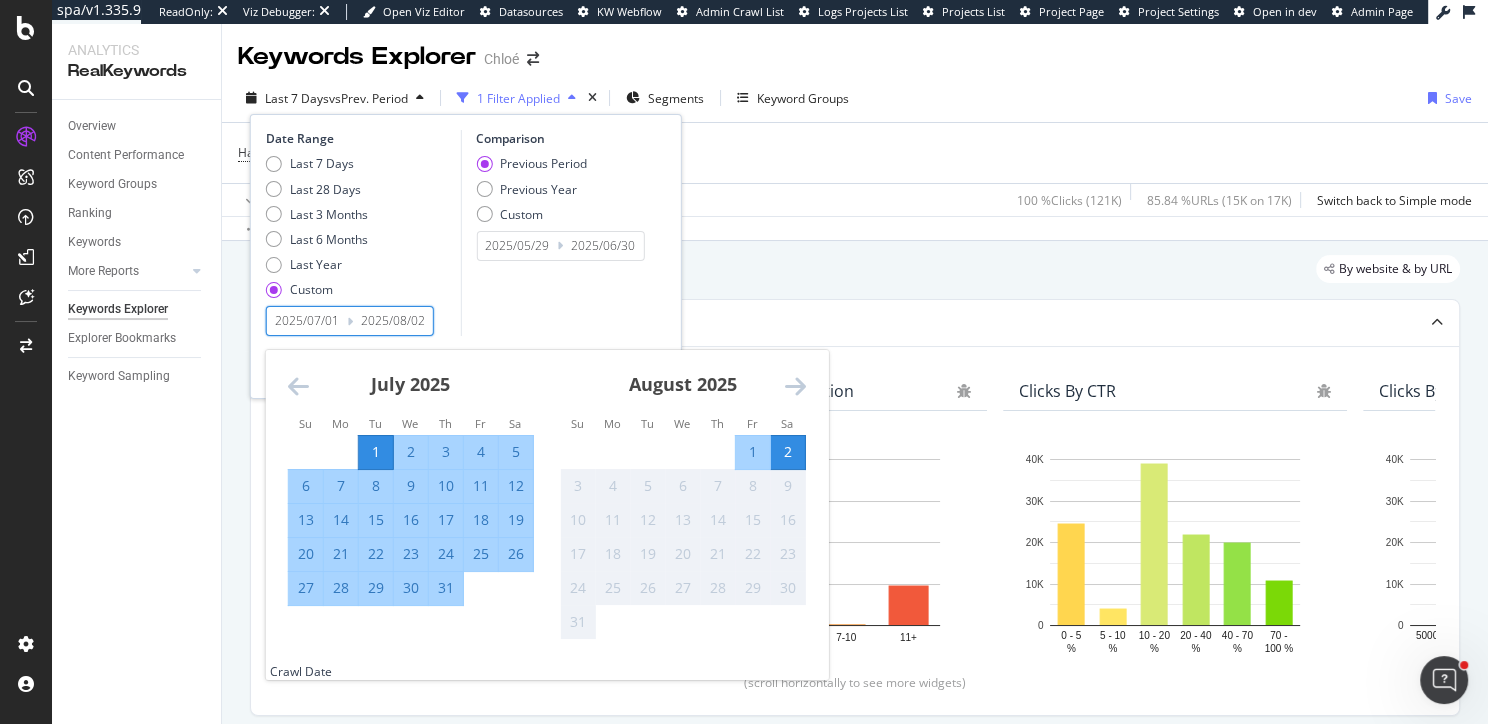 click on "29" at bounding box center [376, 588] 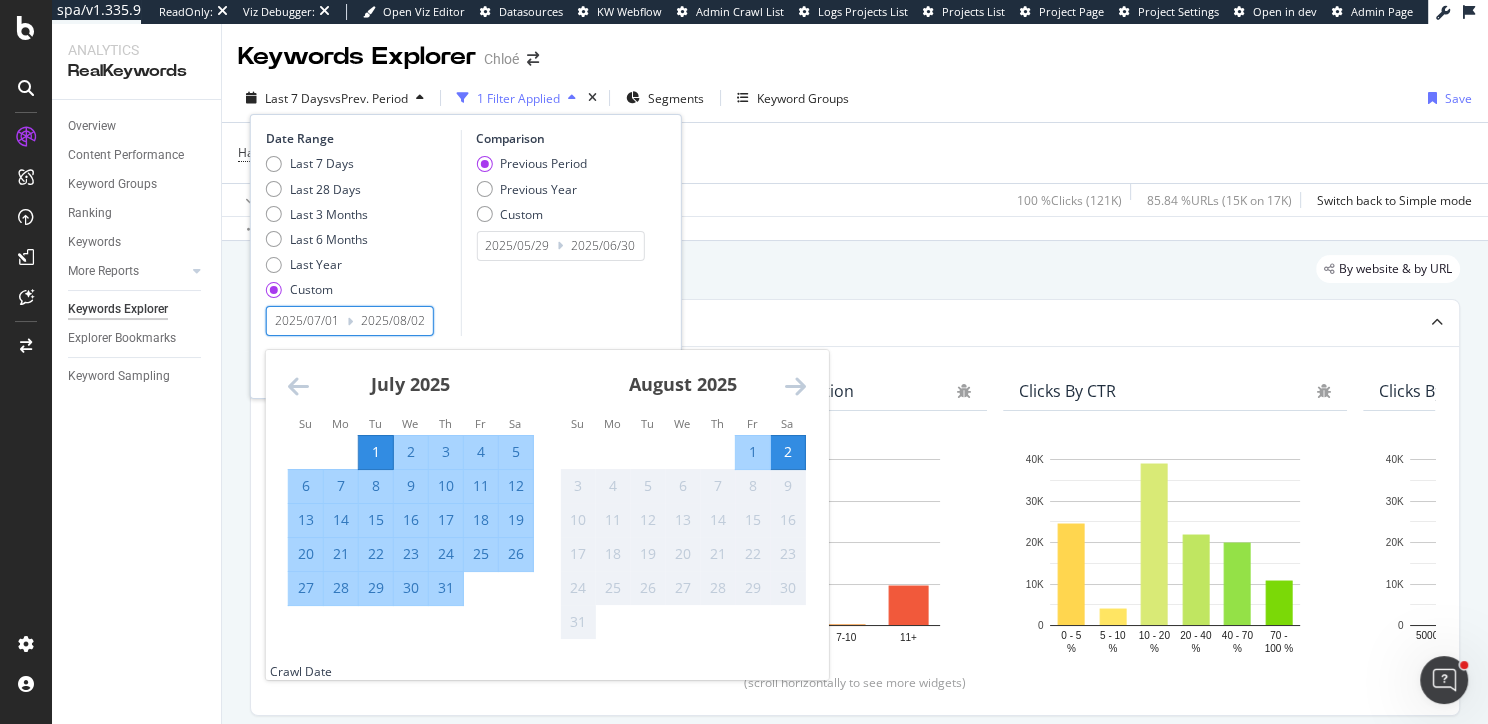 type on "2025/06/02" 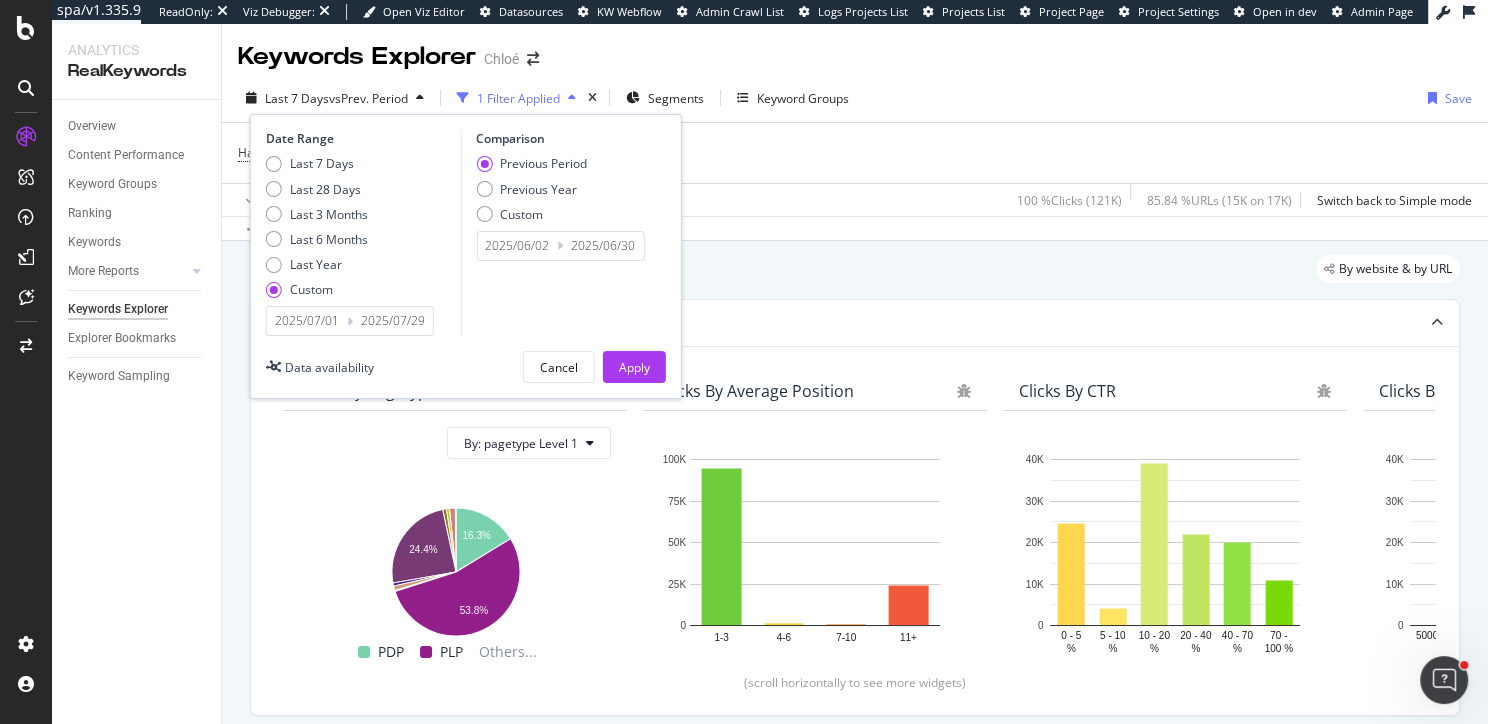 click on "2025/07/01" at bounding box center (307, 321) 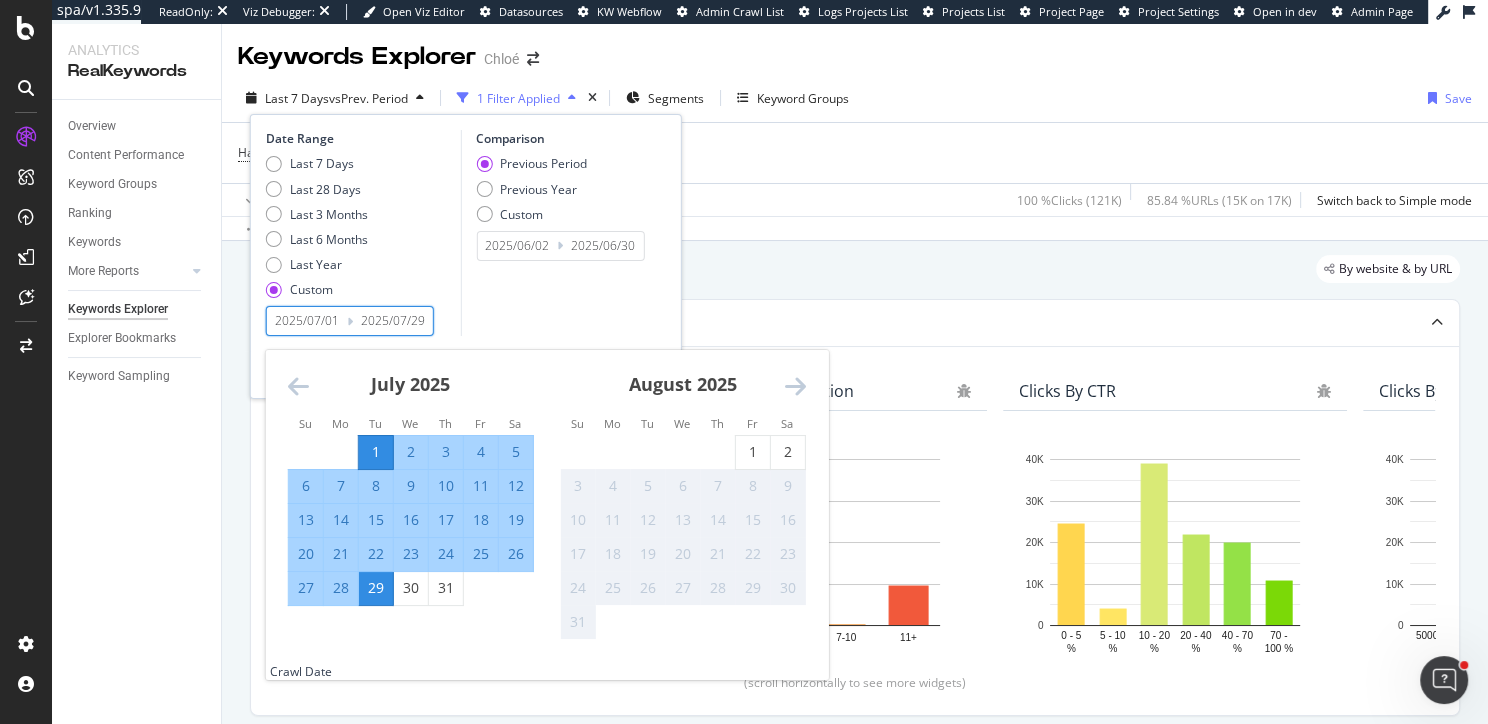 click at bounding box center (298, 386) 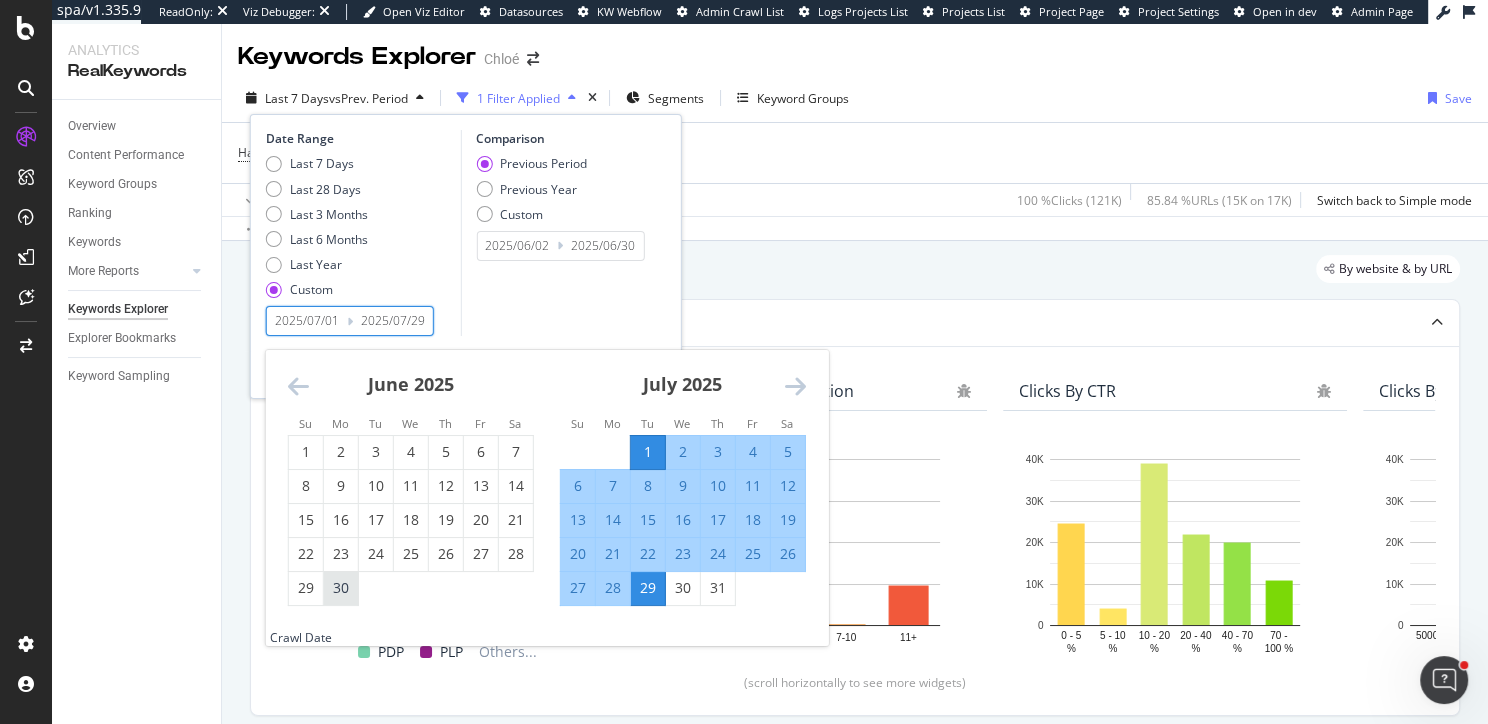 click on "30" at bounding box center [341, 588] 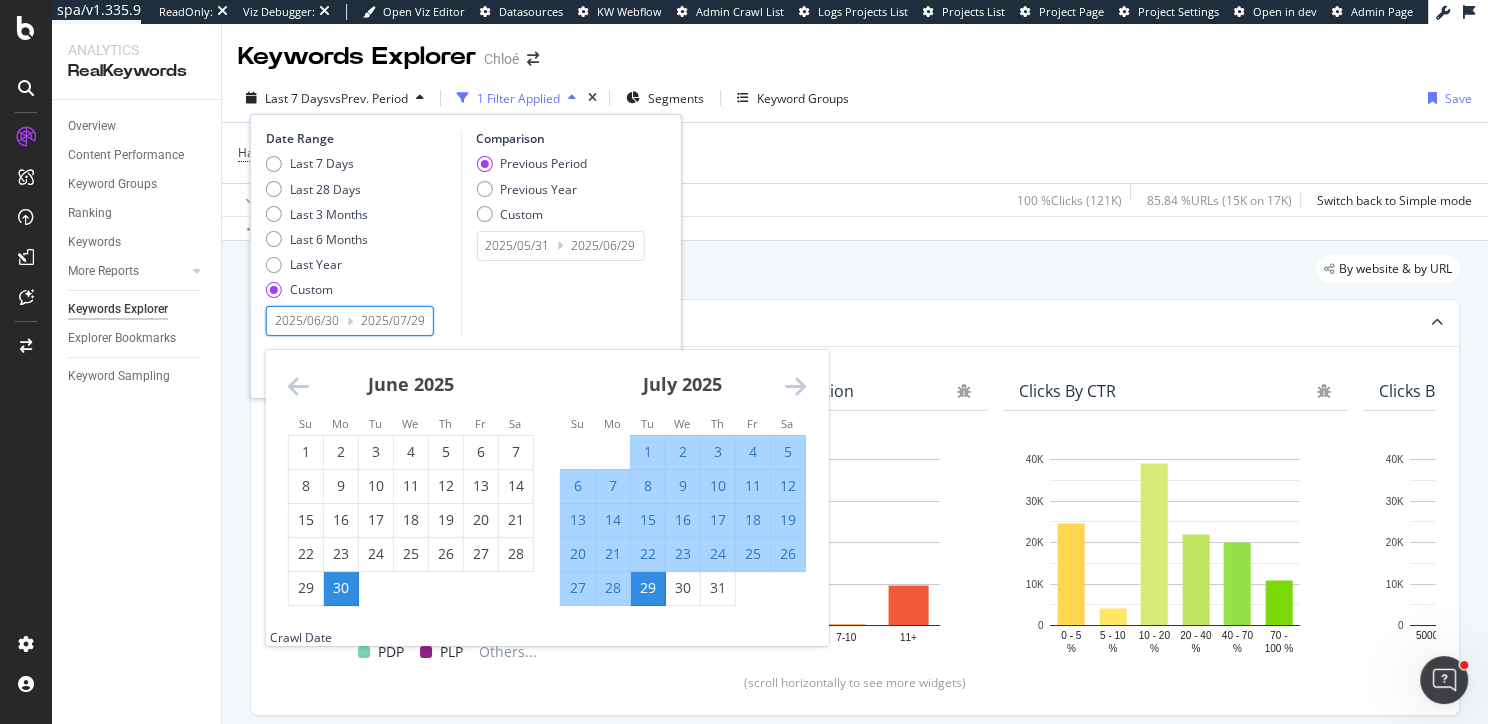click on "Comparison Previous Period Previous Year Custom 2025/05/31 Navigate forward to interact with the calendar and select a date. Press the question mark key to get the keyboard shortcuts for changing dates. 2025/06/29 Navigate backward to interact with the calendar and select a date. Press the question mark key to get the keyboard shortcuts for changing dates." at bounding box center [555, 233] 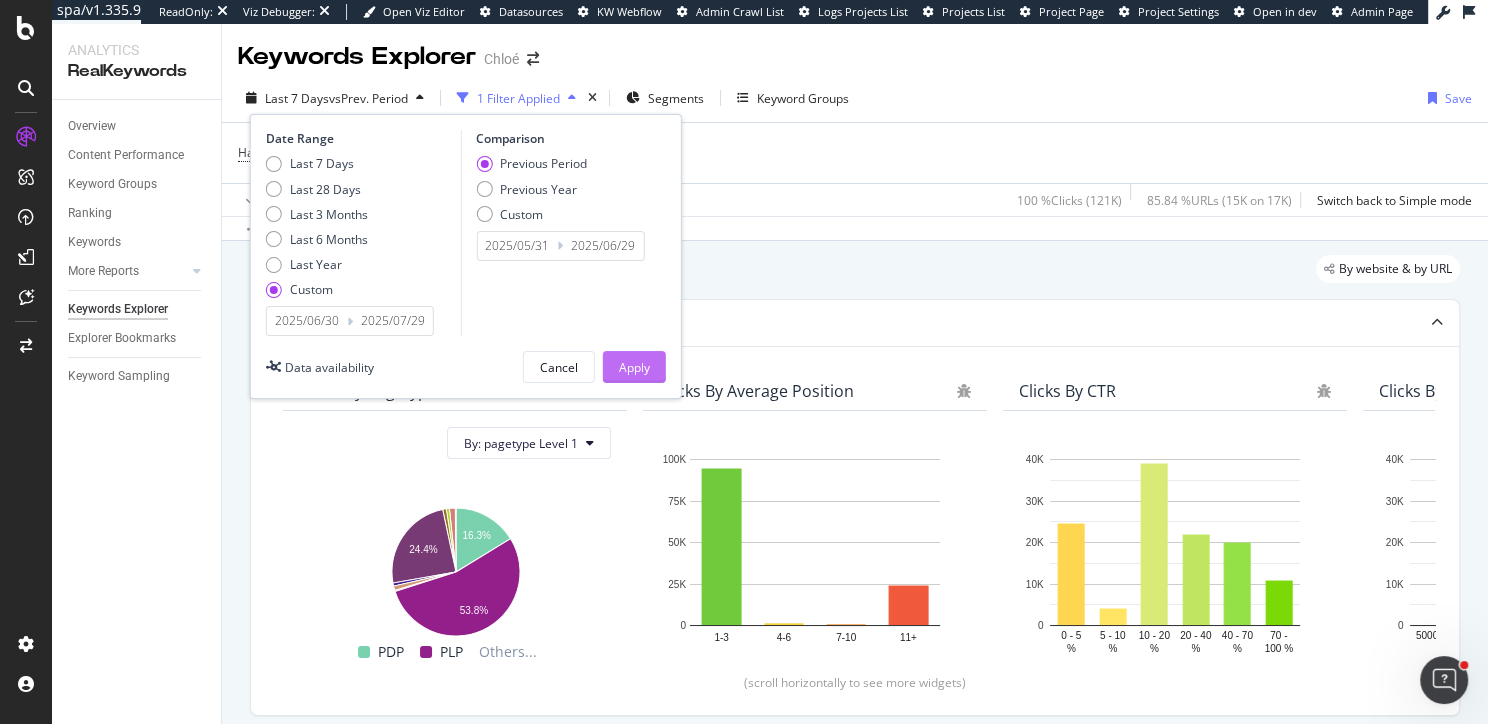 click on "Apply" at bounding box center [634, 367] 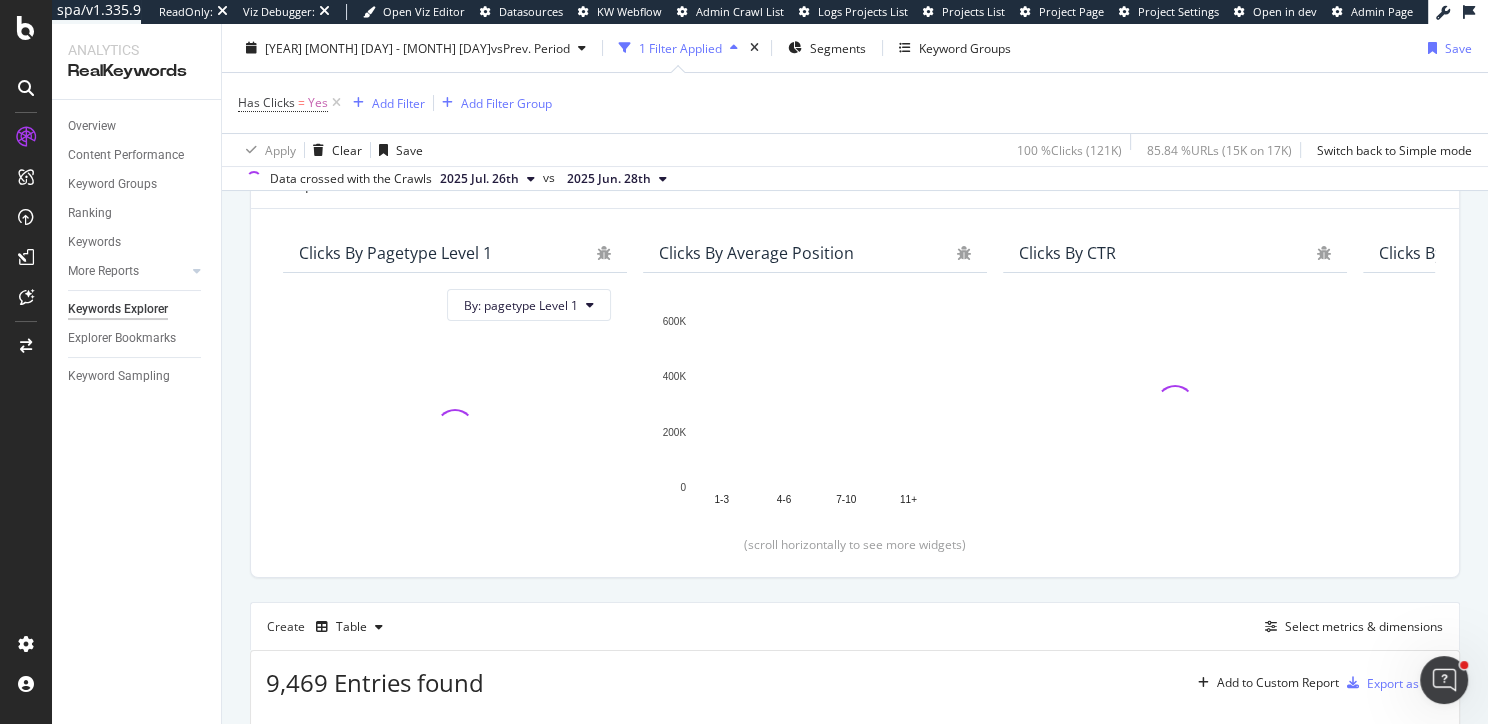 scroll, scrollTop: 143, scrollLeft: 0, axis: vertical 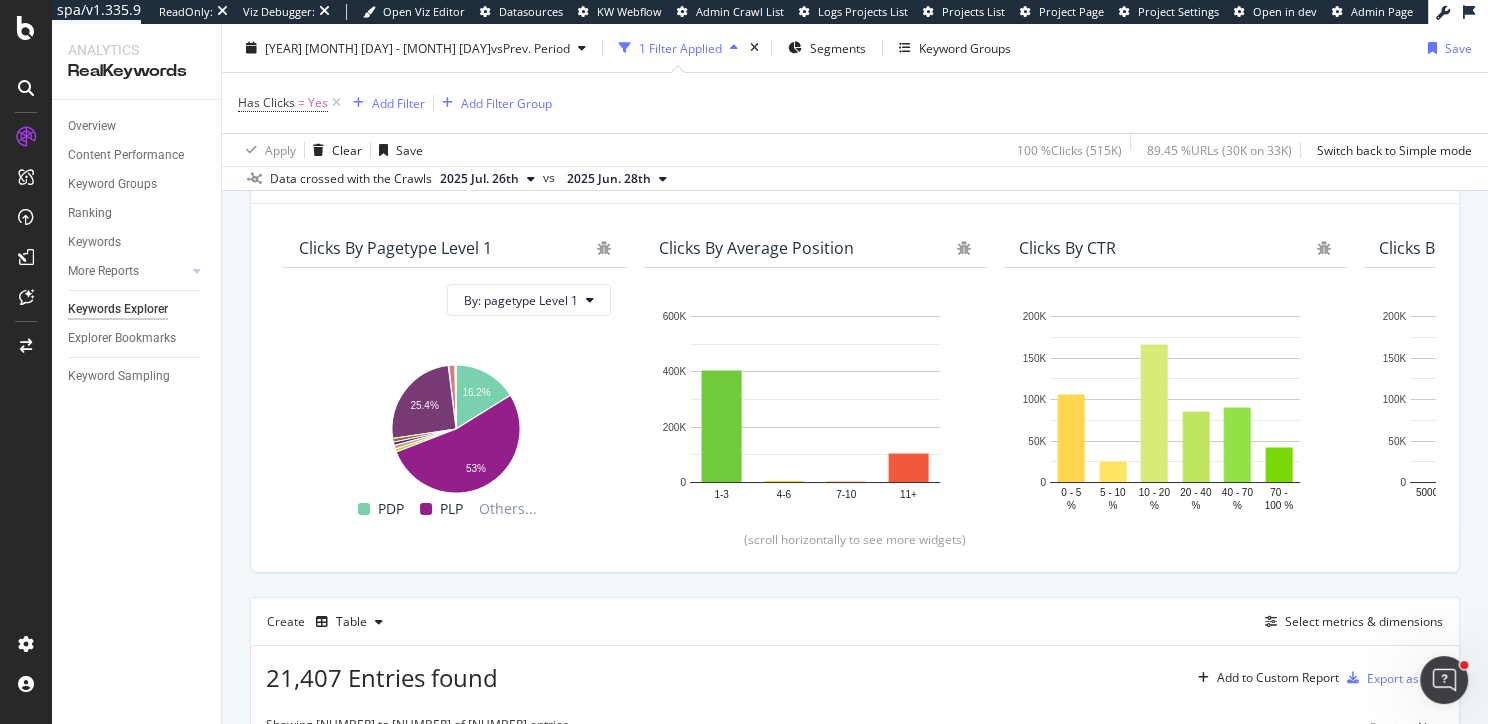 click on "2025 Jul. 26th" at bounding box center [479, 179] 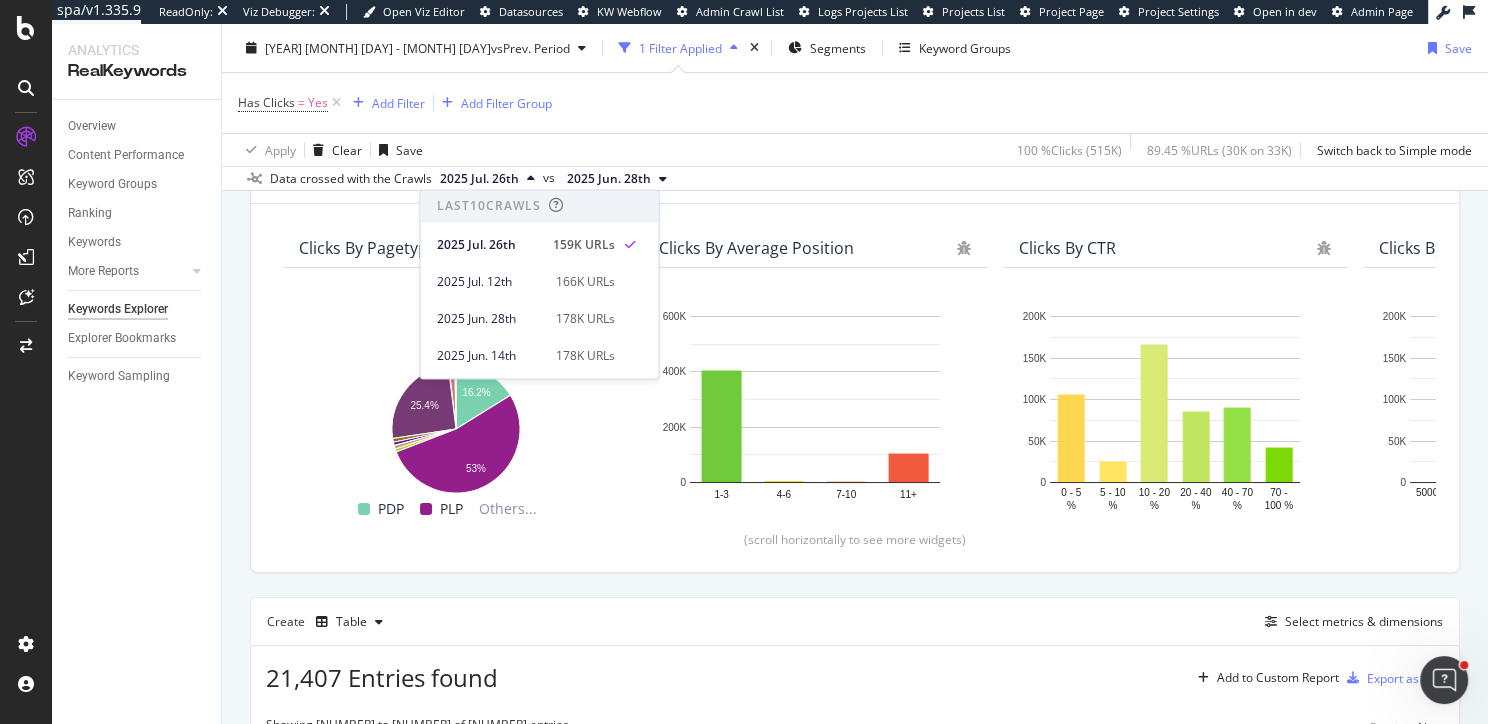 click on "By website & by URL Top Charts Clicks By pagetype Level 1 By: pagetype Level 1 Hold CMD (⌘) while clicking to filter the report. 16.2% 25.4% 53% pagetype Level 1 Clicks PDP 86,333 PLP 283,001 Fashionshow 4,179 Subhome 5,160 Customercare 4,247 Help 297 Page-boutiques 5,159 Home 135,582 News 859 Experience 7,978 #nomatch 1,430 0.1% PDP PLP Others... Clicks By Average Position Hold CMD (⌘) while clicking to filter the report. 1-3 4-6 7-10 11+ 0 200K 400K 600K Avg. Position Clicks 1-3 404,154 4-6 4,657 7-10 2,065 11+ 104,556 600K Clicks By CTR Hold CMD (⌘) while clicking to filter the report. 0 - 5 % 5 - 10 % 10 - 20 % 20 - 40 % 40 - 70 % 70 - 100 % 0 50K 100K 150K 200K CTR Clicks 0 - 5 % 106,040 5 - 10 % 24,958 10 - 20 % 166,091 20 - 40 % 86,075 40 - 70 % 90,612 70 - 100 % 41,656 200K Clicks By Content Size Hold CMD (⌘) while clicking to filter the report. 5000 + 1000 - 5000 500 - 1000 250 - 500 100 - 250 0 - 100 0 50K 100K 150K 200K No. of Words (Content) Clicks 5000 + 1000 - 5000 29,153 500 - 1000 200K" at bounding box center (855, 2621) 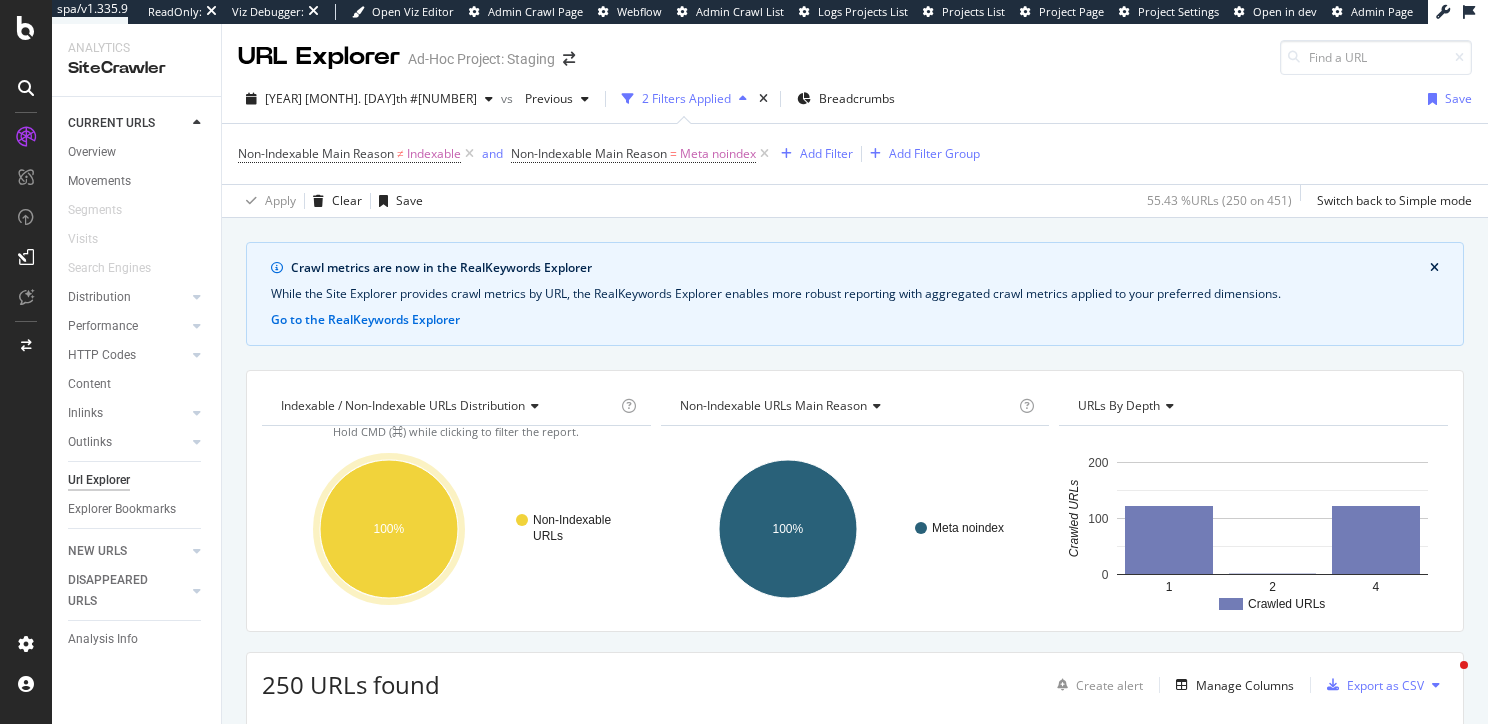 scroll, scrollTop: 0, scrollLeft: 0, axis: both 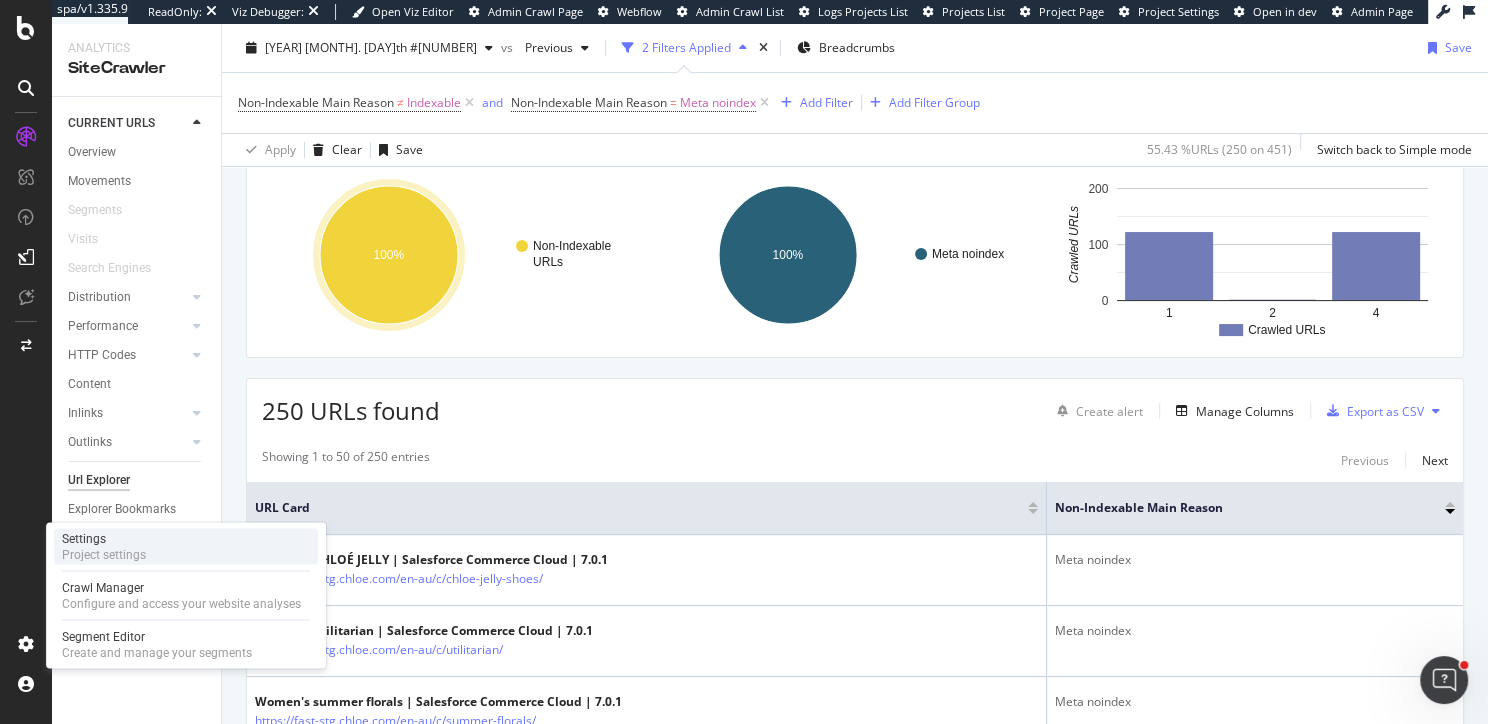 click on "Project settings" at bounding box center (104, 554) 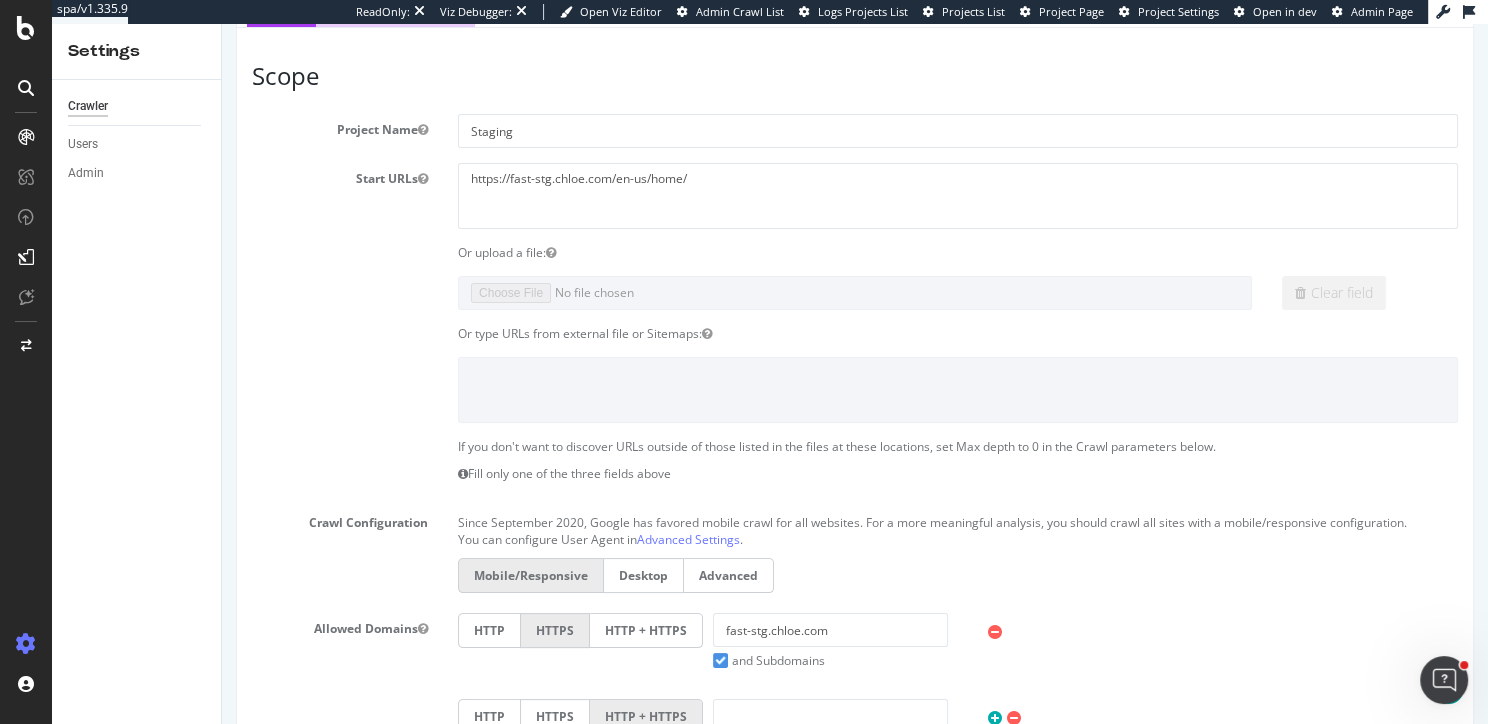 scroll, scrollTop: 0, scrollLeft: 0, axis: both 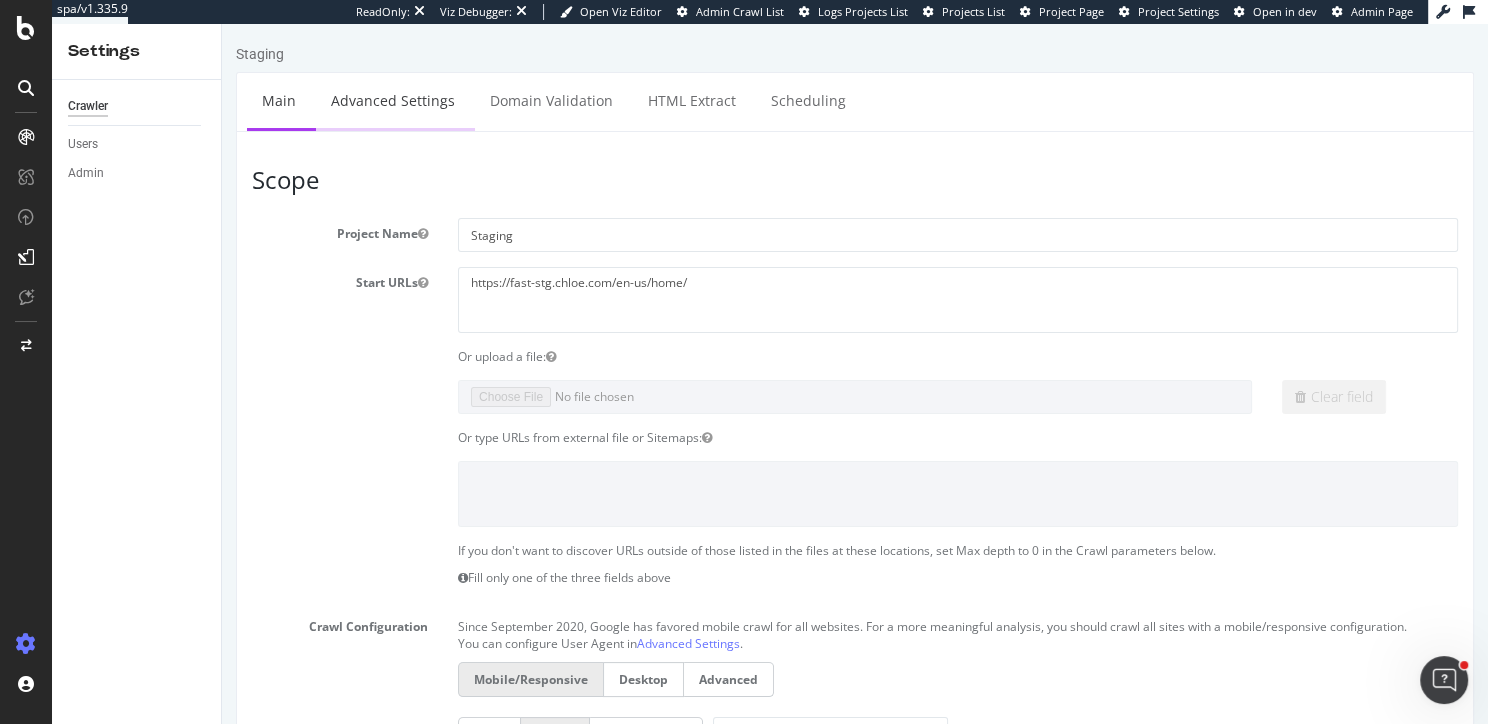 click on "Advanced Settings" at bounding box center [393, 100] 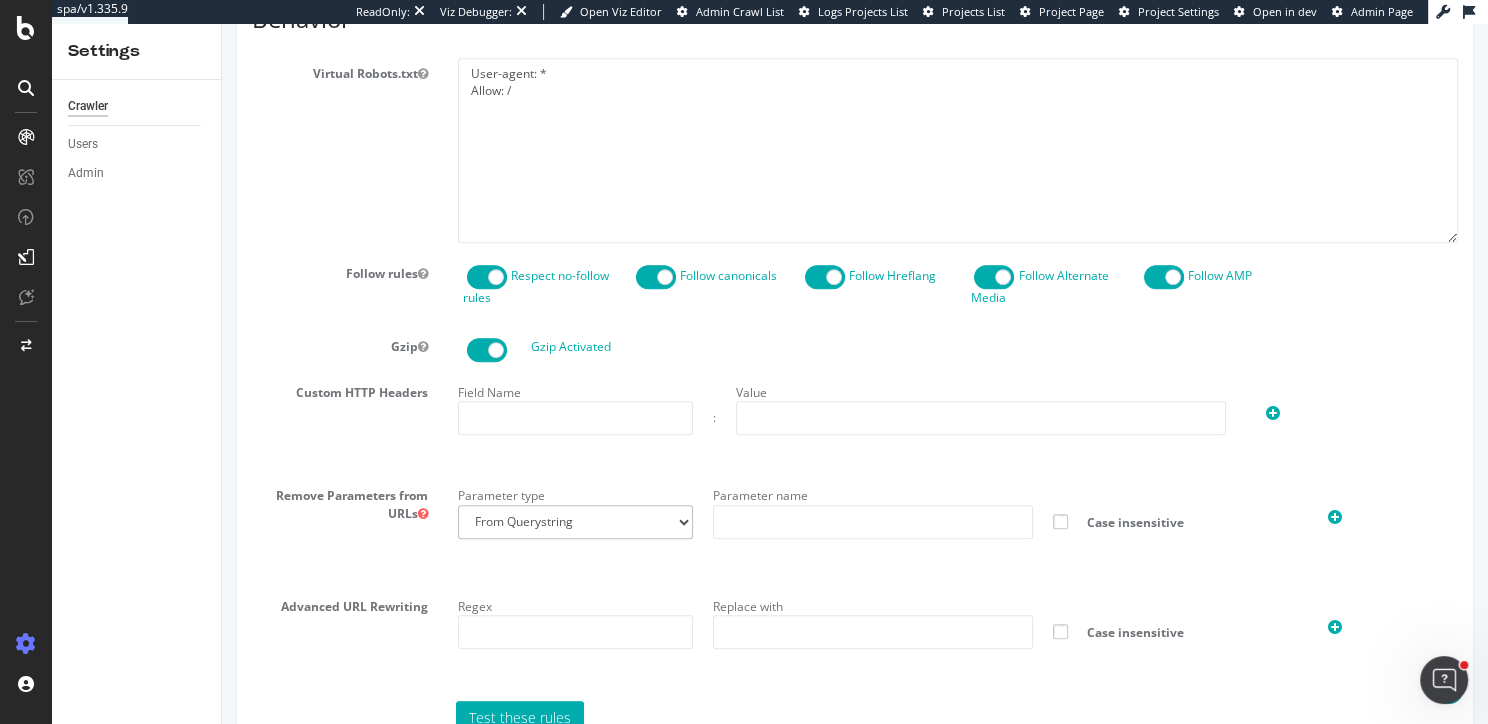 scroll, scrollTop: 1034, scrollLeft: 0, axis: vertical 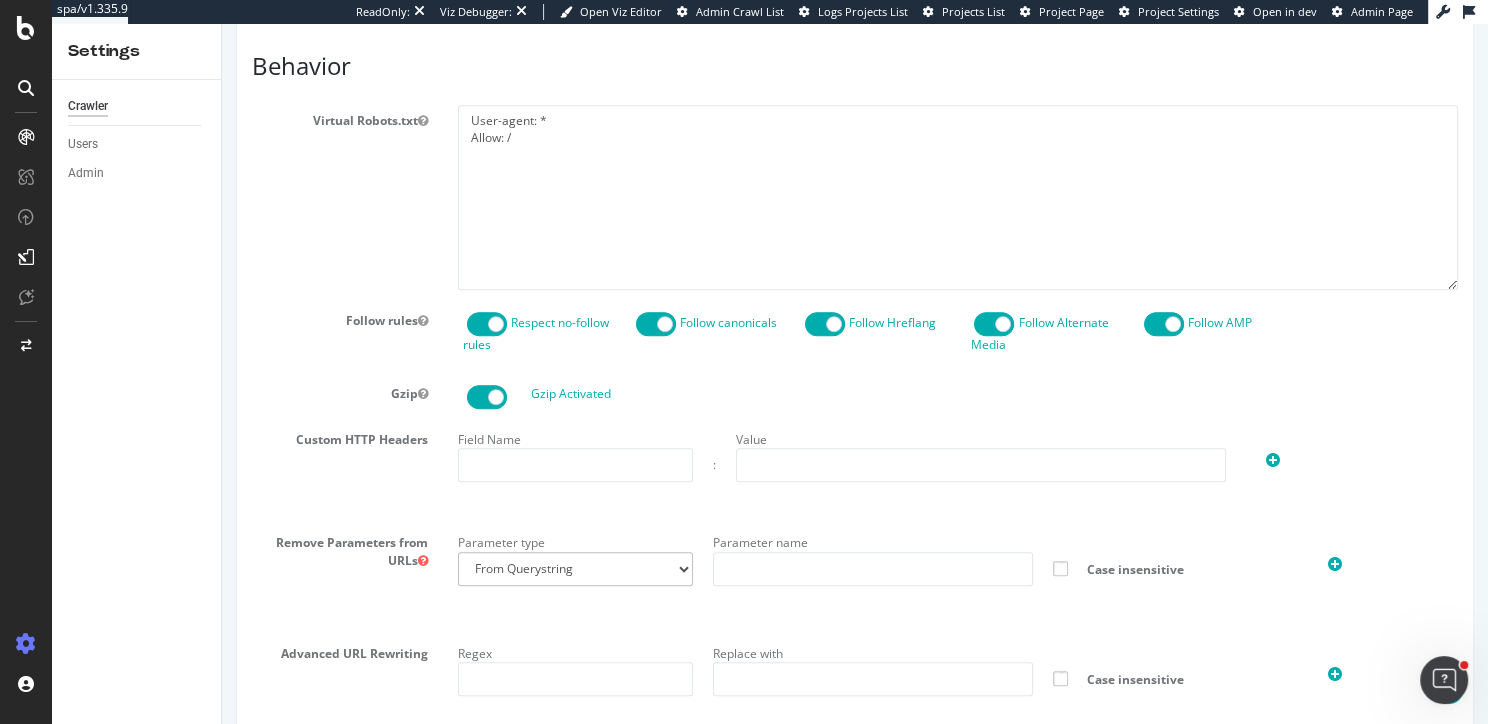 click on "Respect no-follow rules" at bounding box center [536, 333] 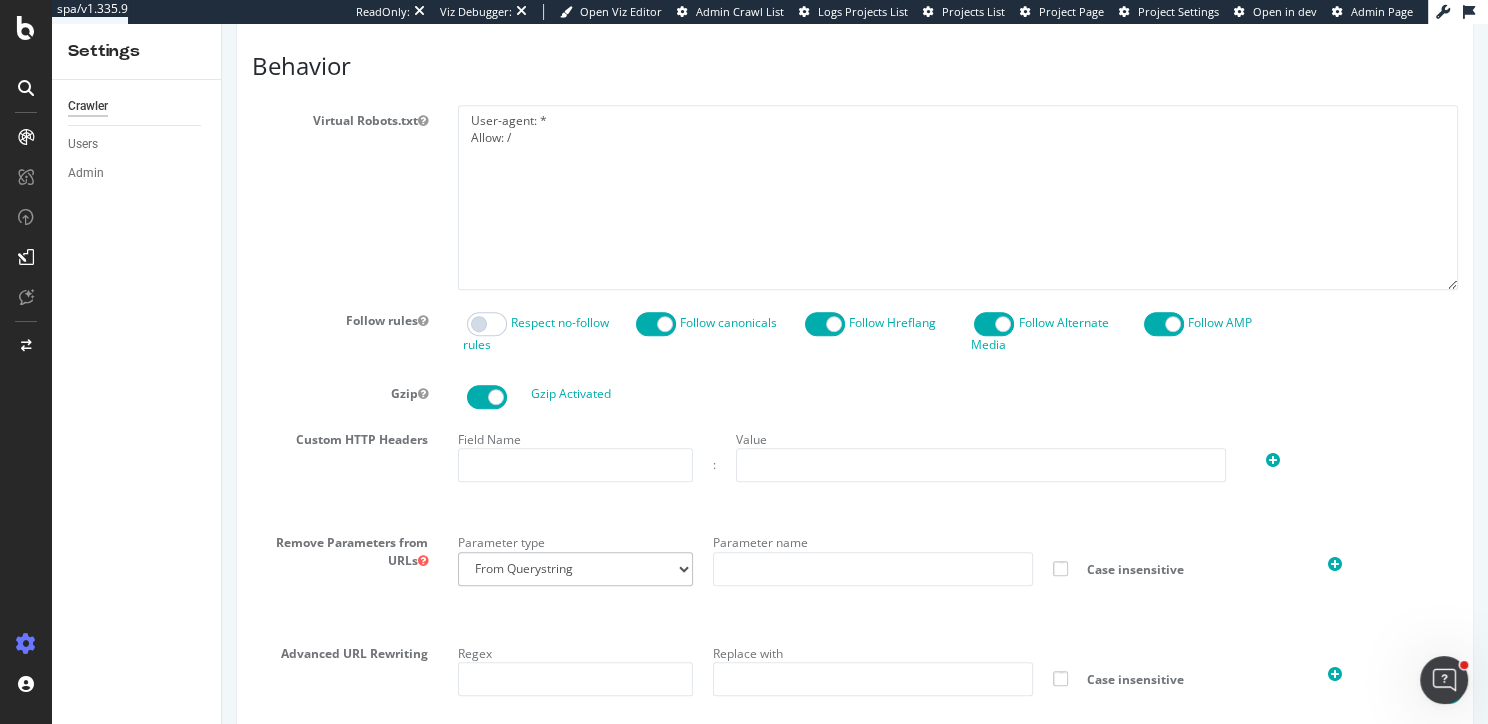 click on "Respect no-follow rules" at bounding box center (536, 333) 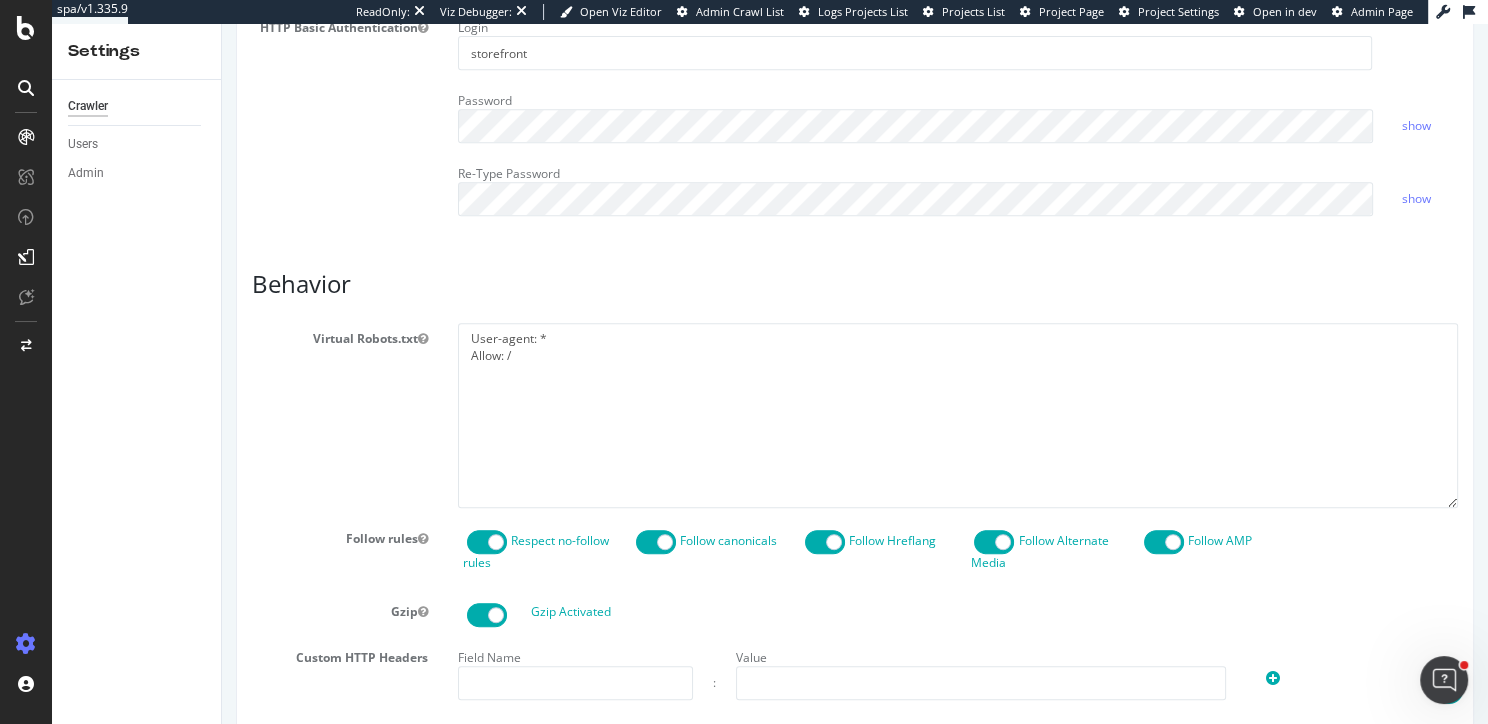 scroll, scrollTop: 356, scrollLeft: 0, axis: vertical 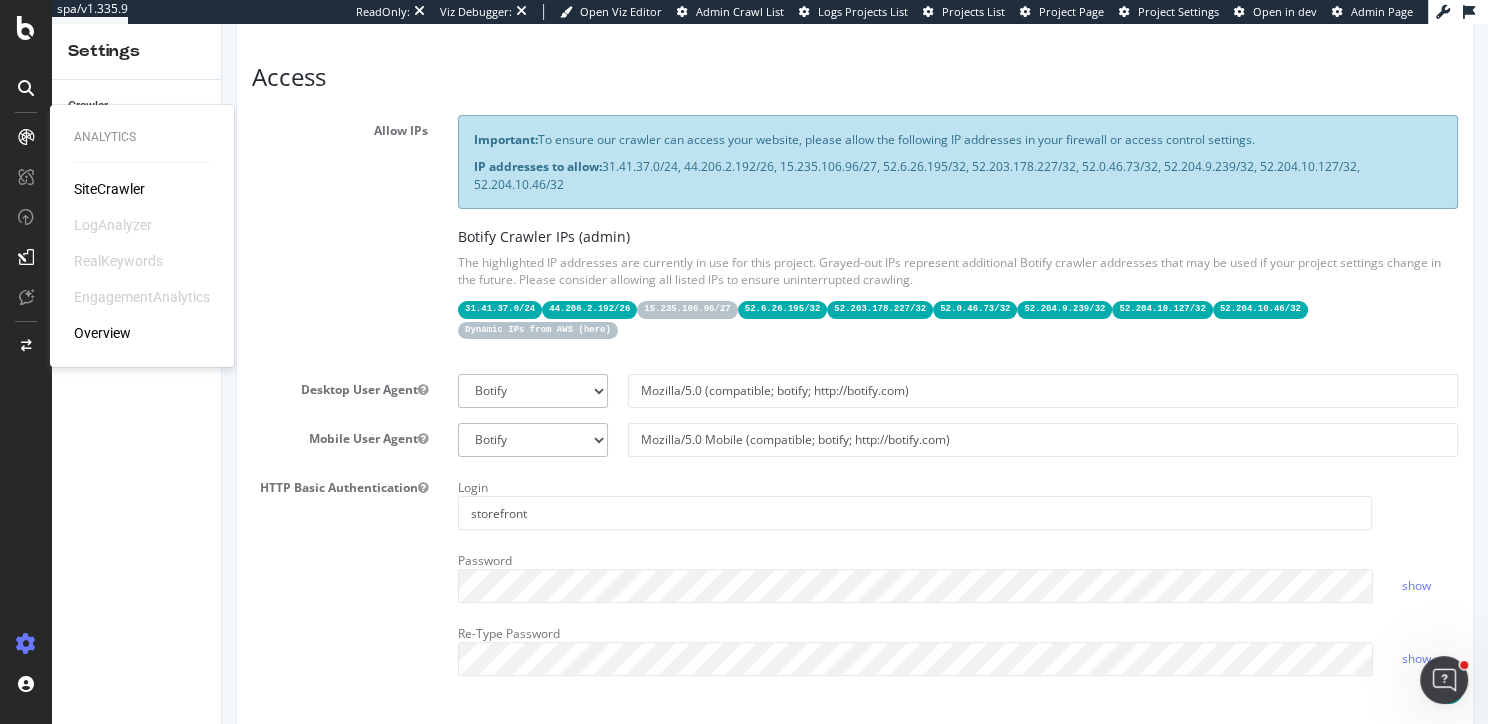 click on "SiteCrawler" at bounding box center [109, 189] 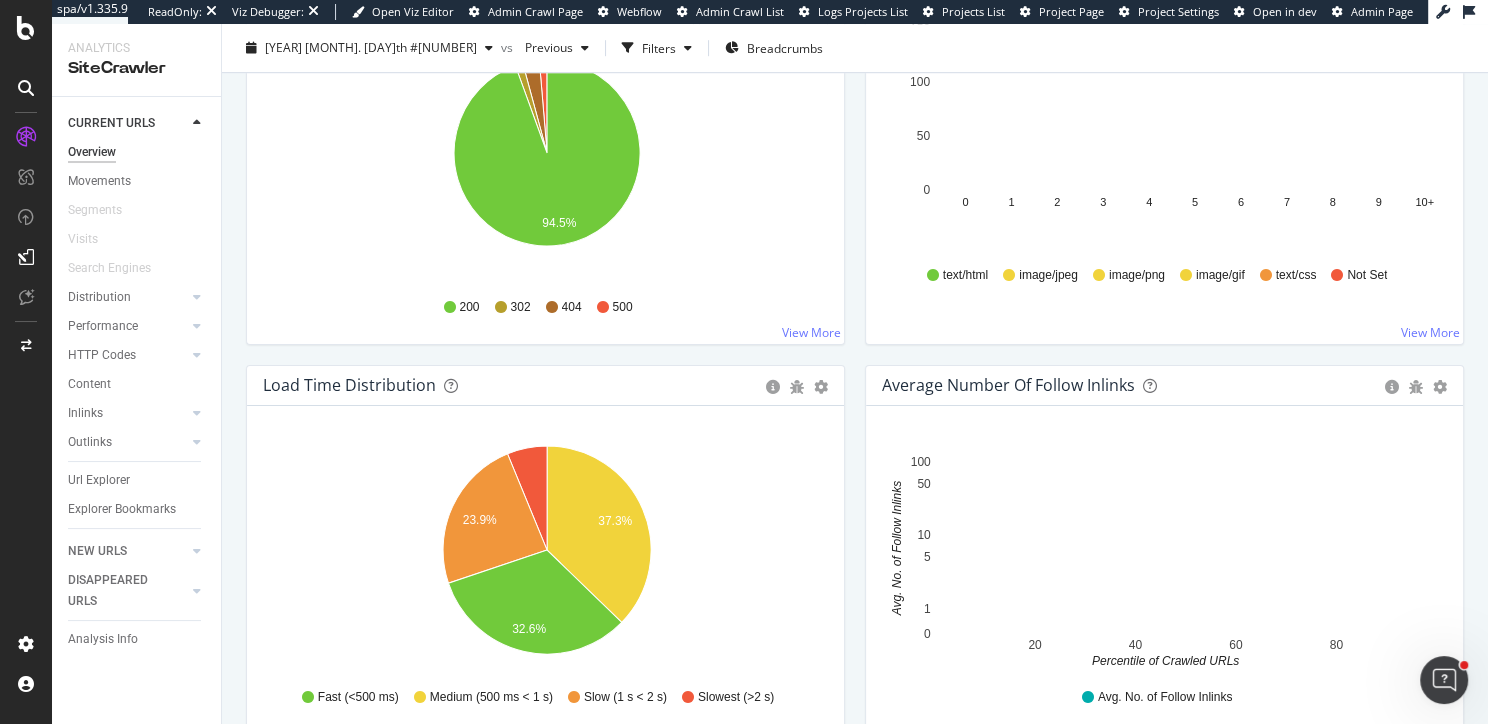 scroll, scrollTop: 1225, scrollLeft: 0, axis: vertical 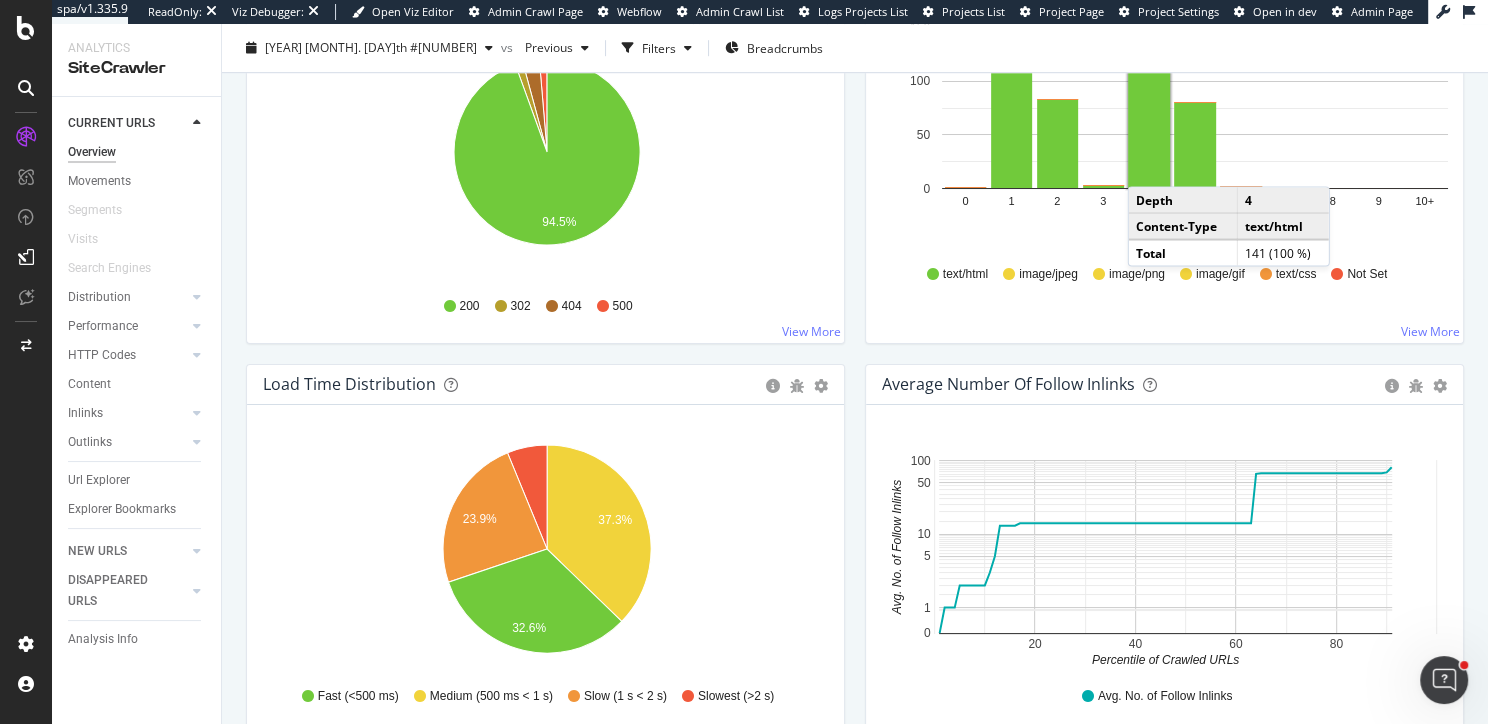 click 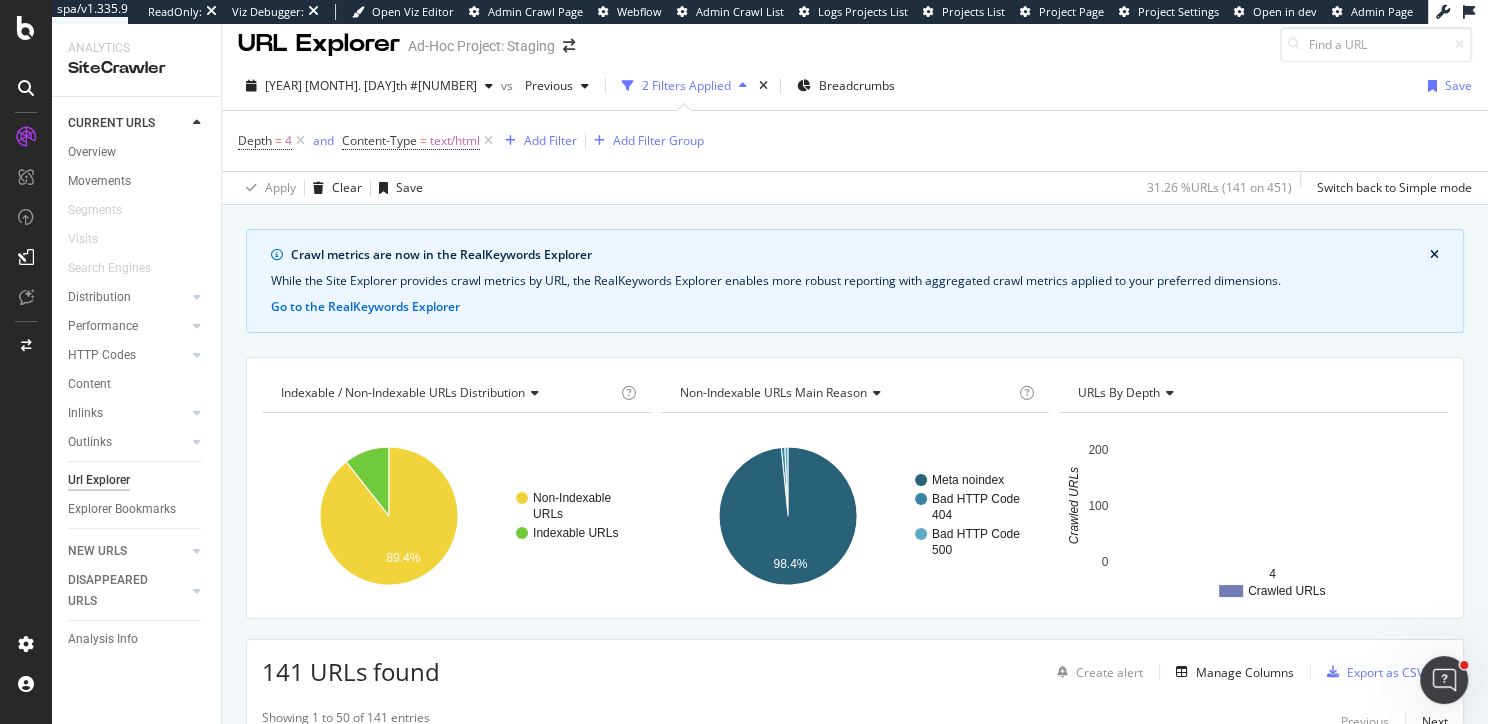 scroll, scrollTop: 0, scrollLeft: 0, axis: both 